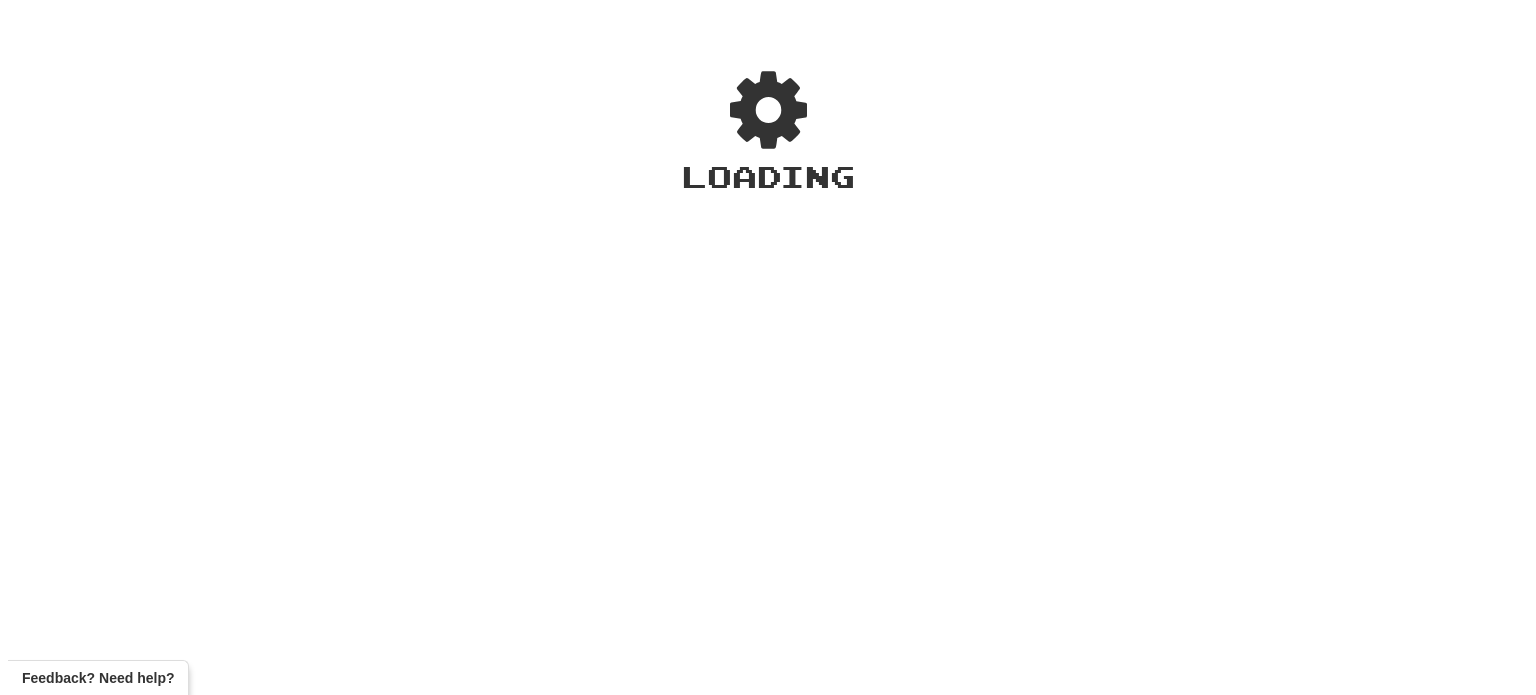 scroll, scrollTop: 0, scrollLeft: 0, axis: both 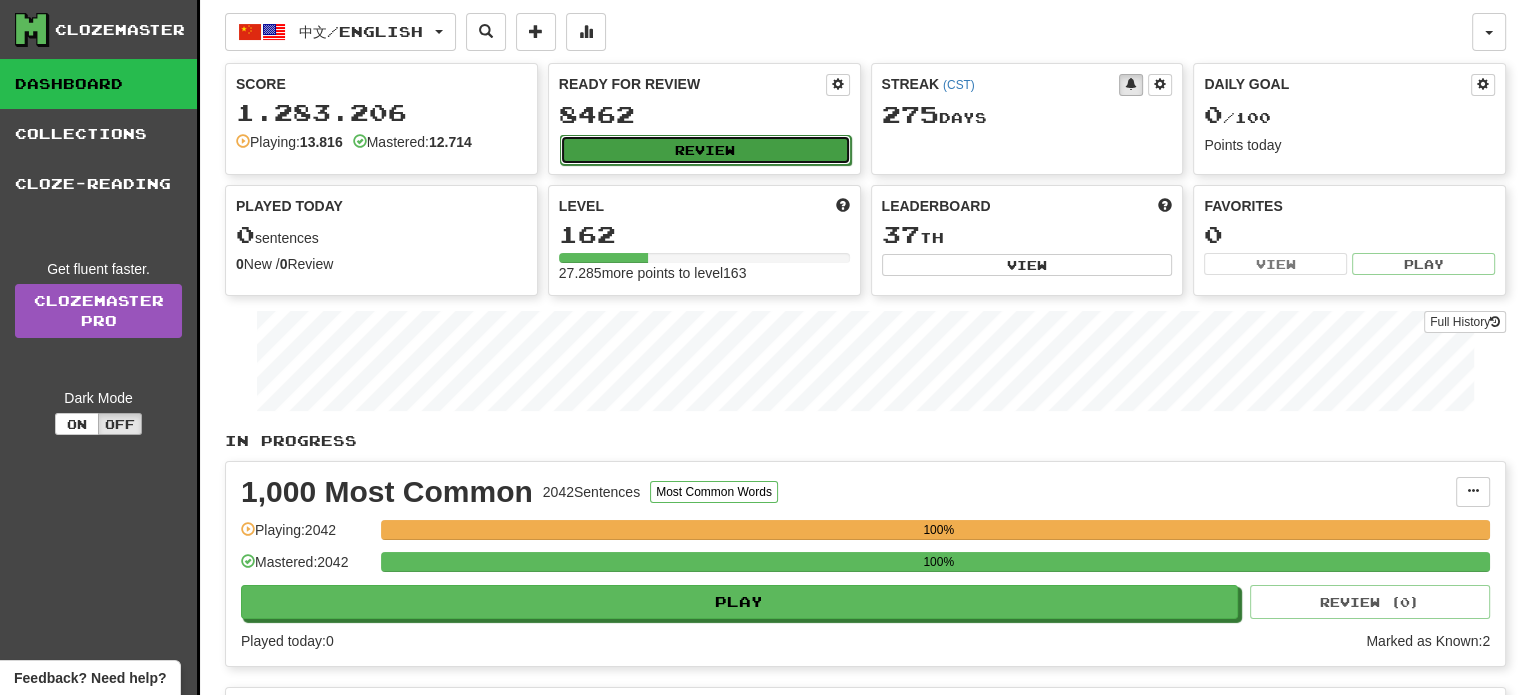 click on "Review" at bounding box center [705, 150] 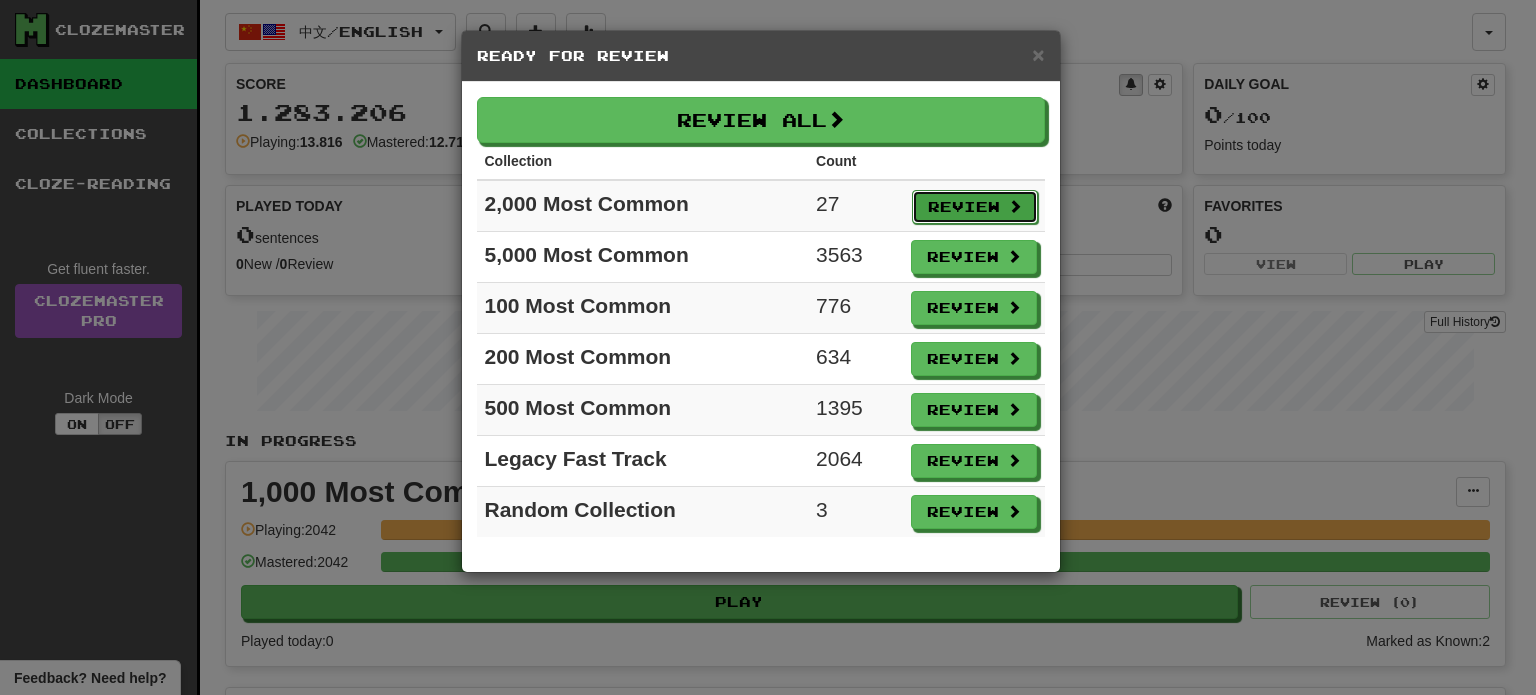 click on "Review" at bounding box center (975, 207) 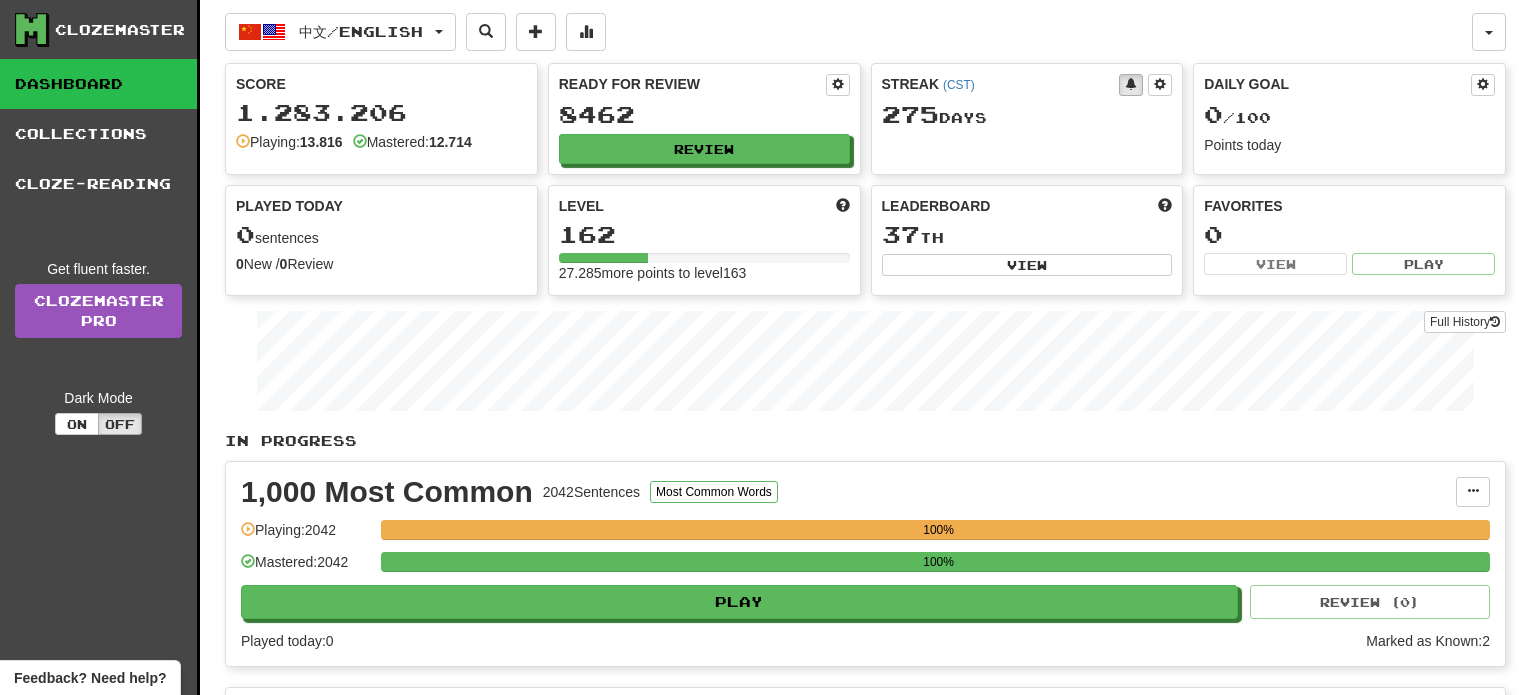 select on "**" 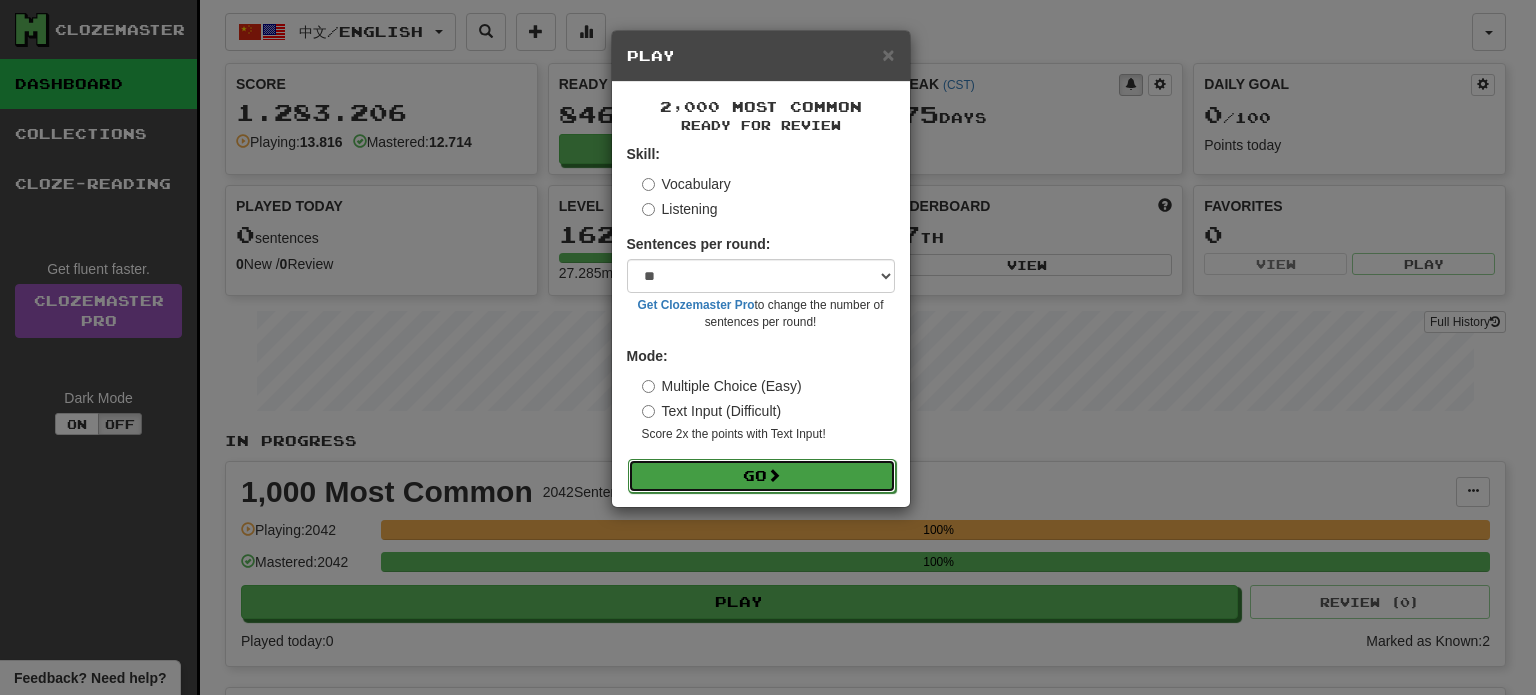 click at bounding box center [774, 475] 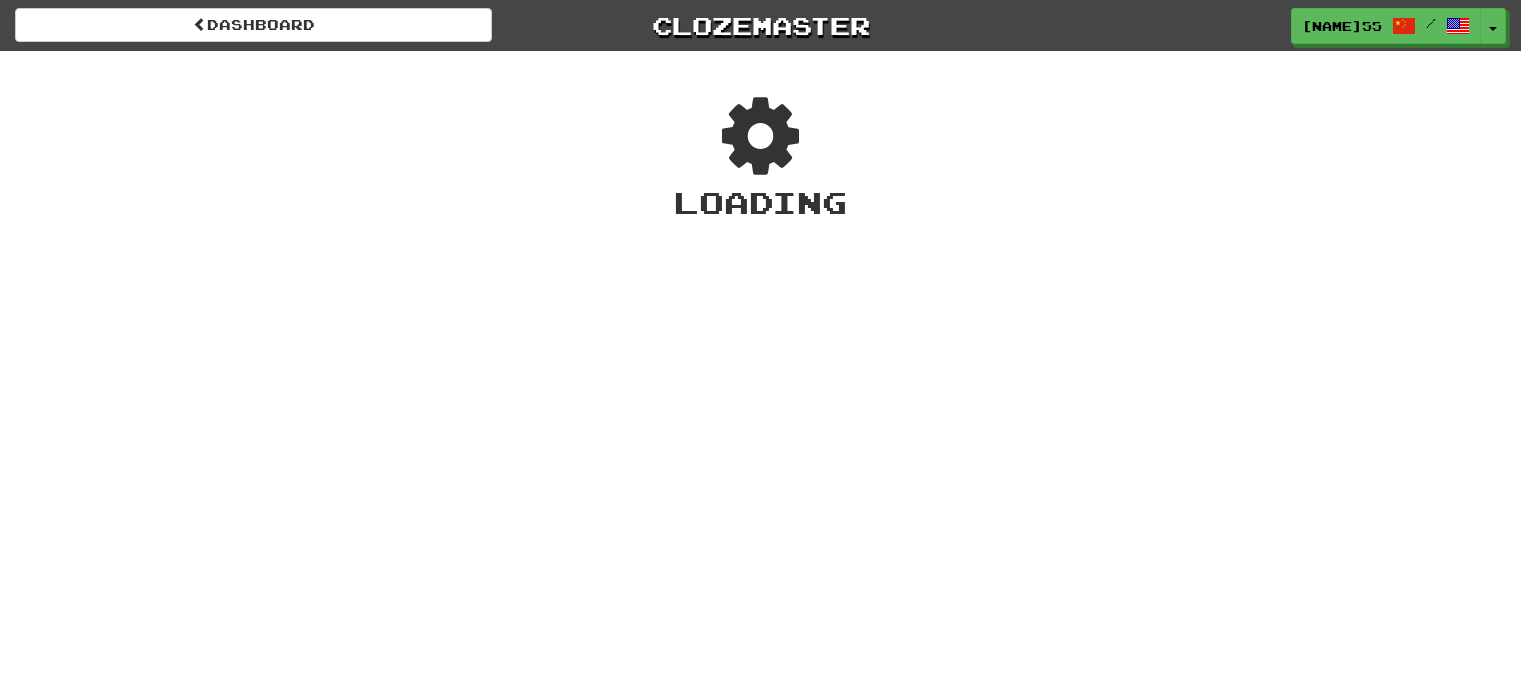 scroll, scrollTop: 0, scrollLeft: 0, axis: both 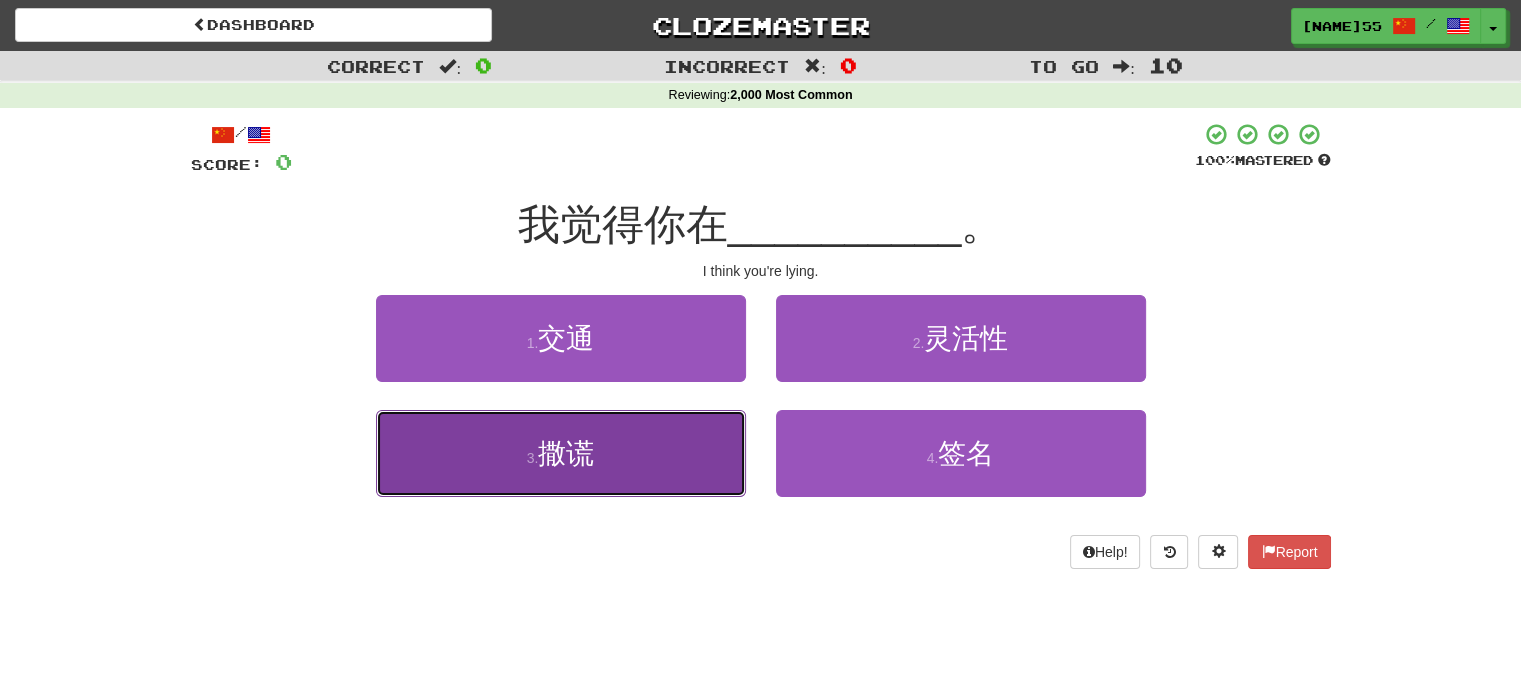click on "3 .  撒谎" at bounding box center [561, 453] 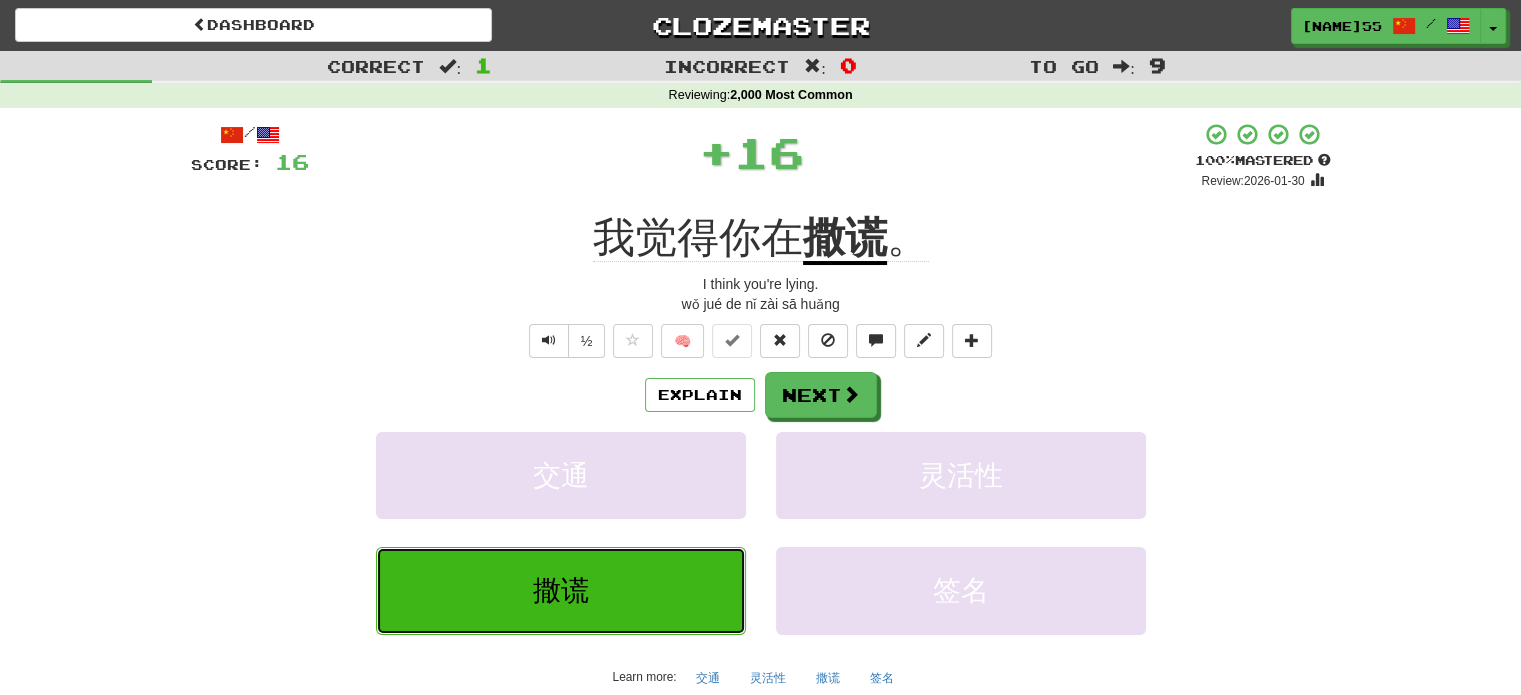 type 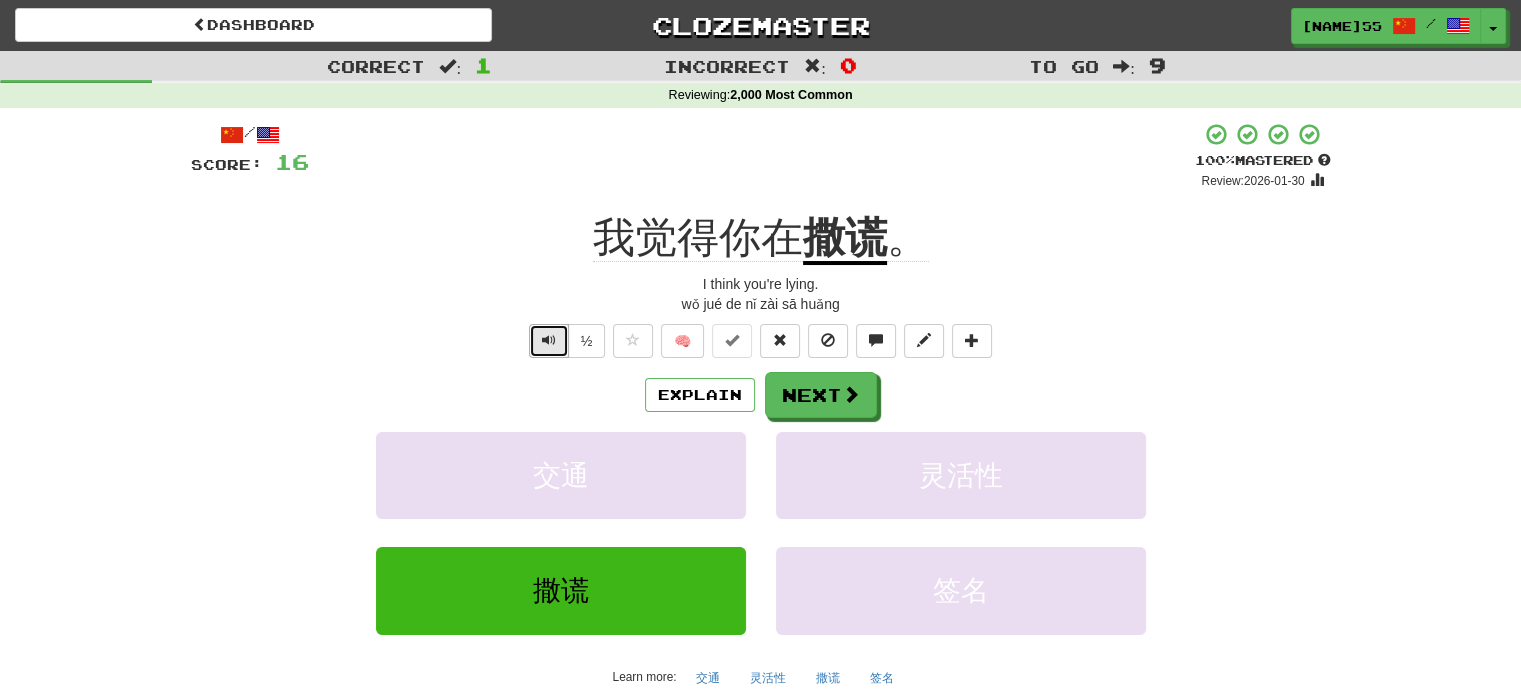 click at bounding box center [549, 341] 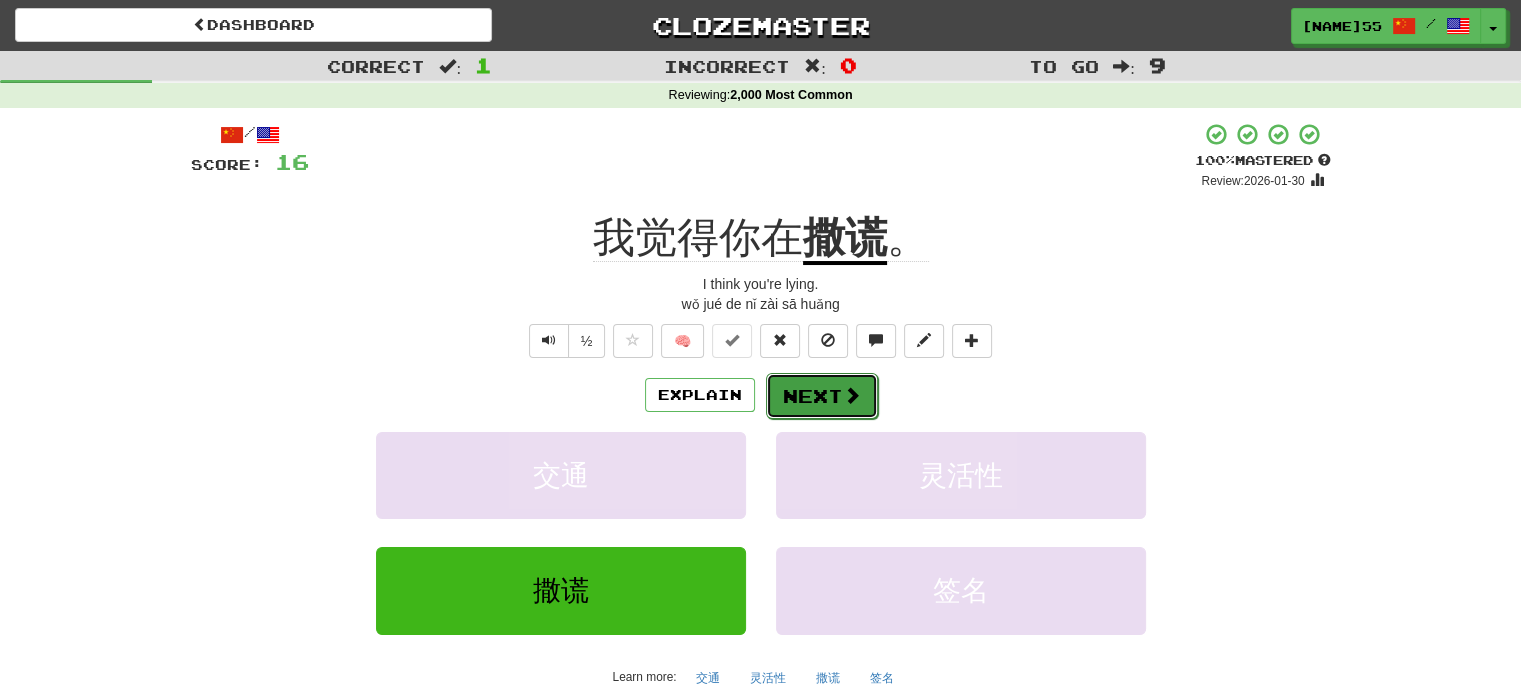 click on "Next" at bounding box center (822, 396) 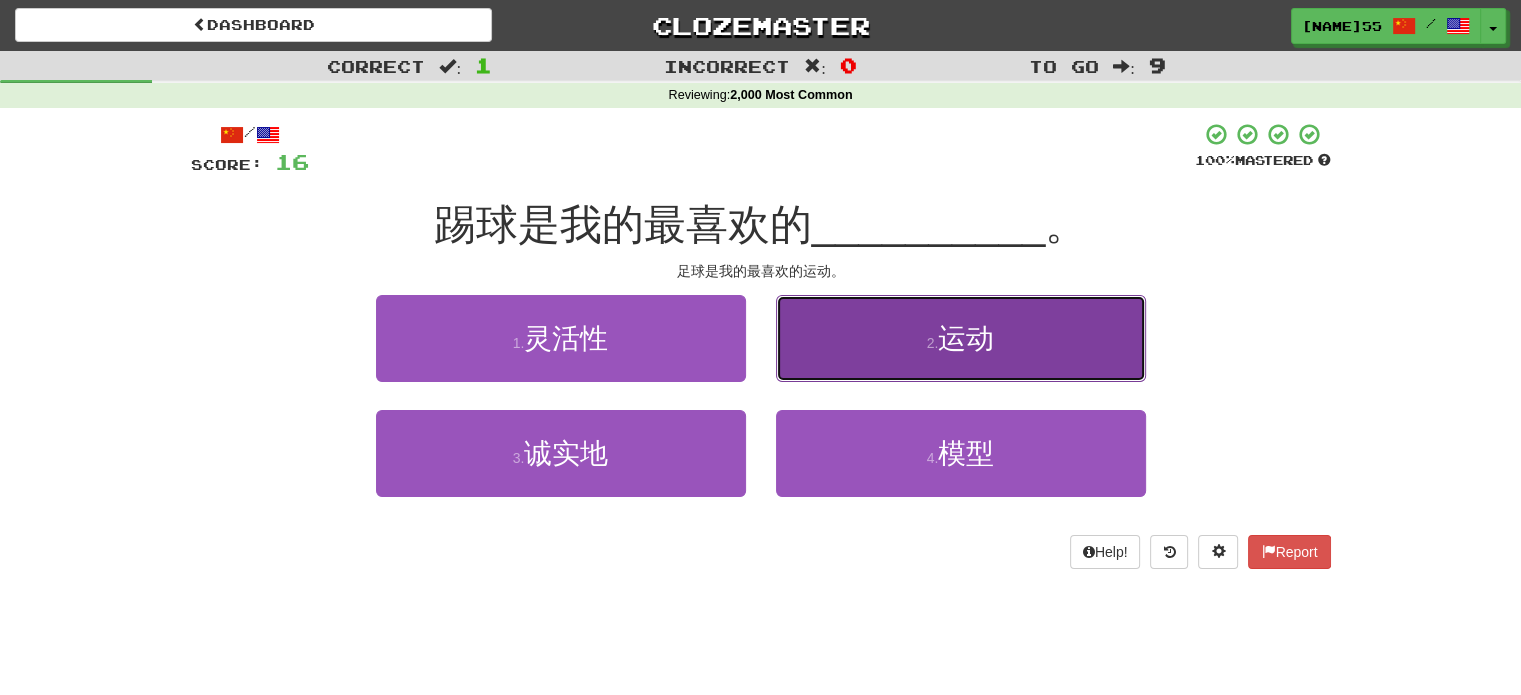 click on "2 .  运动" at bounding box center (961, 338) 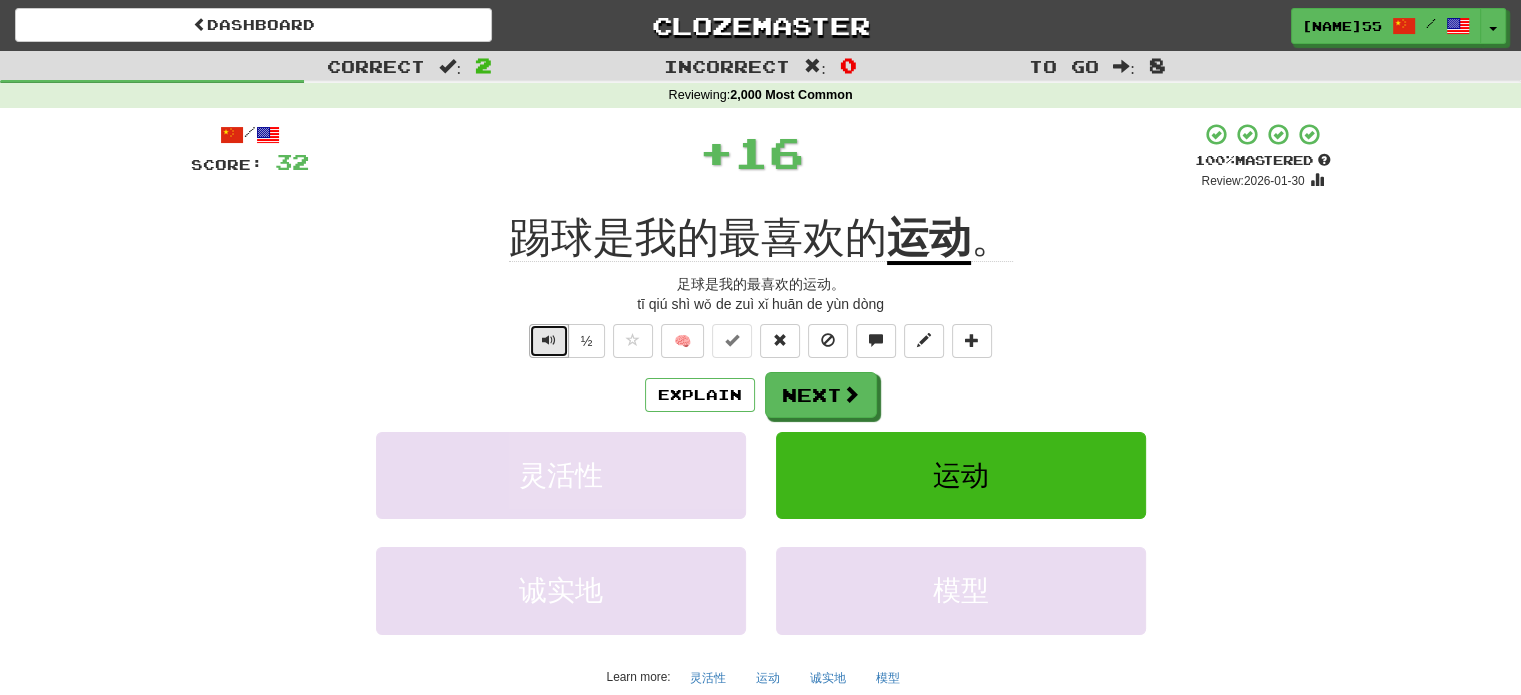 click at bounding box center [549, 341] 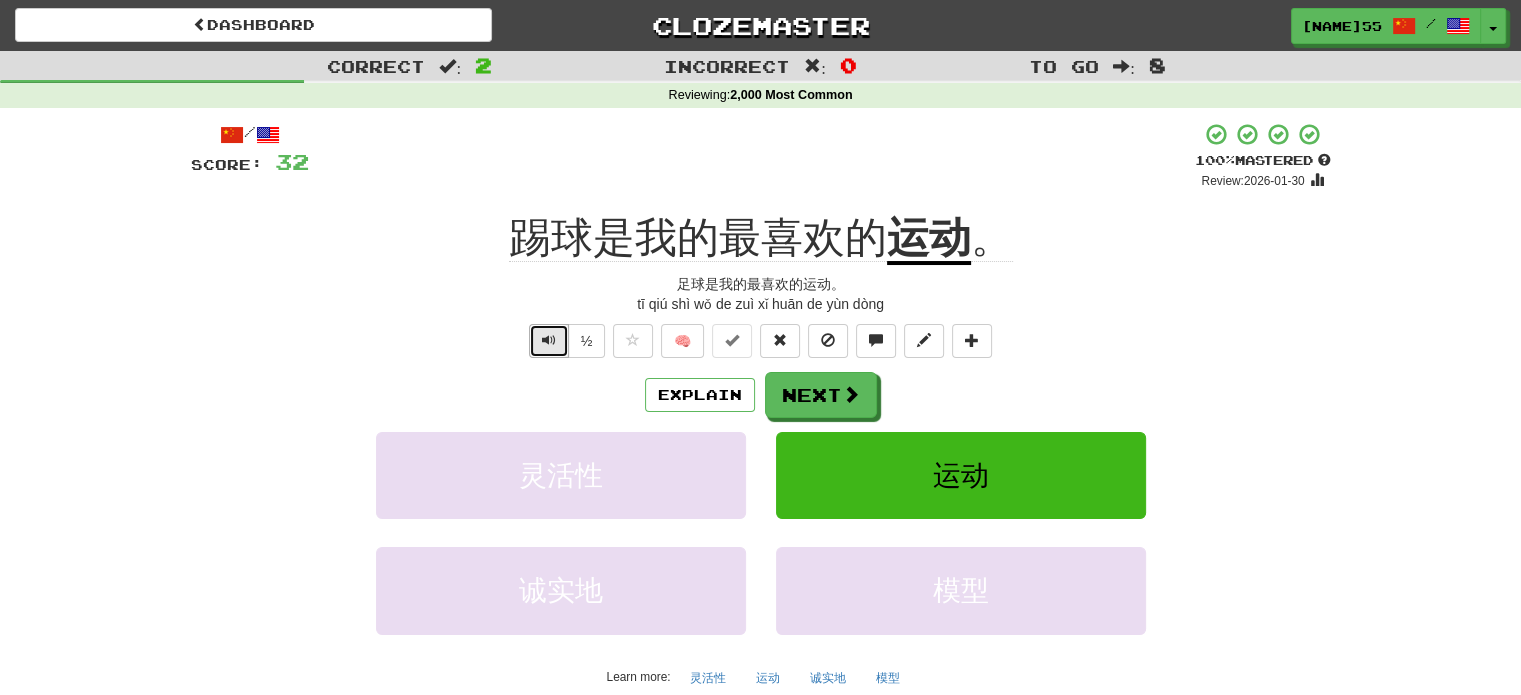 click at bounding box center [549, 341] 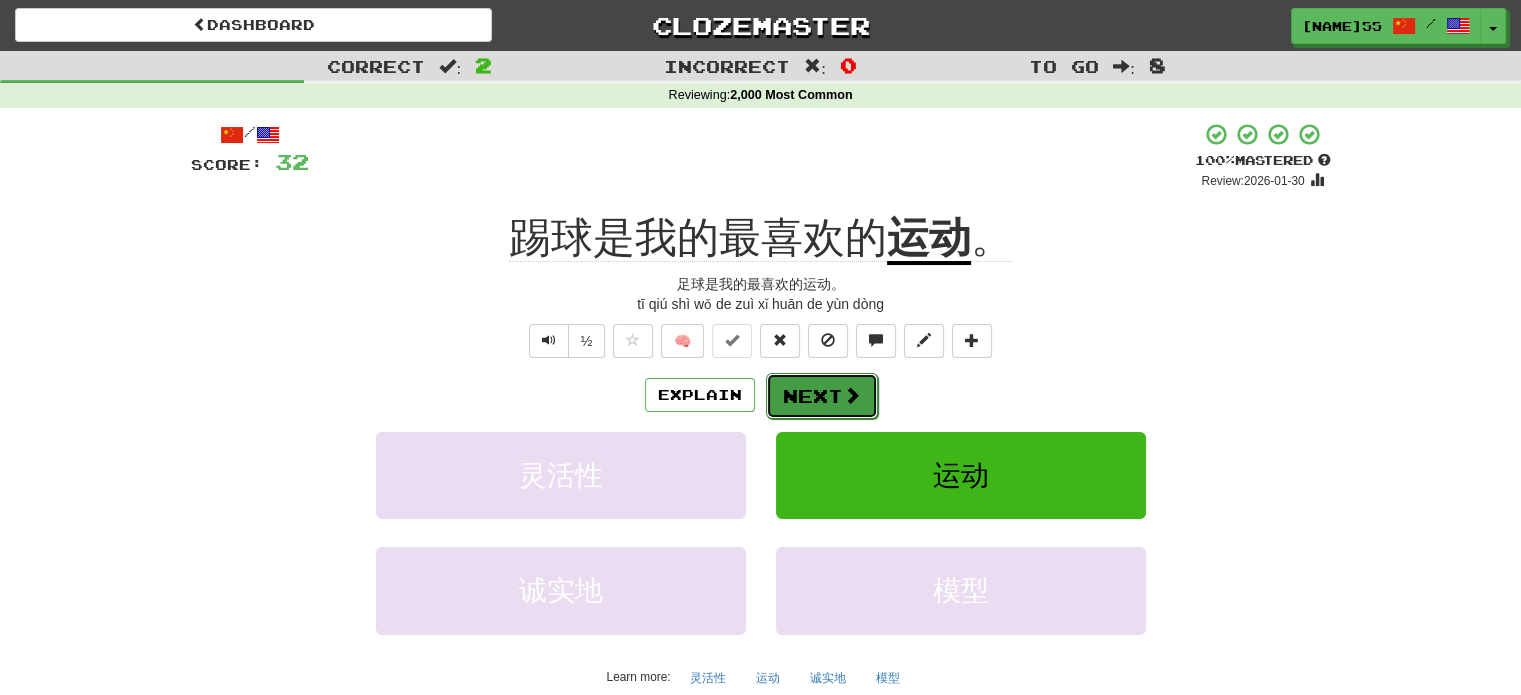 click on "Next" at bounding box center [822, 396] 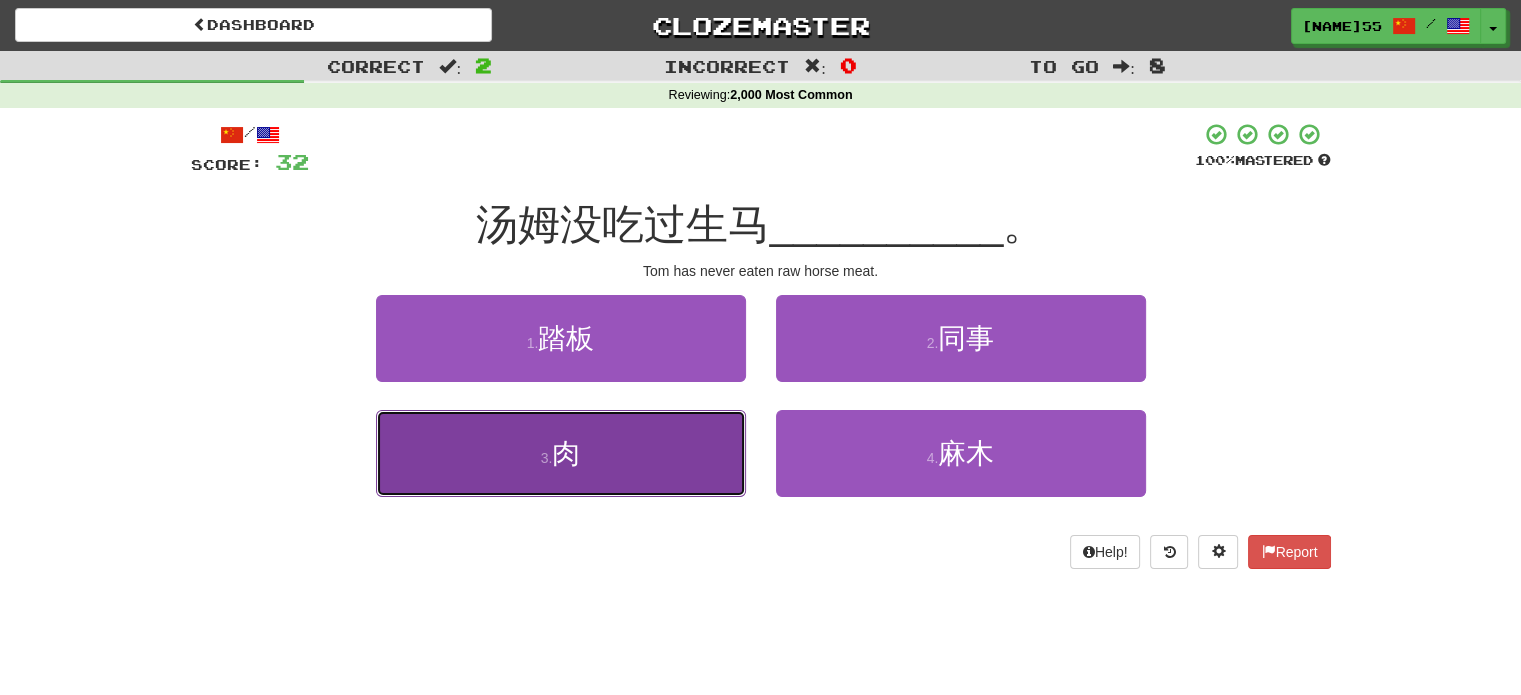 click on "3 .  肉" at bounding box center (561, 453) 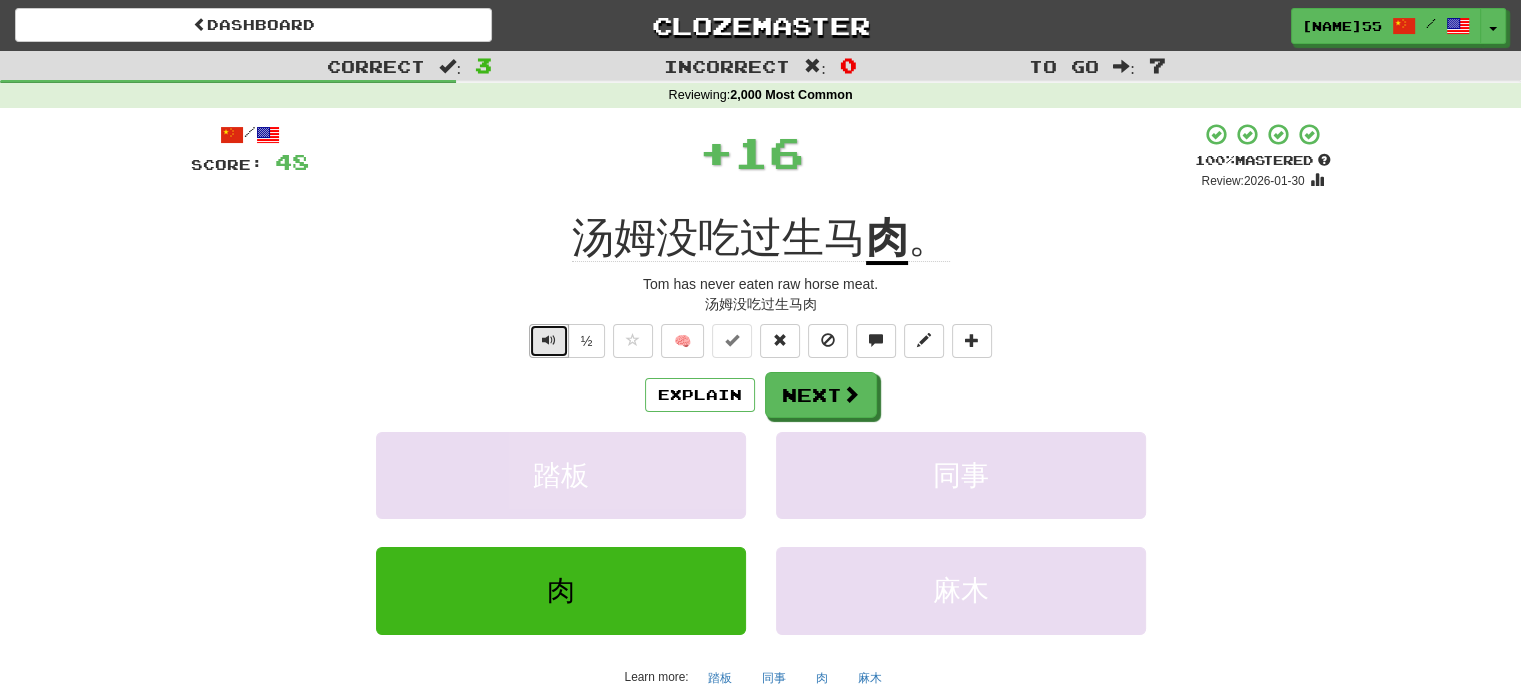 click at bounding box center [549, 341] 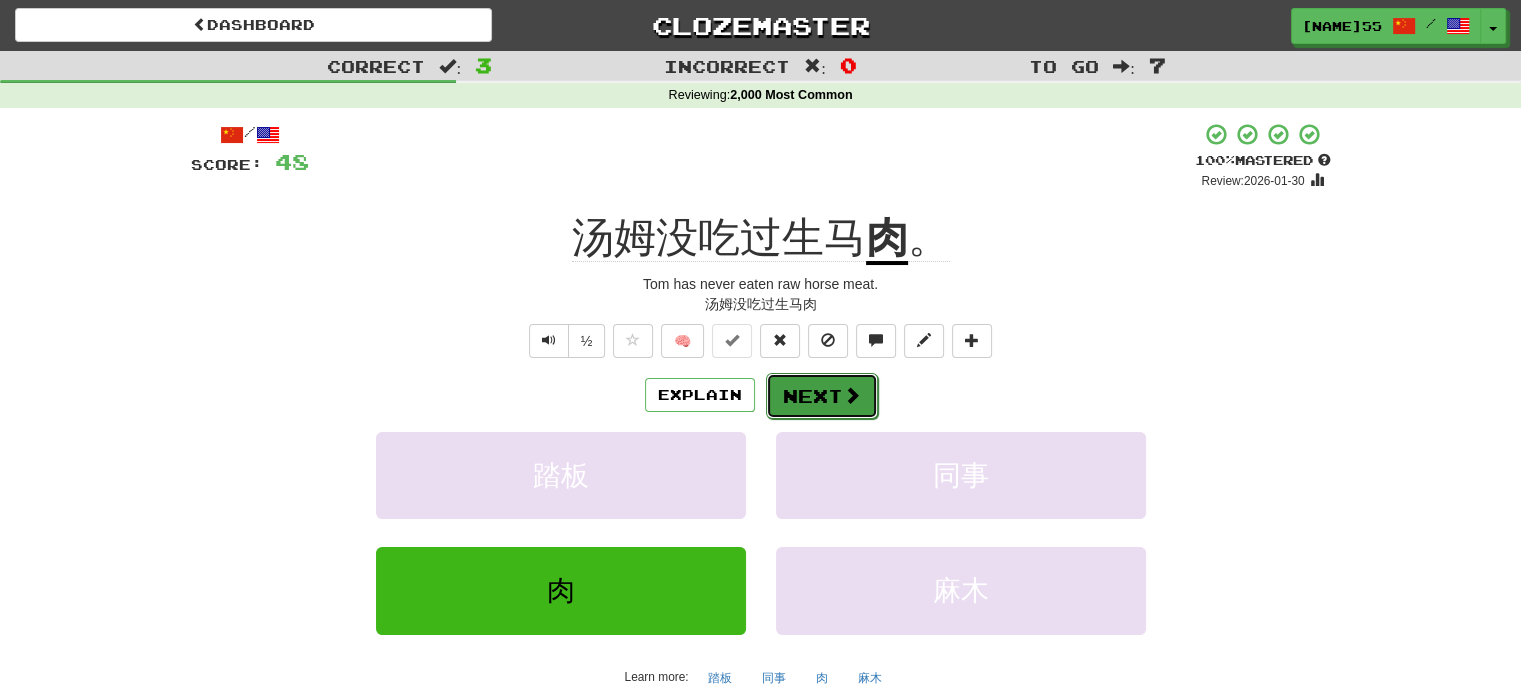 click on "Next" at bounding box center [822, 396] 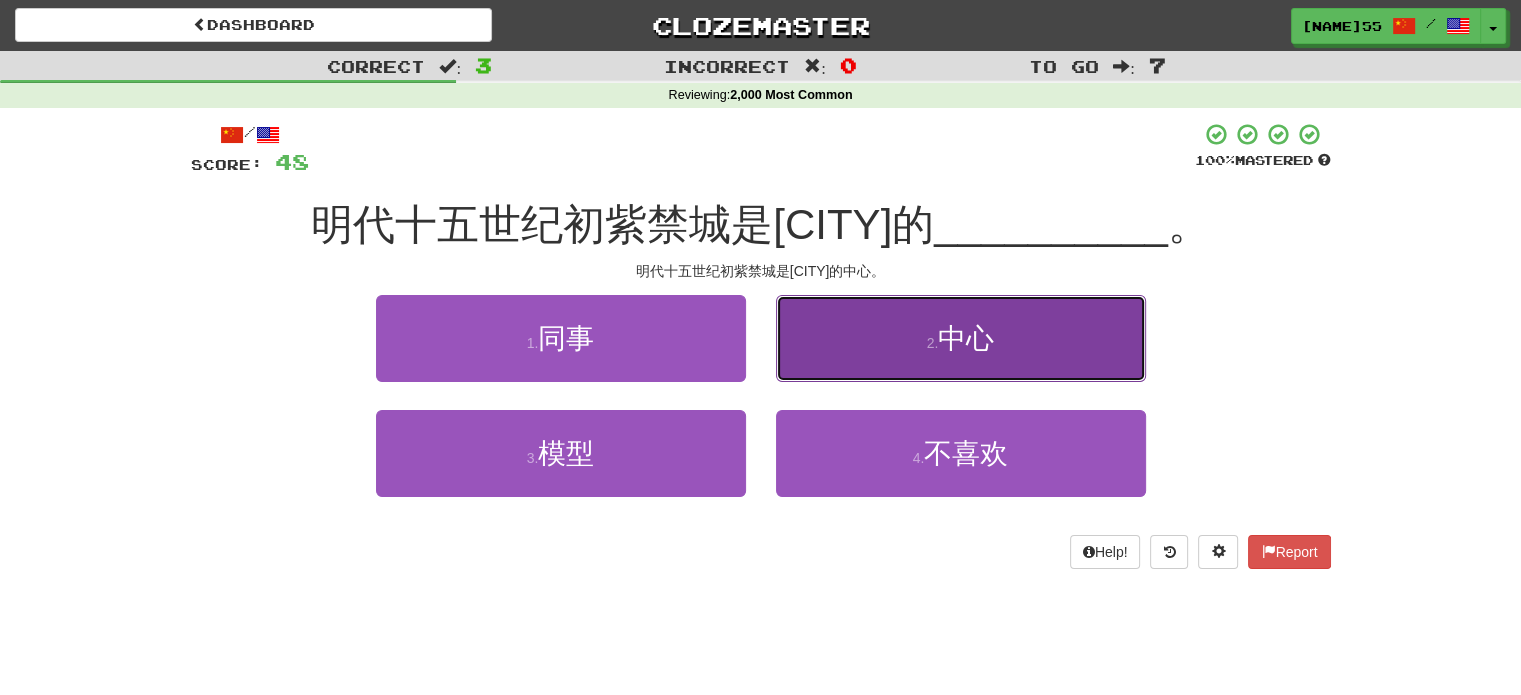 click on "2 .  中心" at bounding box center (961, 338) 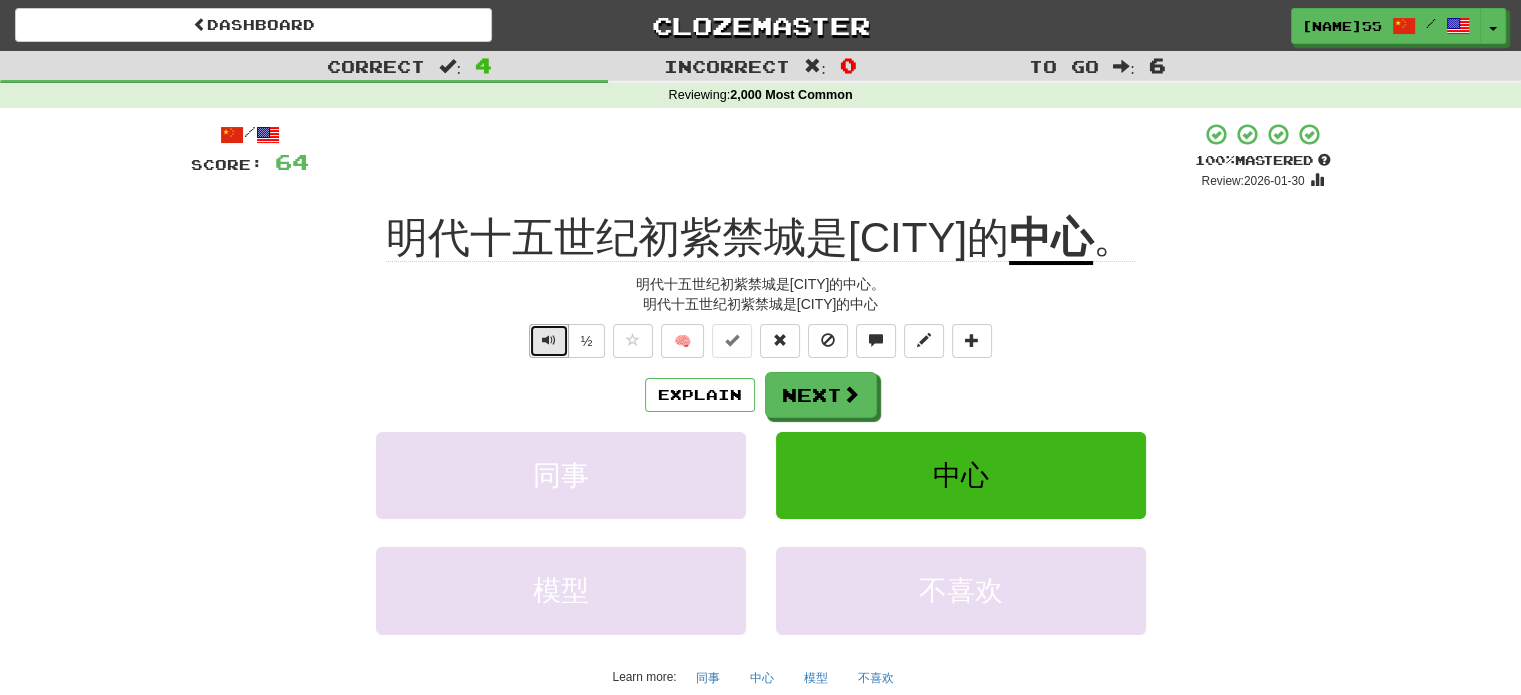 click at bounding box center (549, 340) 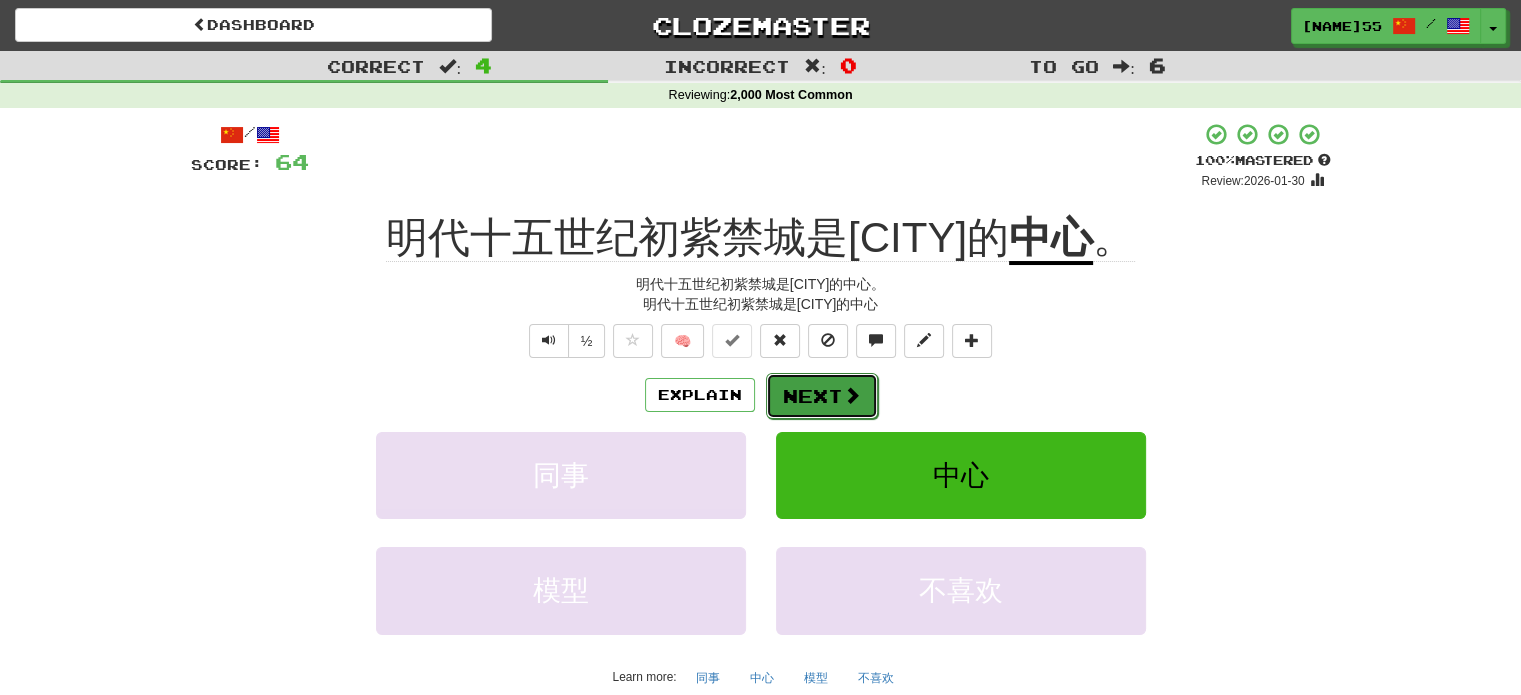 click on "Next" at bounding box center (822, 396) 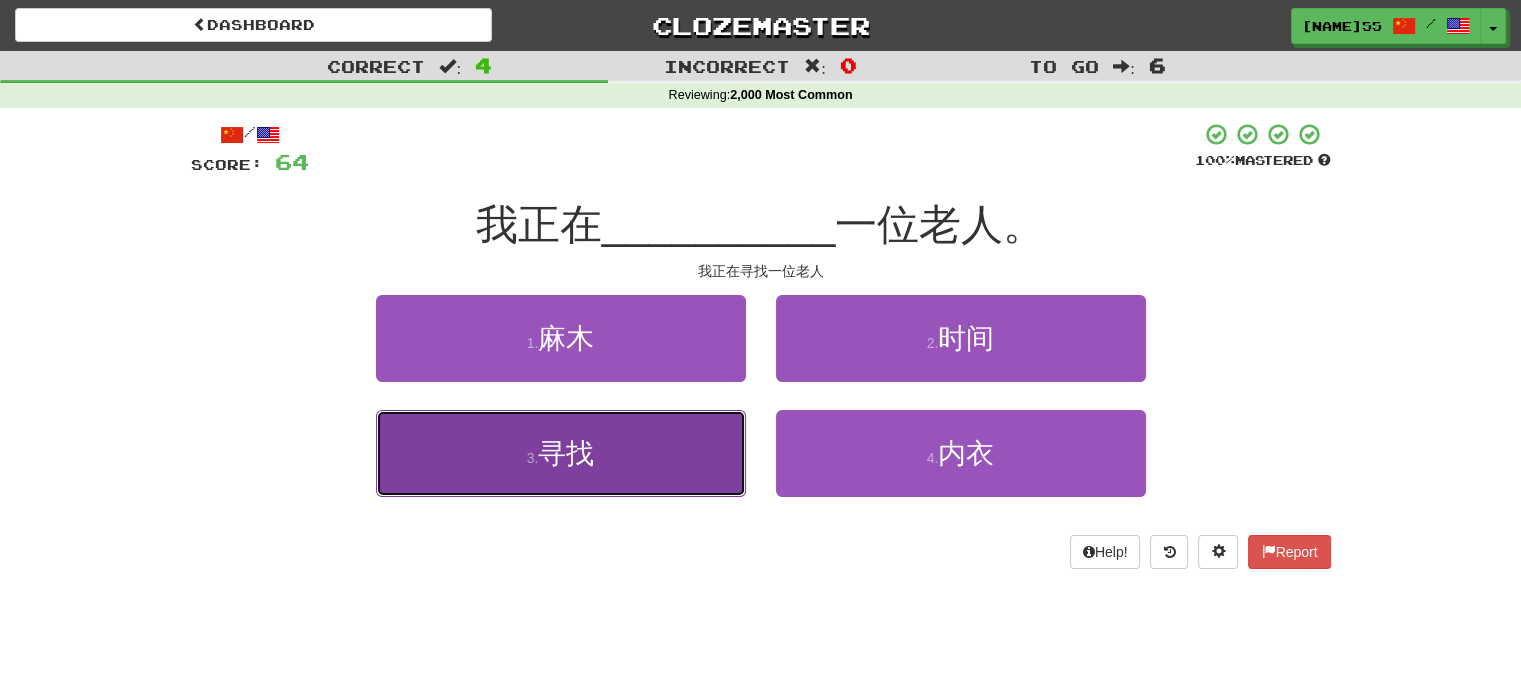click on "寻找" at bounding box center (566, 453) 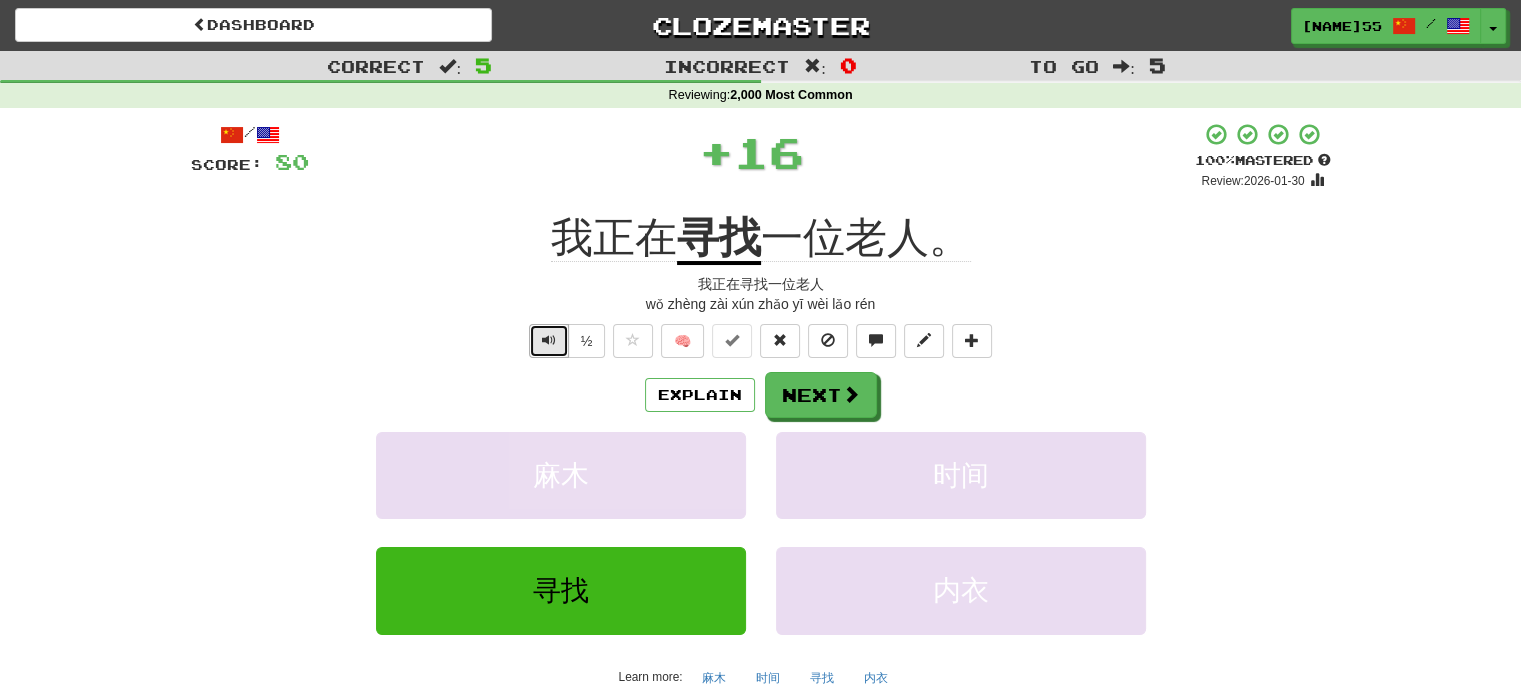 click at bounding box center (549, 341) 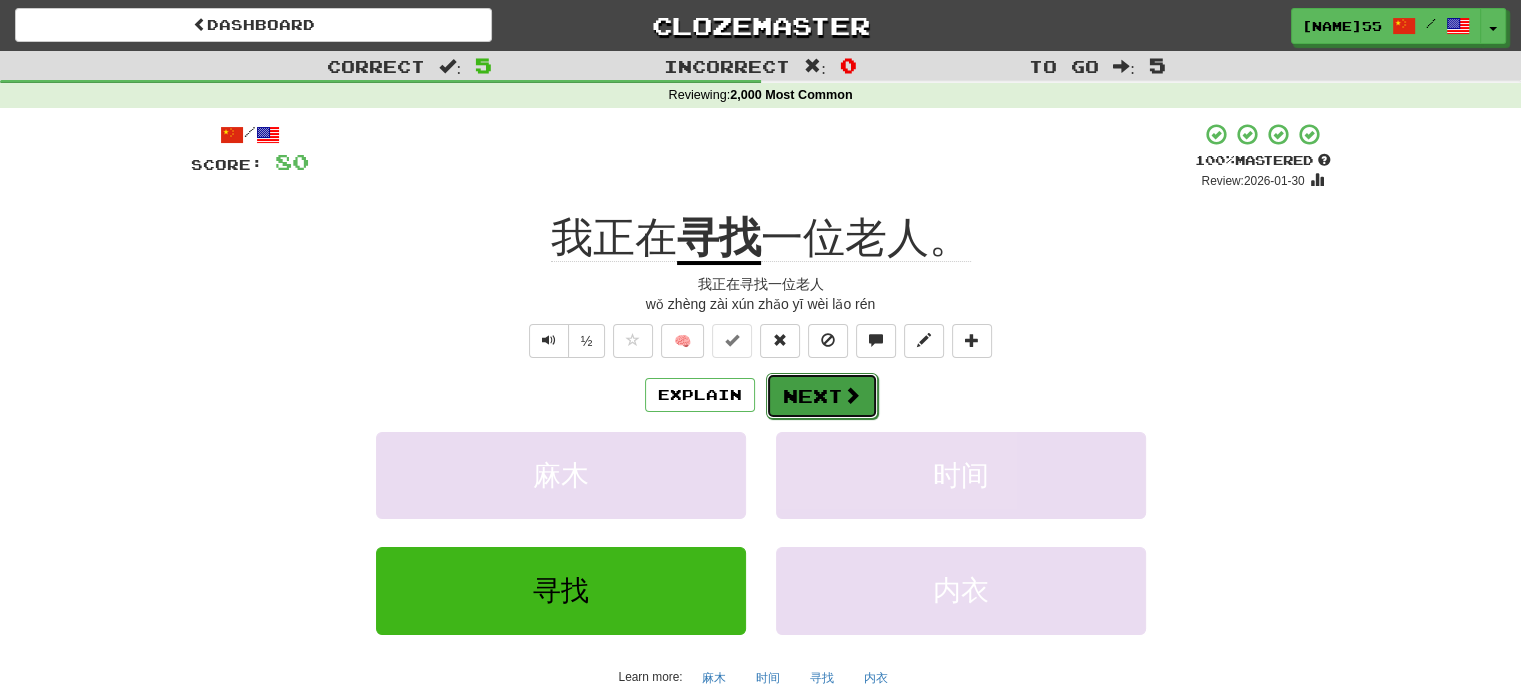 click on "Next" at bounding box center (822, 396) 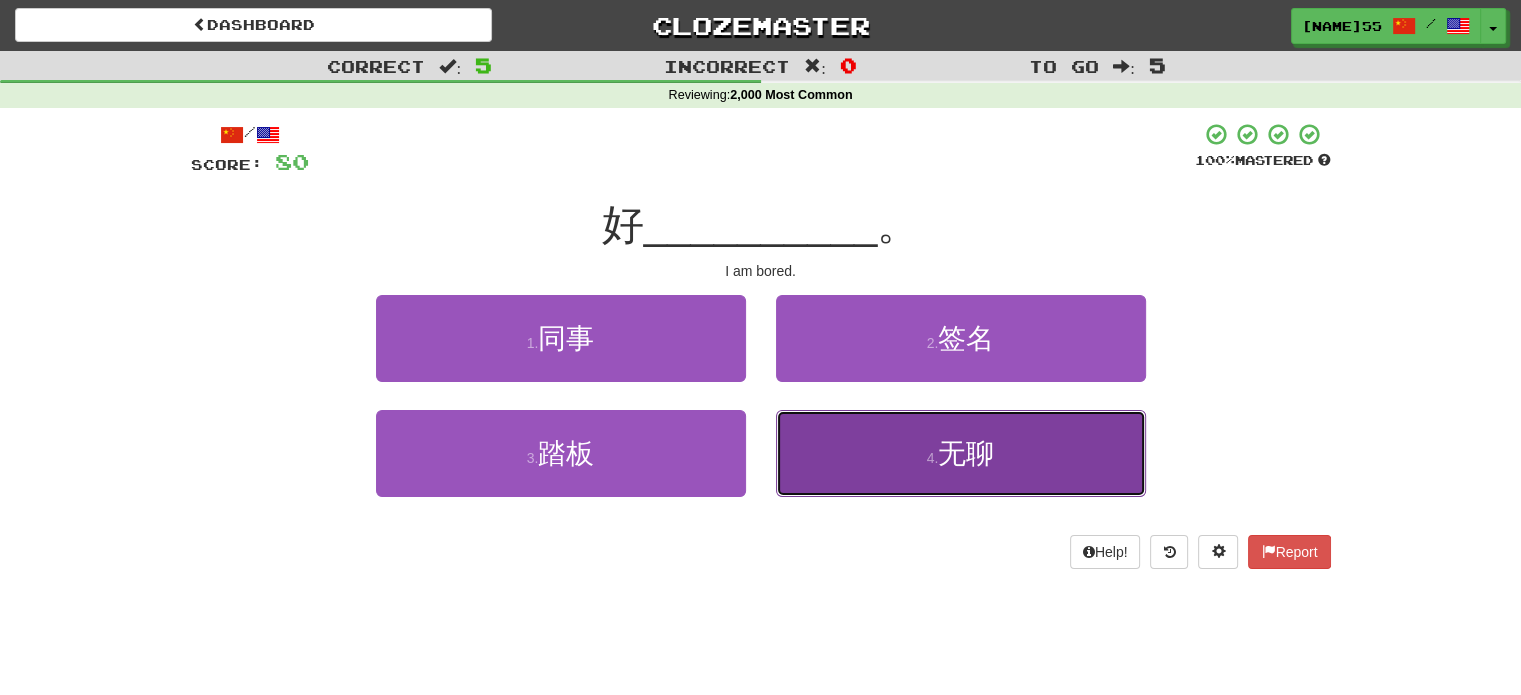 click on "无聊" at bounding box center (966, 453) 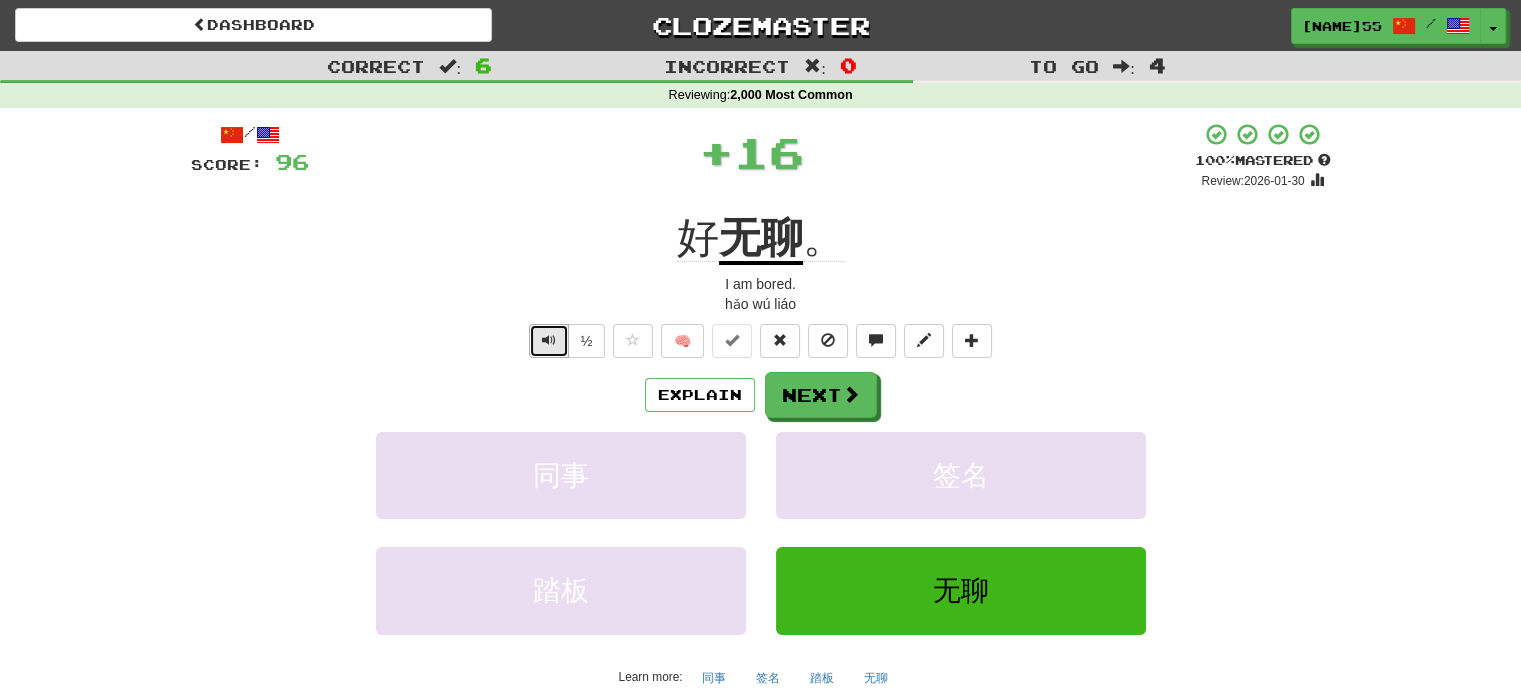 click at bounding box center (549, 341) 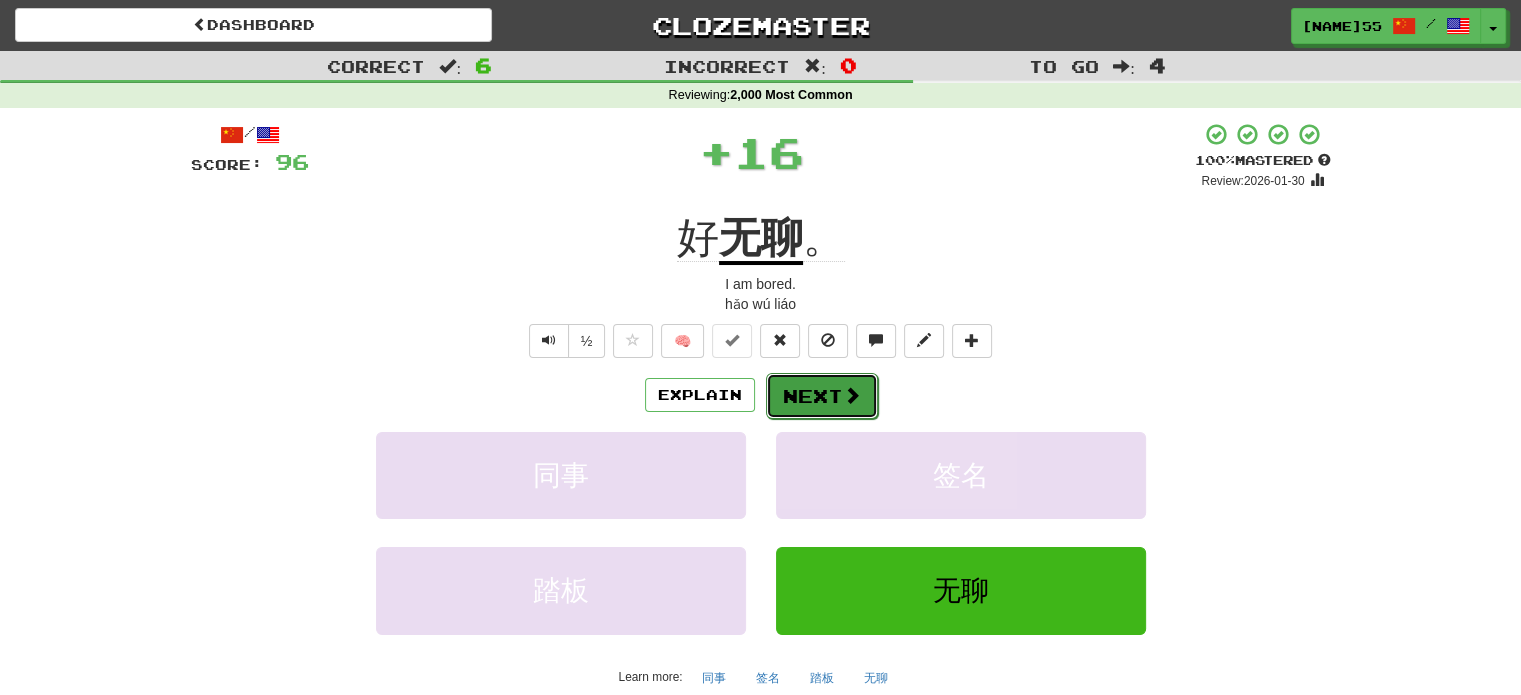 click on "Next" at bounding box center (822, 396) 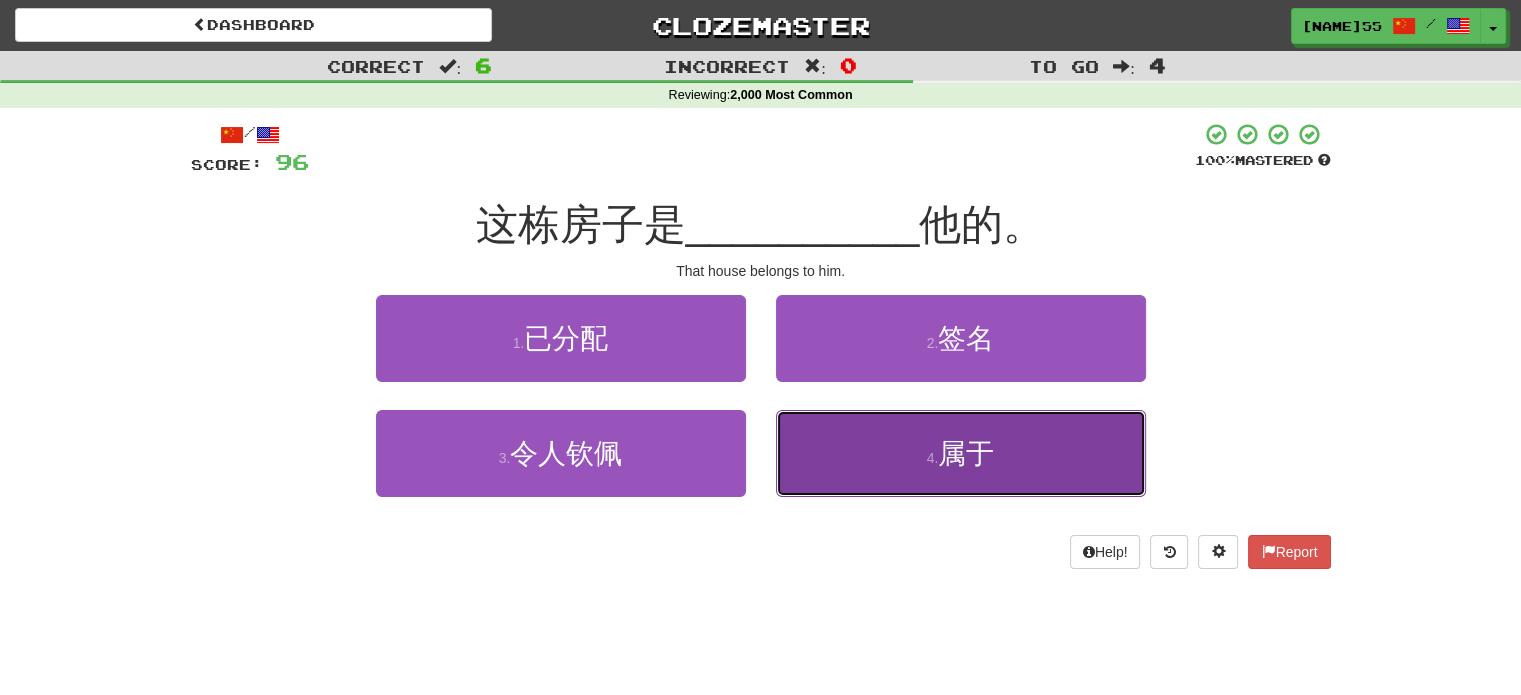 click on "4 .  属于" at bounding box center (961, 453) 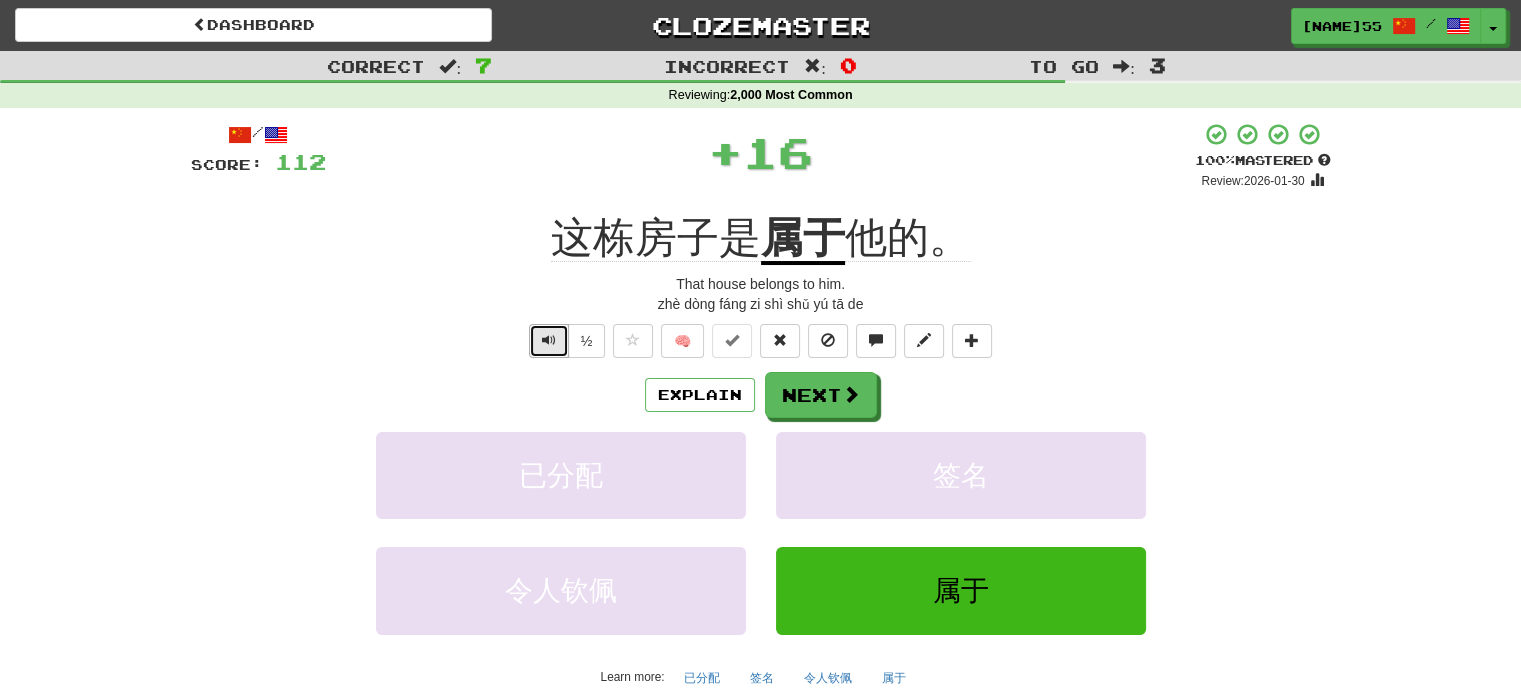 click at bounding box center (549, 340) 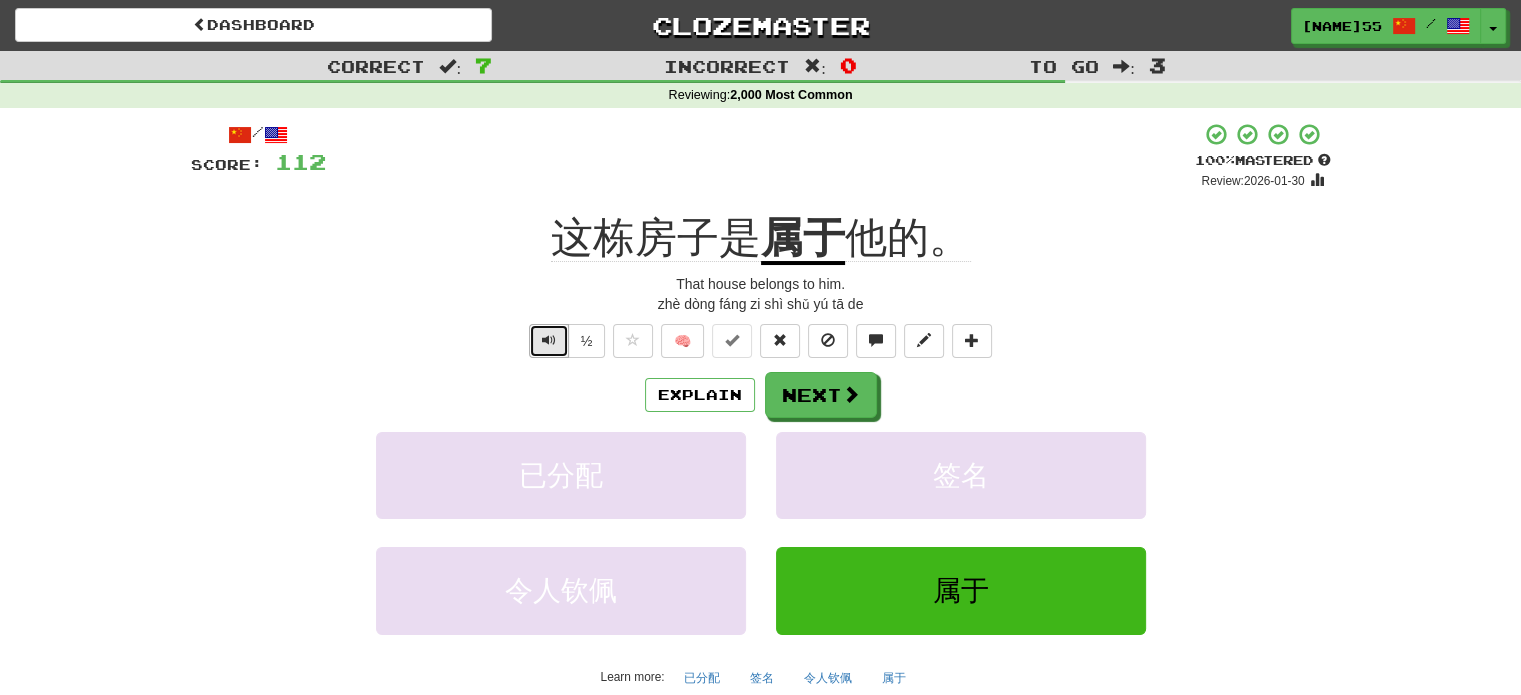click at bounding box center (549, 340) 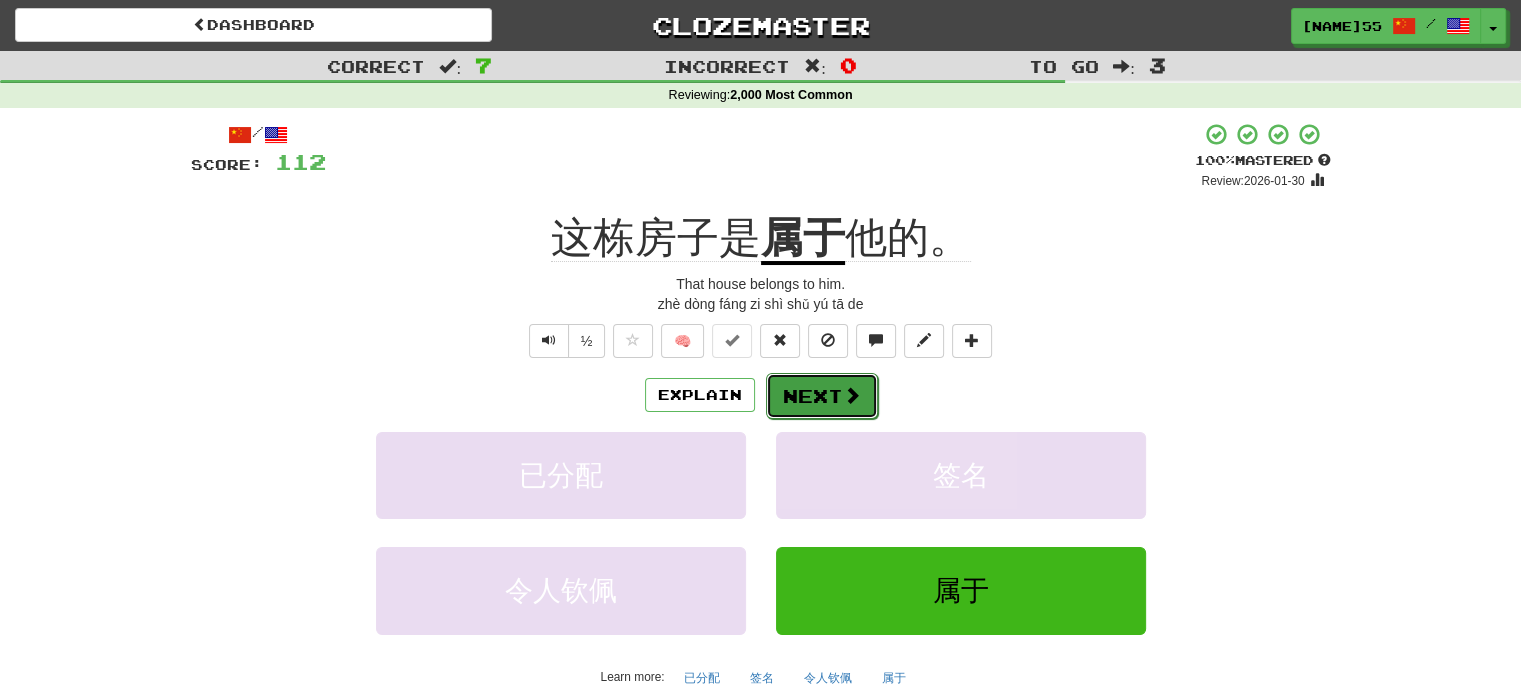 click on "Next" at bounding box center (822, 396) 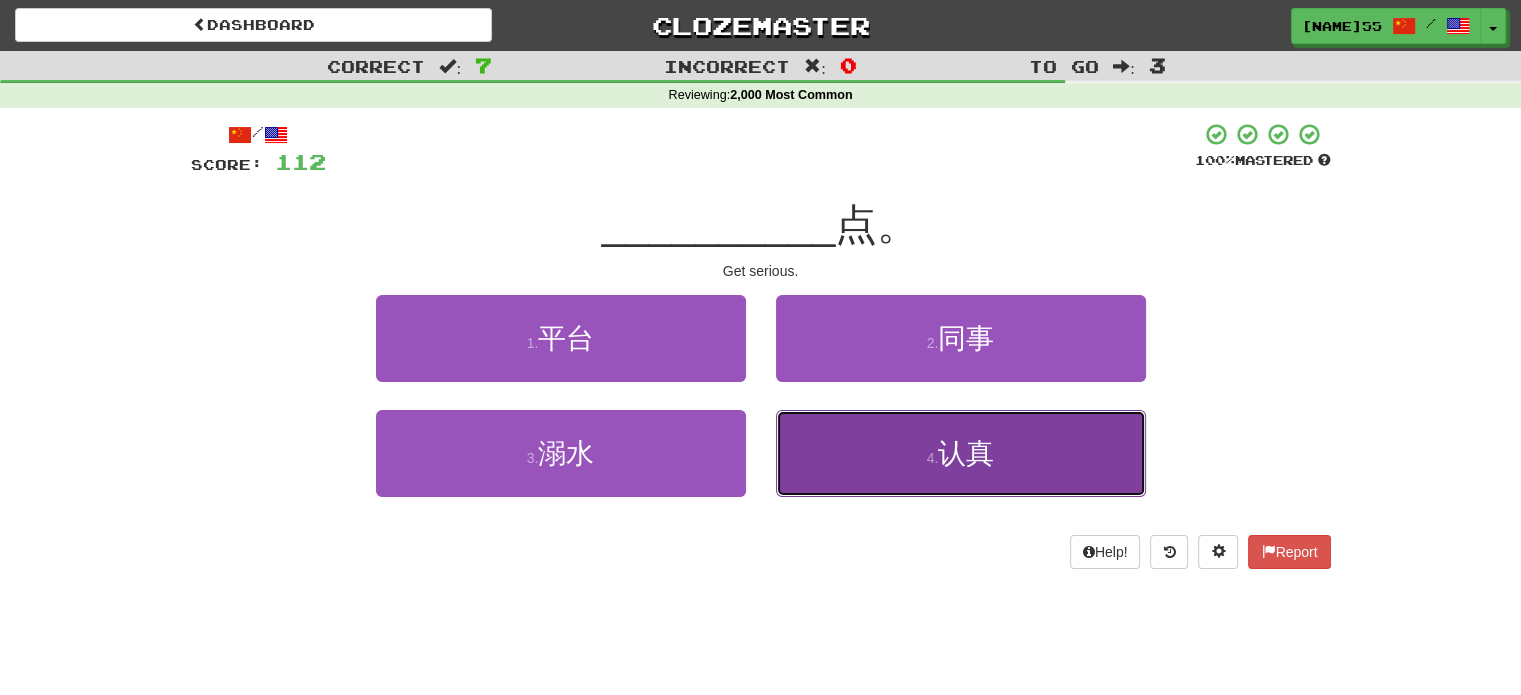click on "认真" at bounding box center (966, 453) 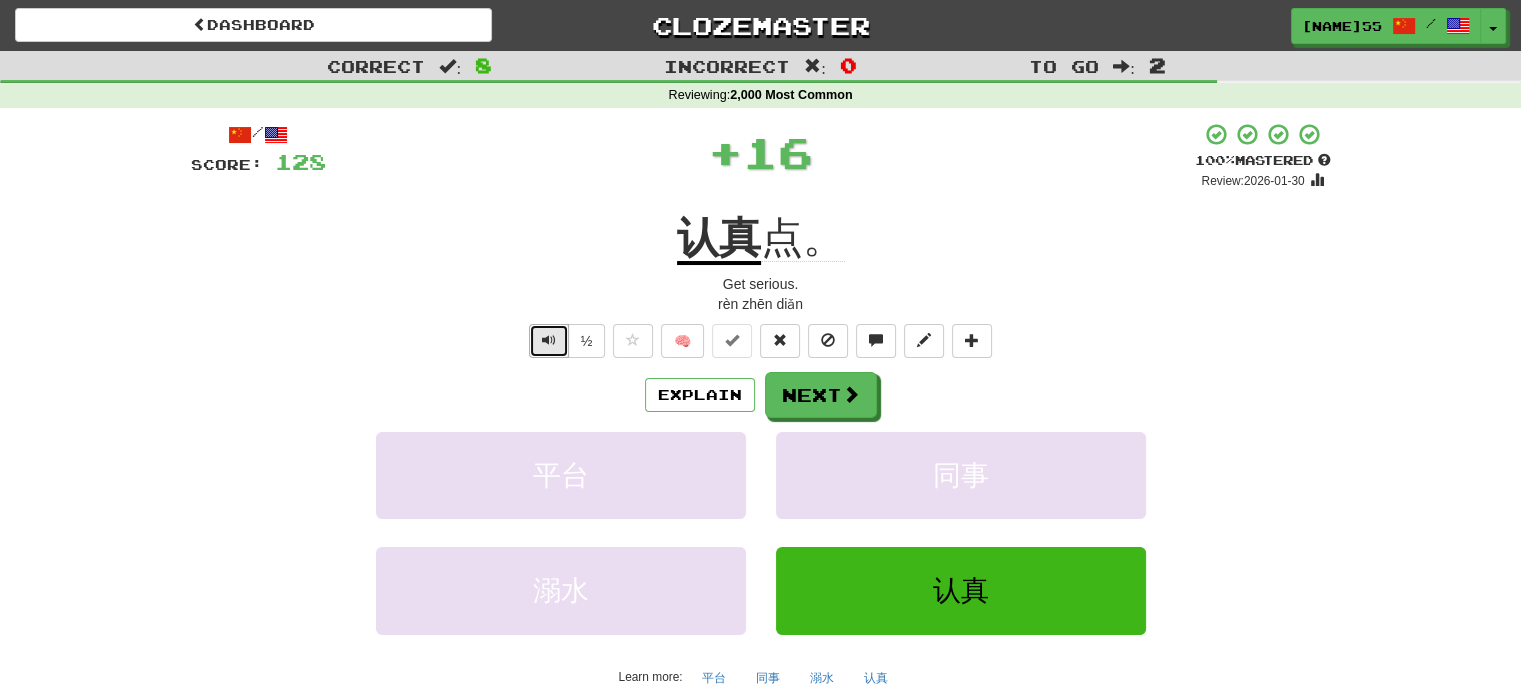 click at bounding box center (549, 341) 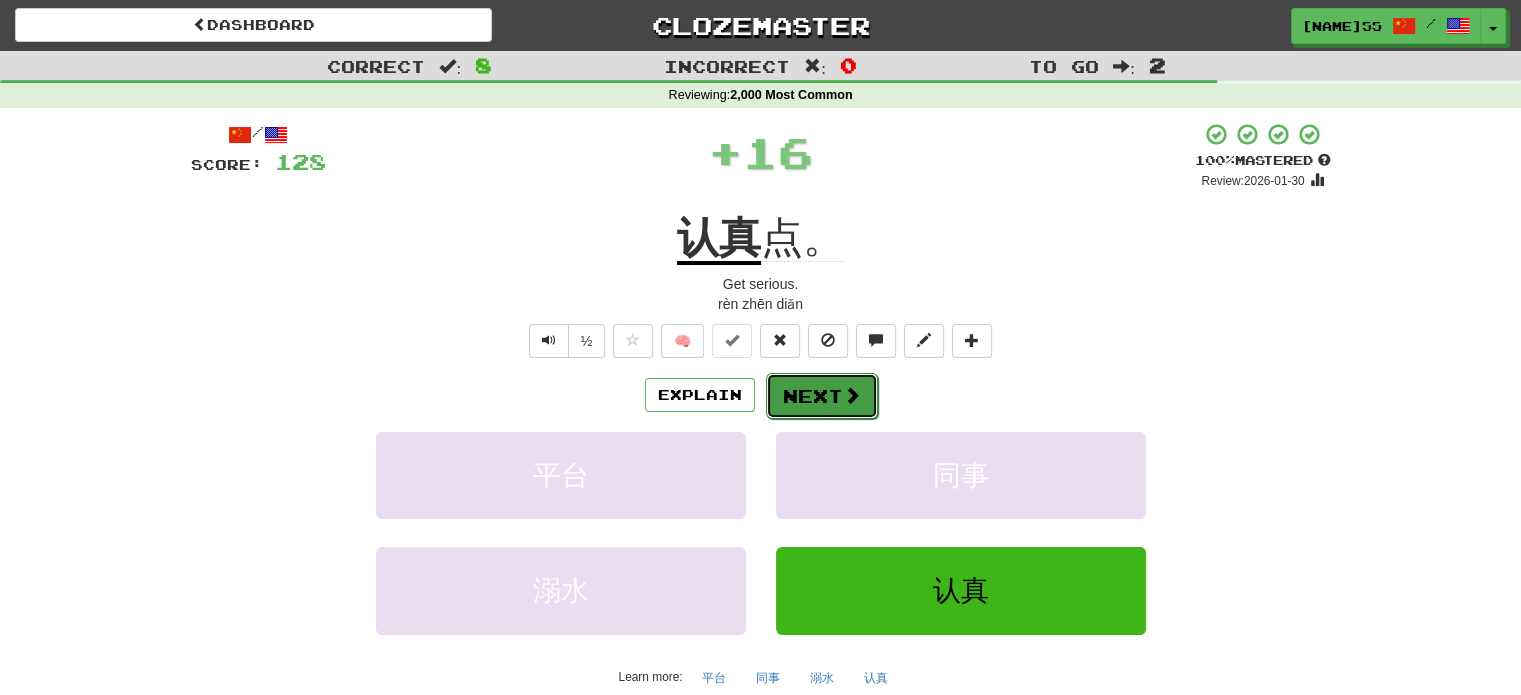 click on "Next" at bounding box center (822, 396) 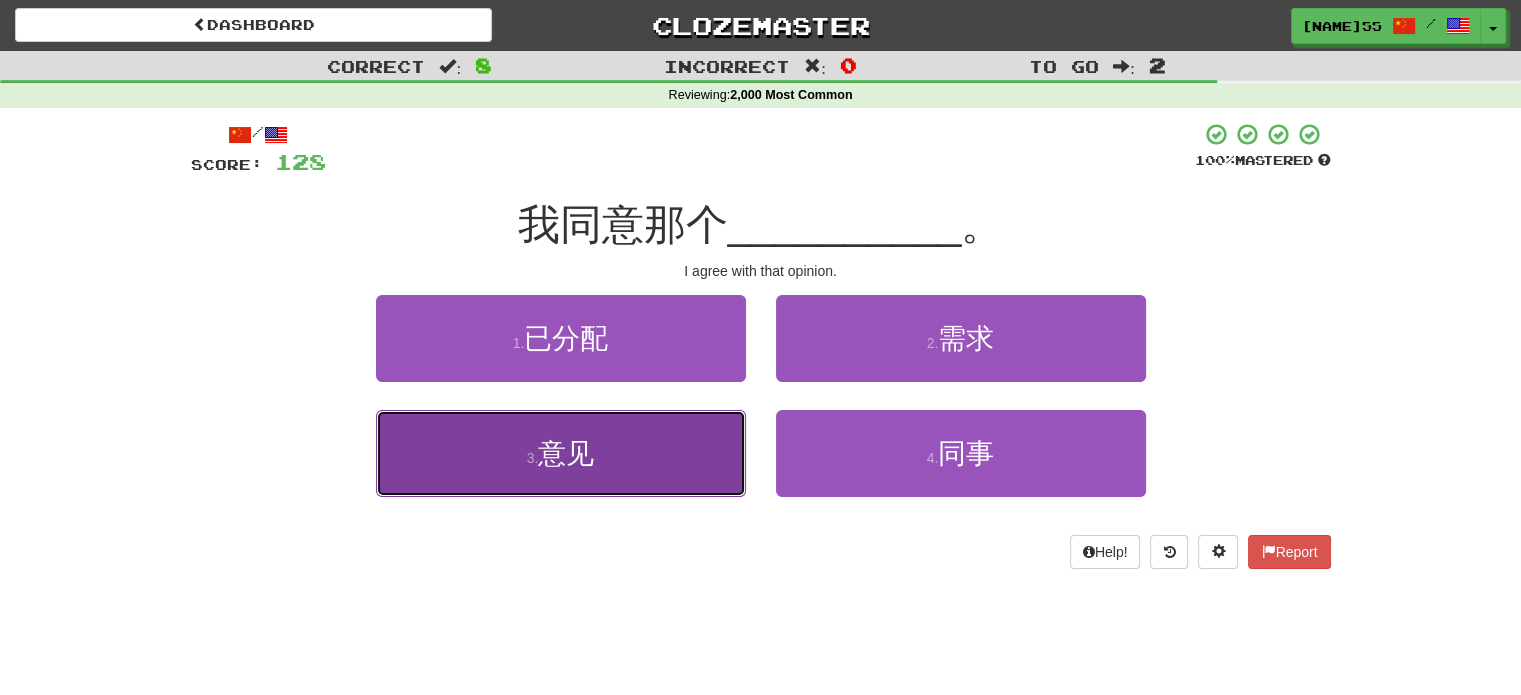 click on "3 .  意见" at bounding box center (561, 453) 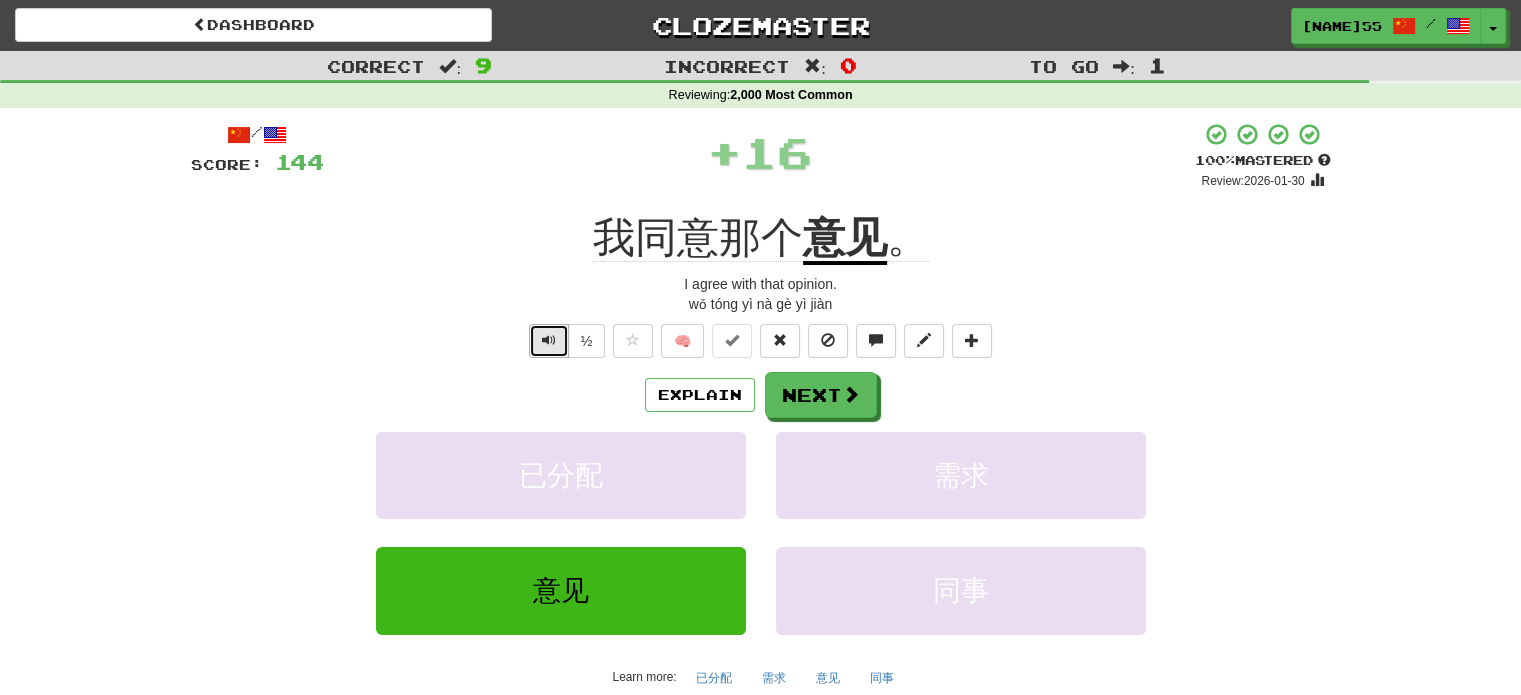 click at bounding box center (549, 341) 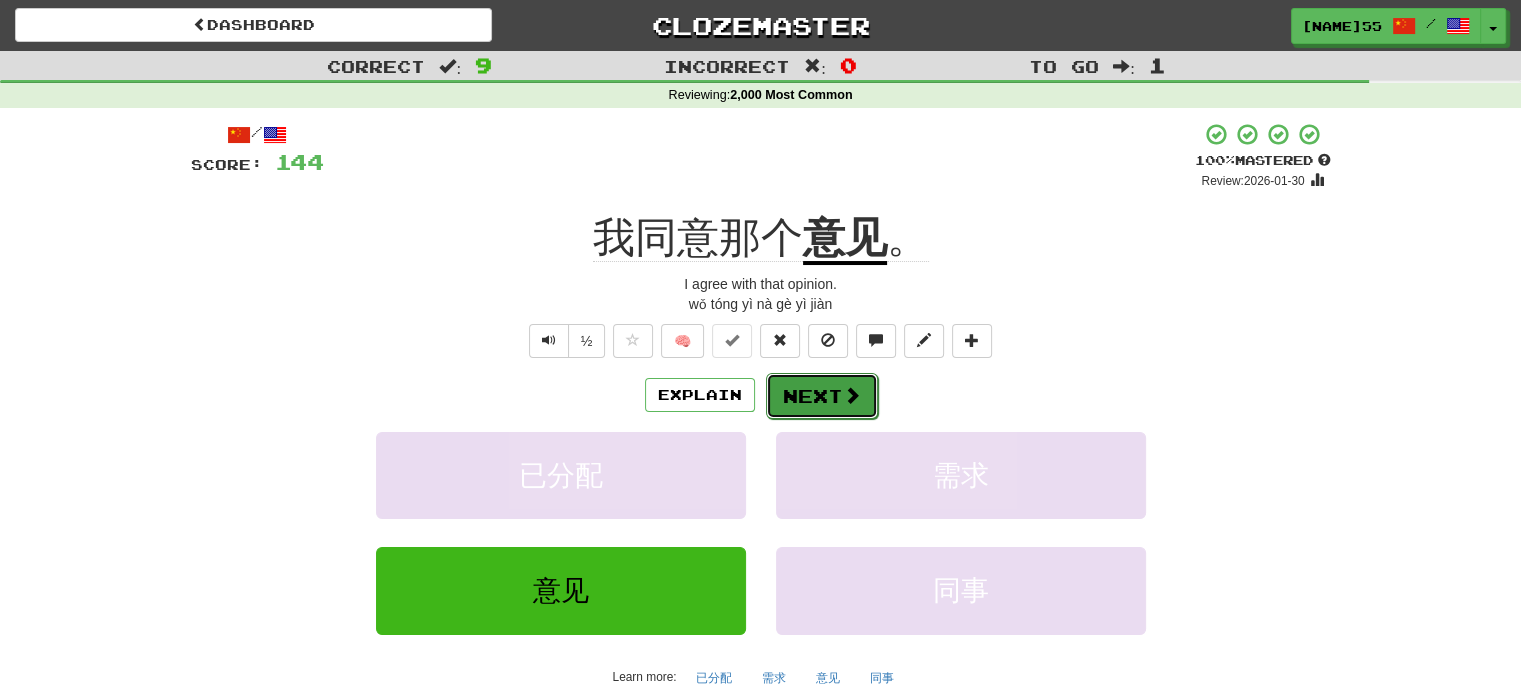click on "Next" at bounding box center [822, 396] 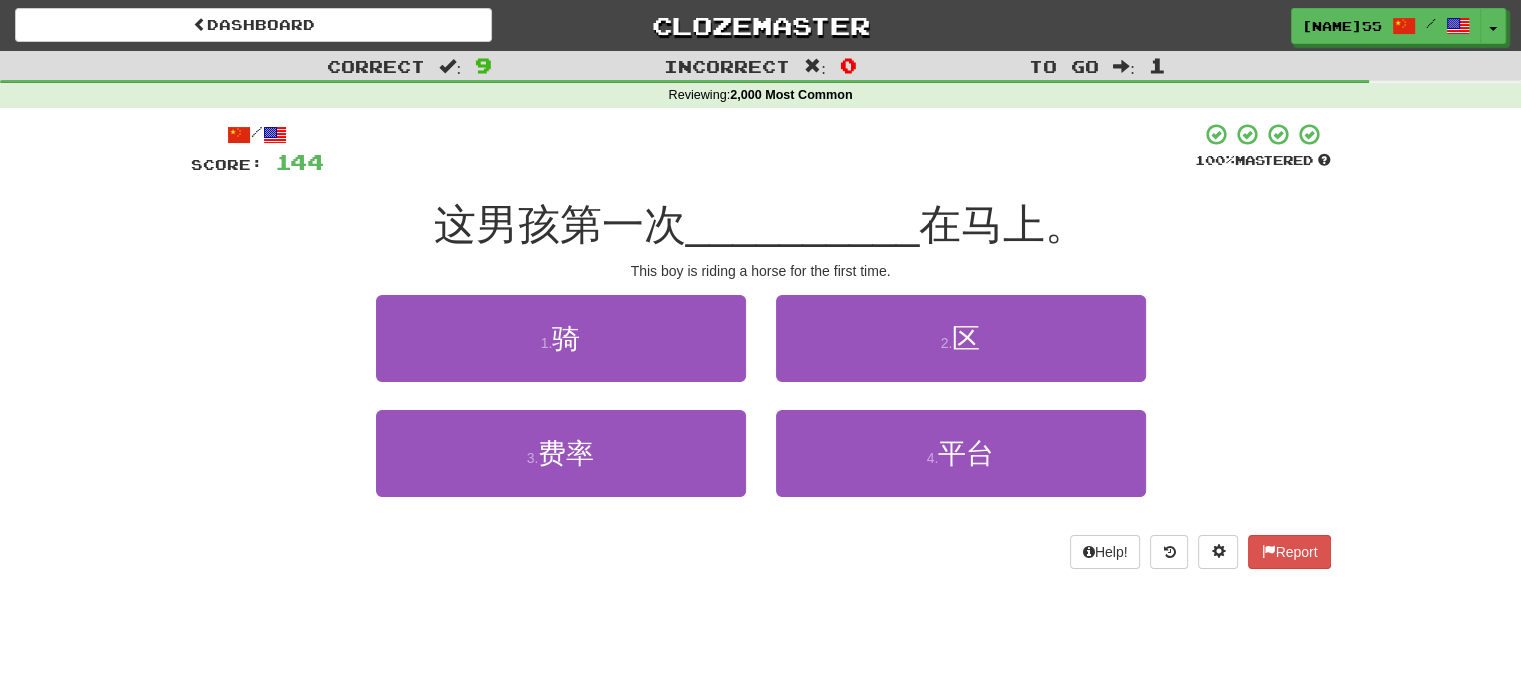 click on "1 .  骑" at bounding box center (561, 352) 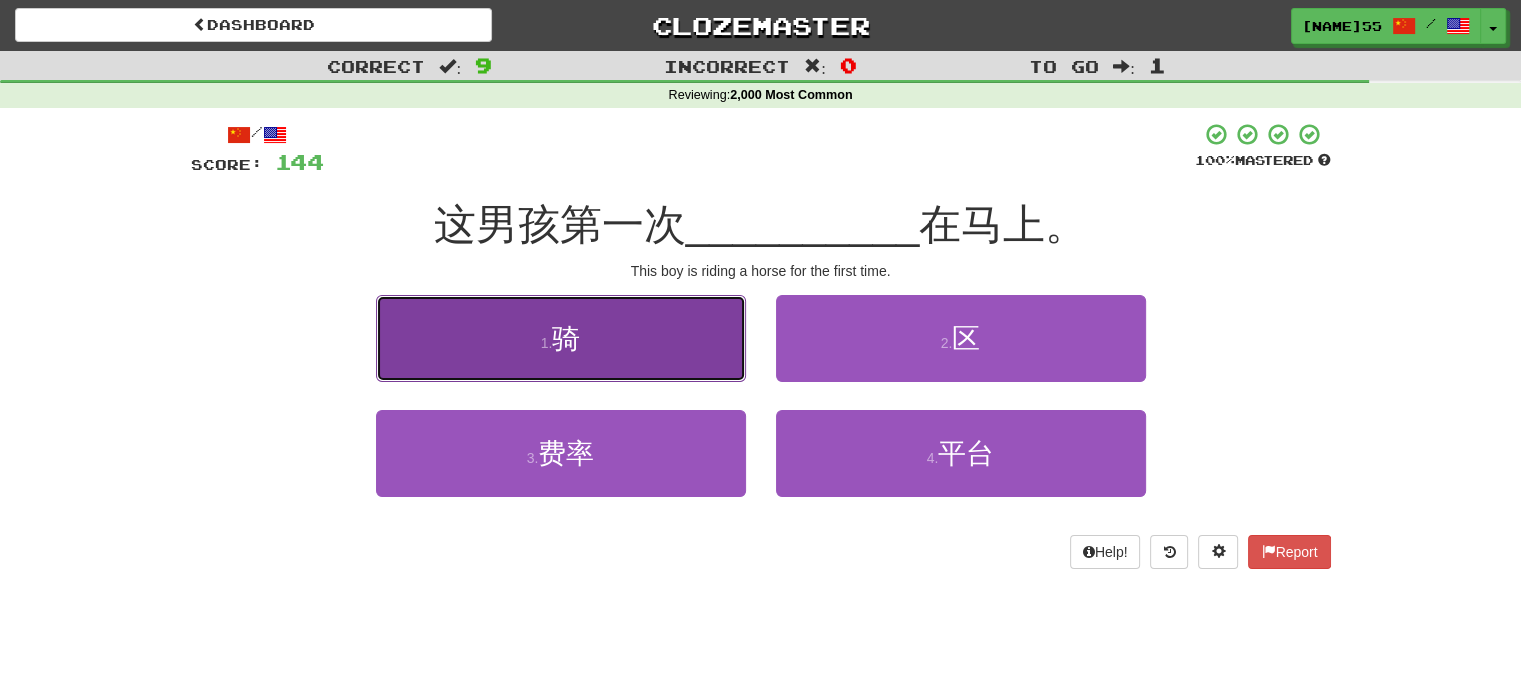 click on "1 .  骑" at bounding box center (561, 338) 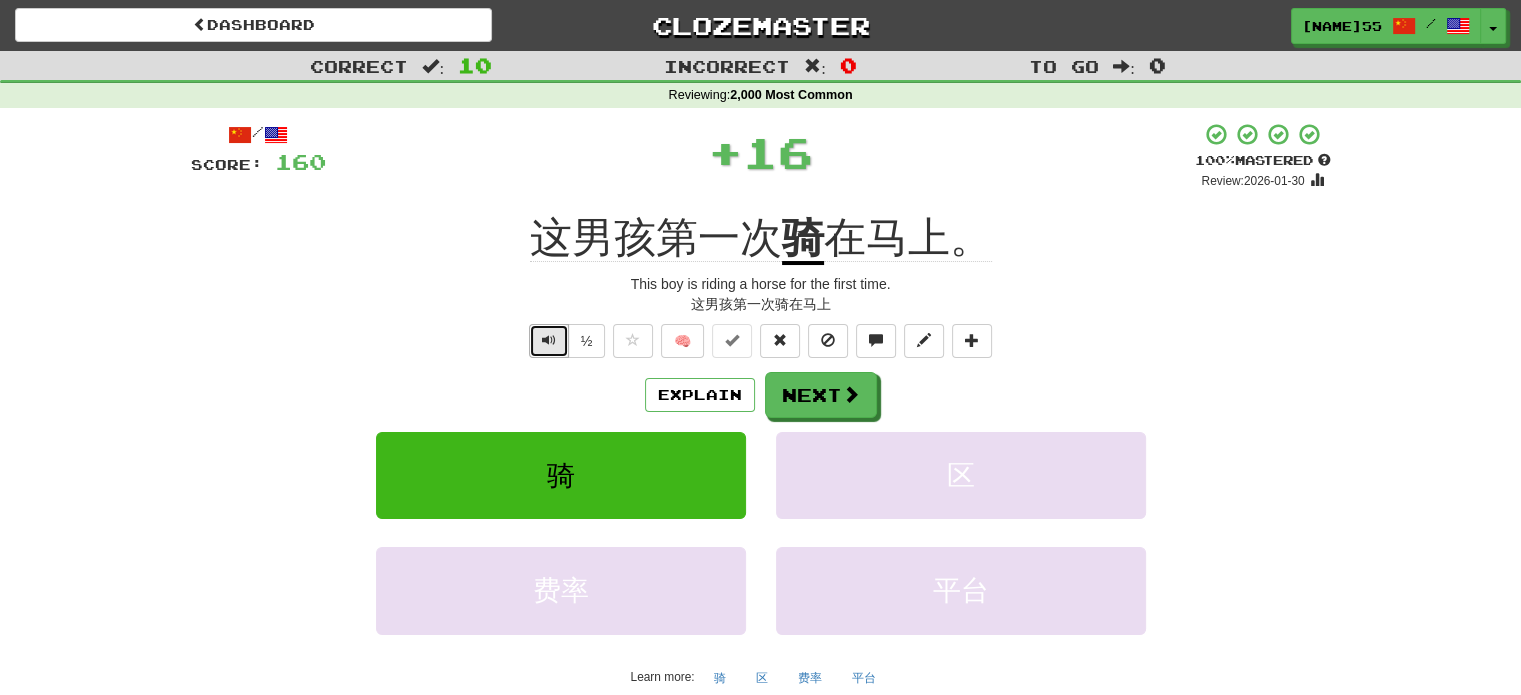 click at bounding box center [549, 340] 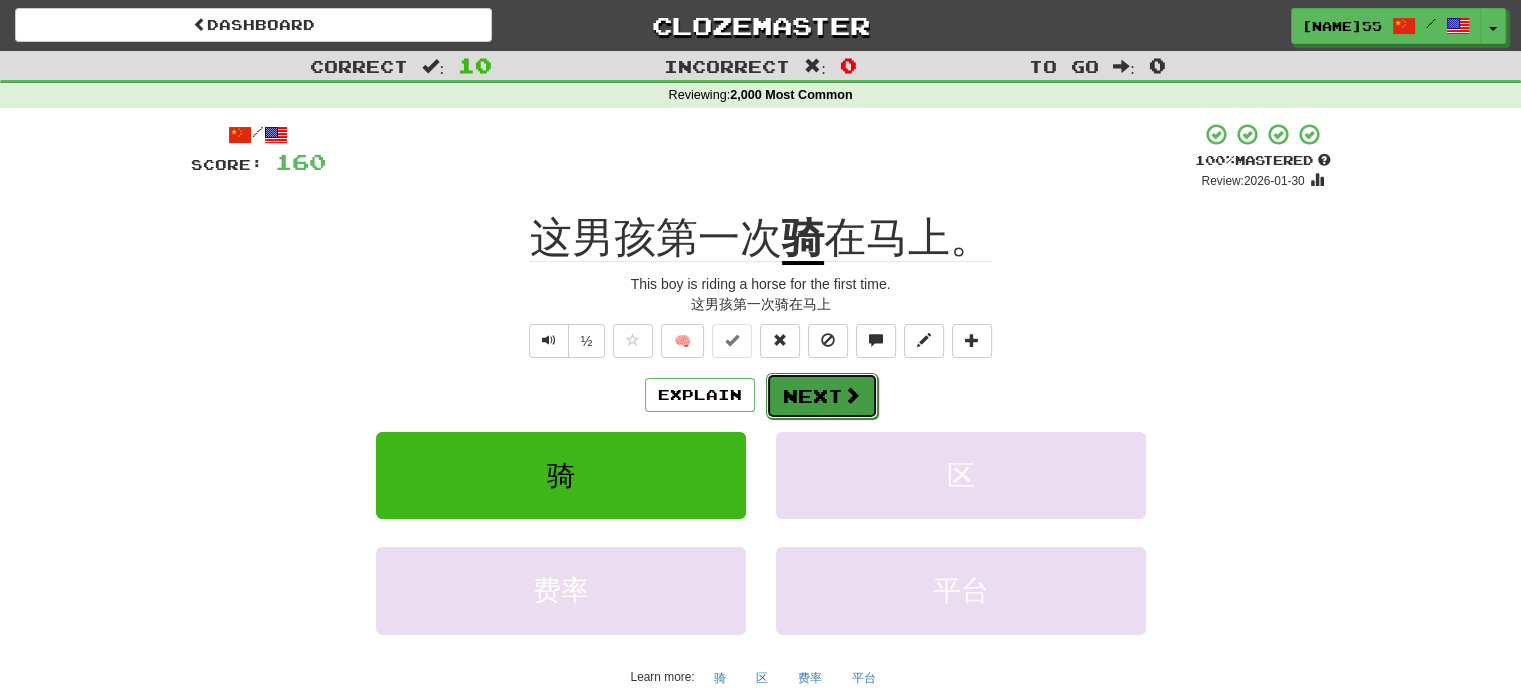click at bounding box center (852, 395) 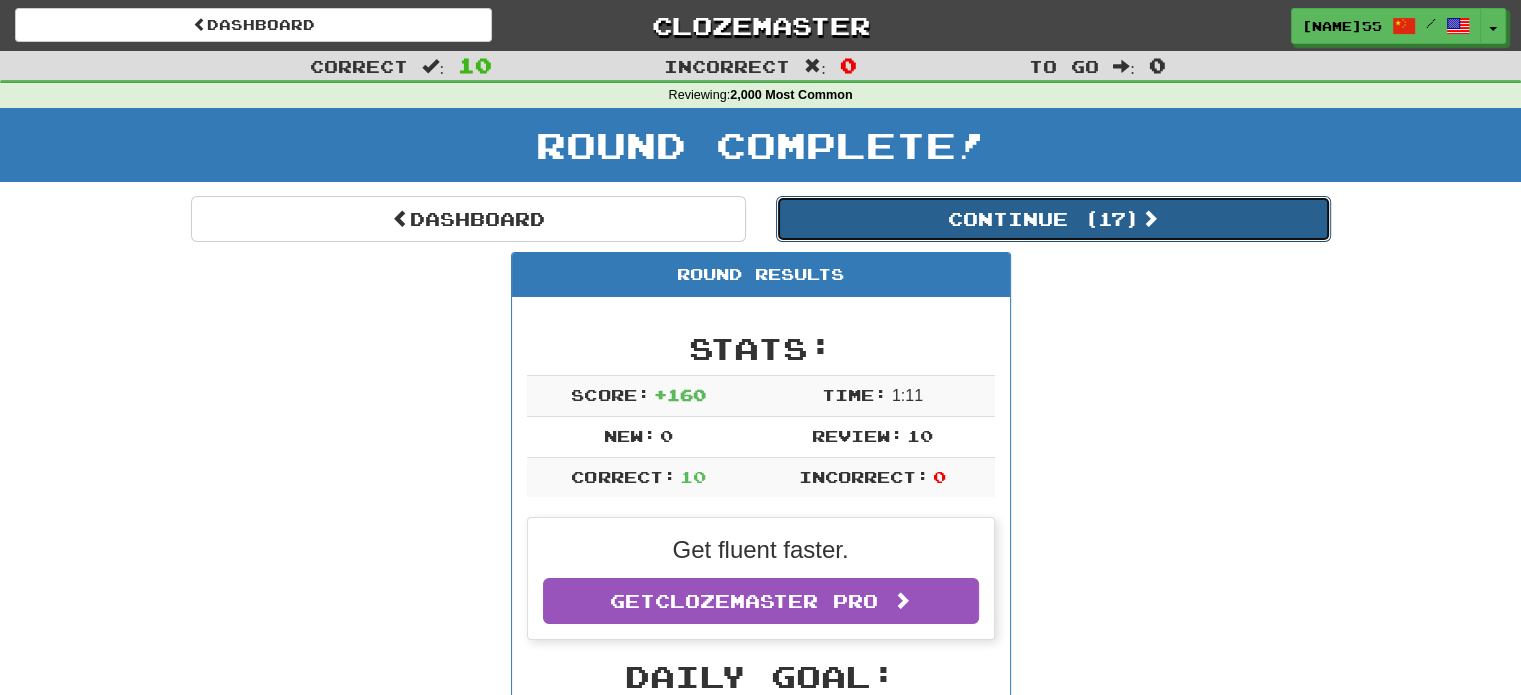click on "Continue ( 17 )" at bounding box center (1053, 219) 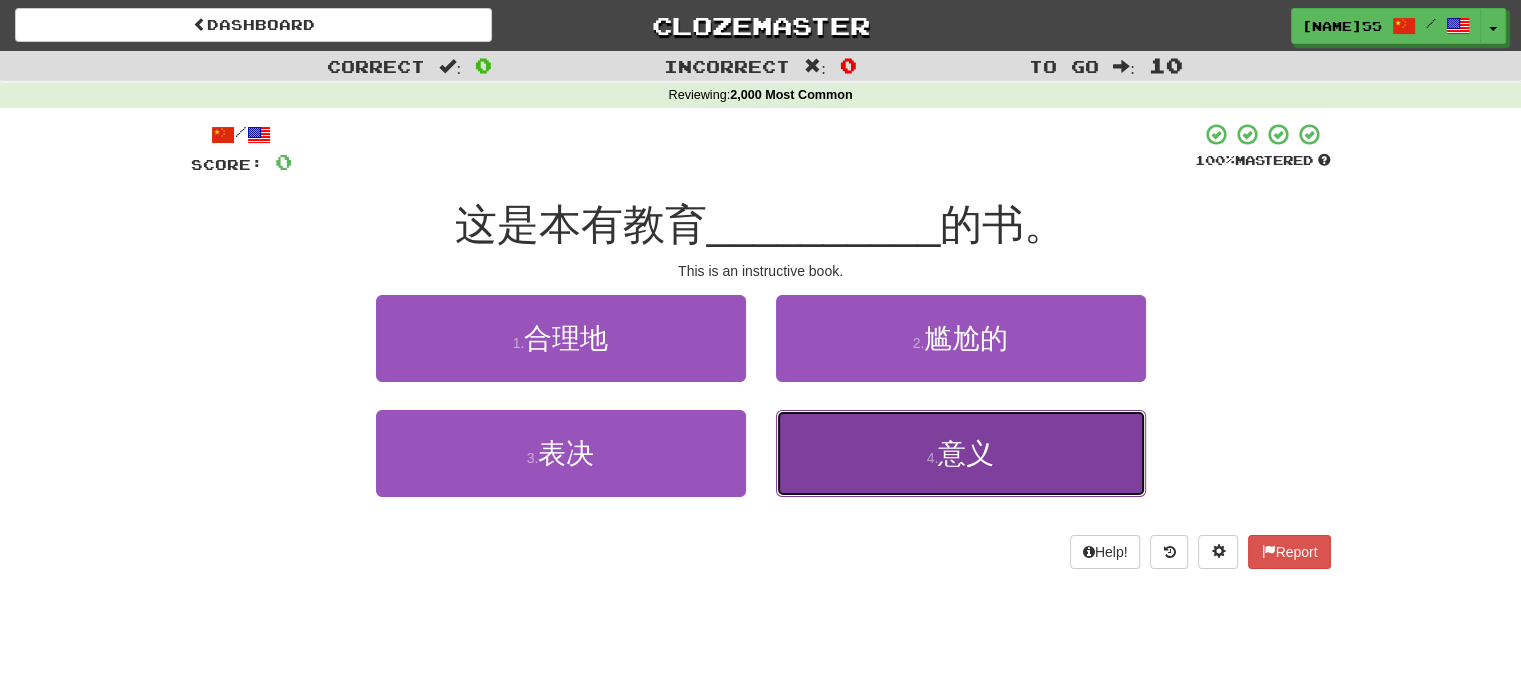 click on "4 .  意义" at bounding box center (961, 453) 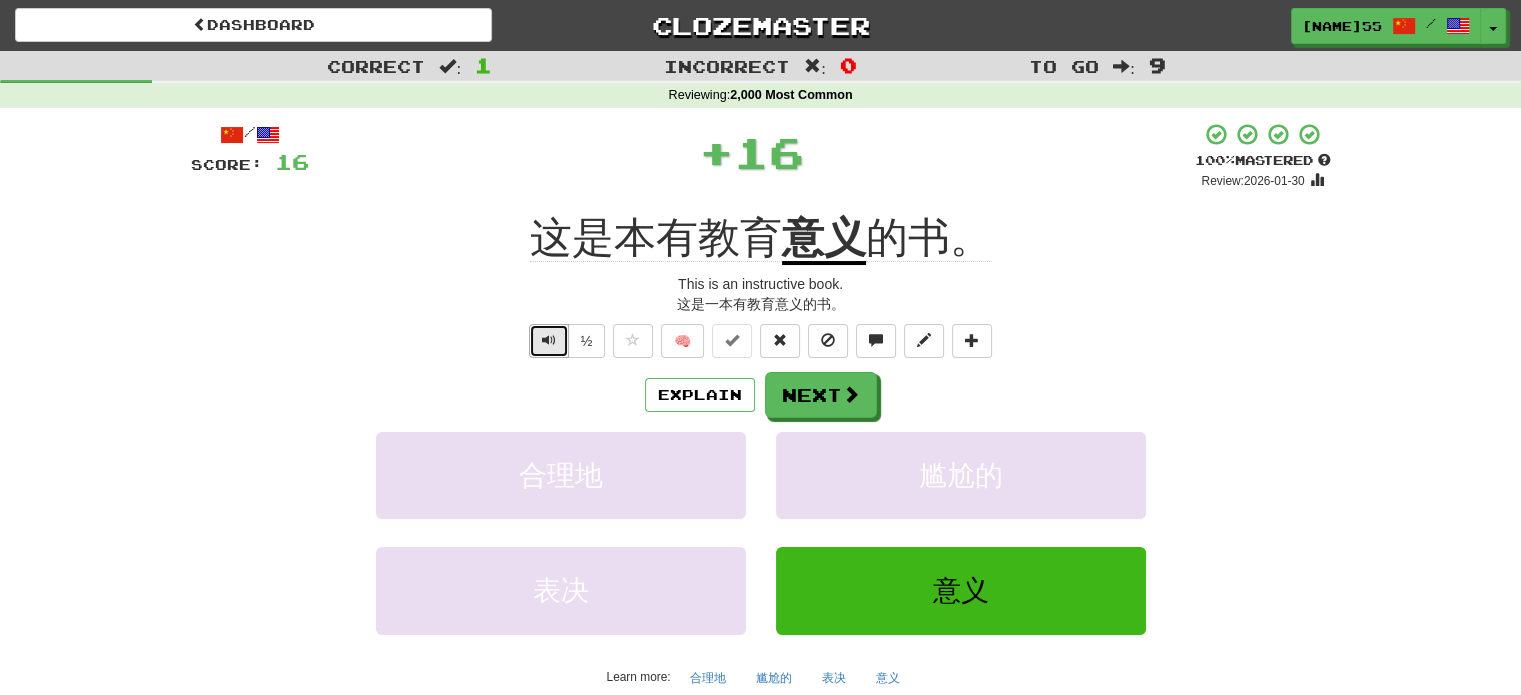 click at bounding box center [549, 340] 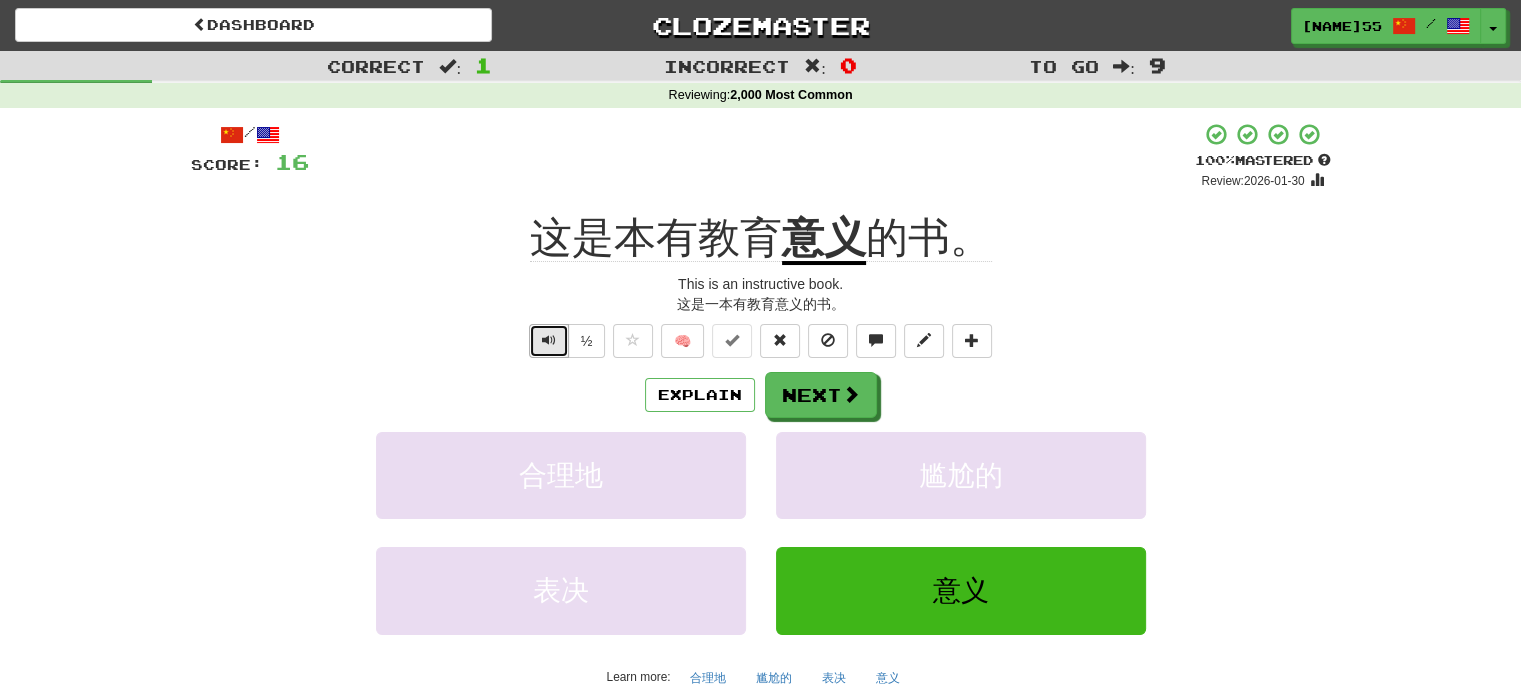 click at bounding box center (549, 340) 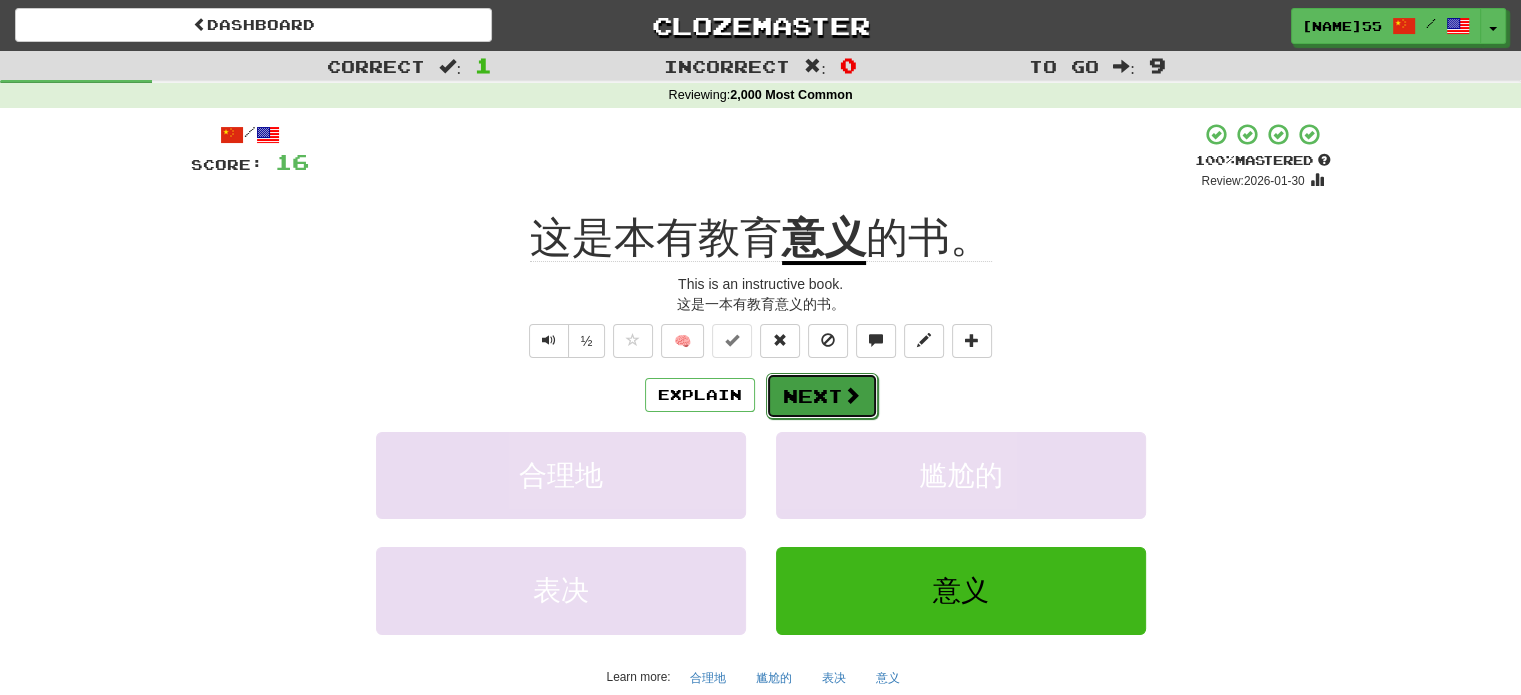 click at bounding box center (852, 395) 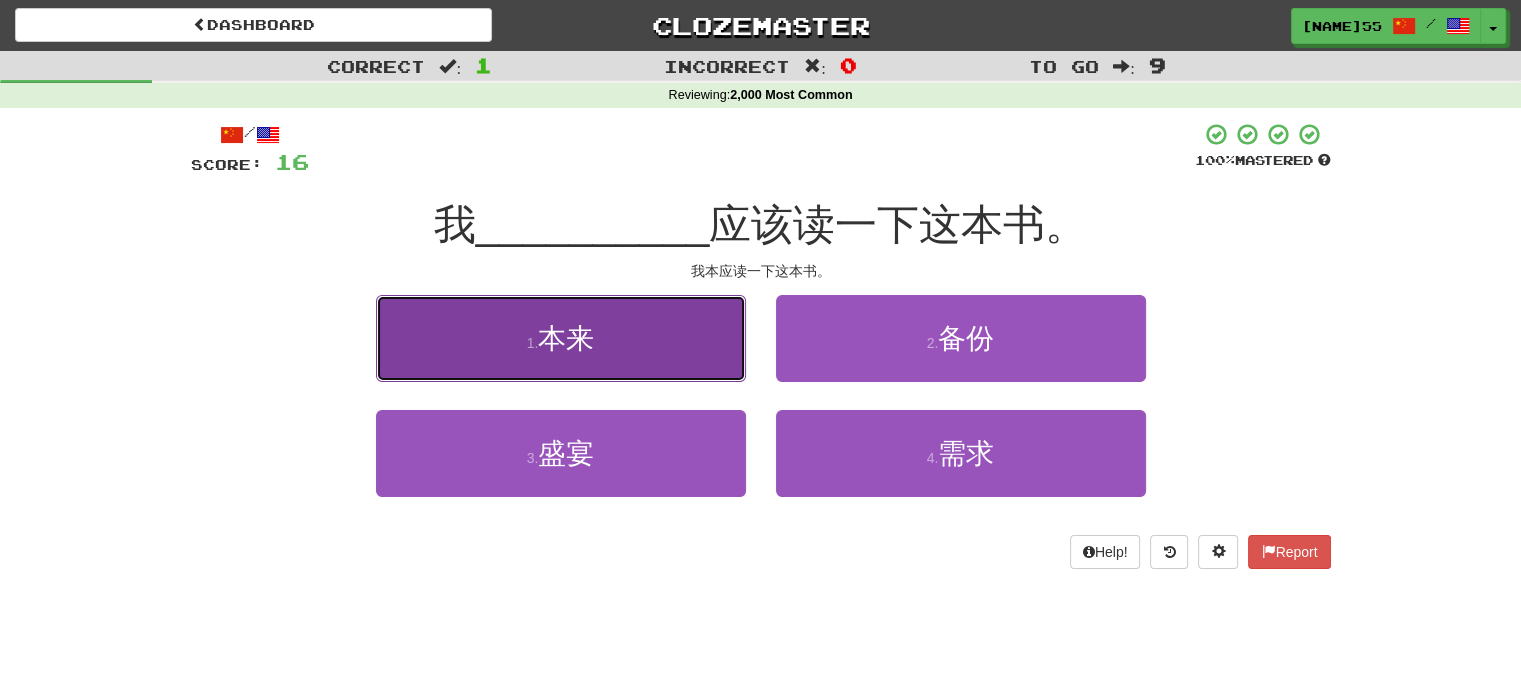 click on "1 .  本来" at bounding box center [561, 338] 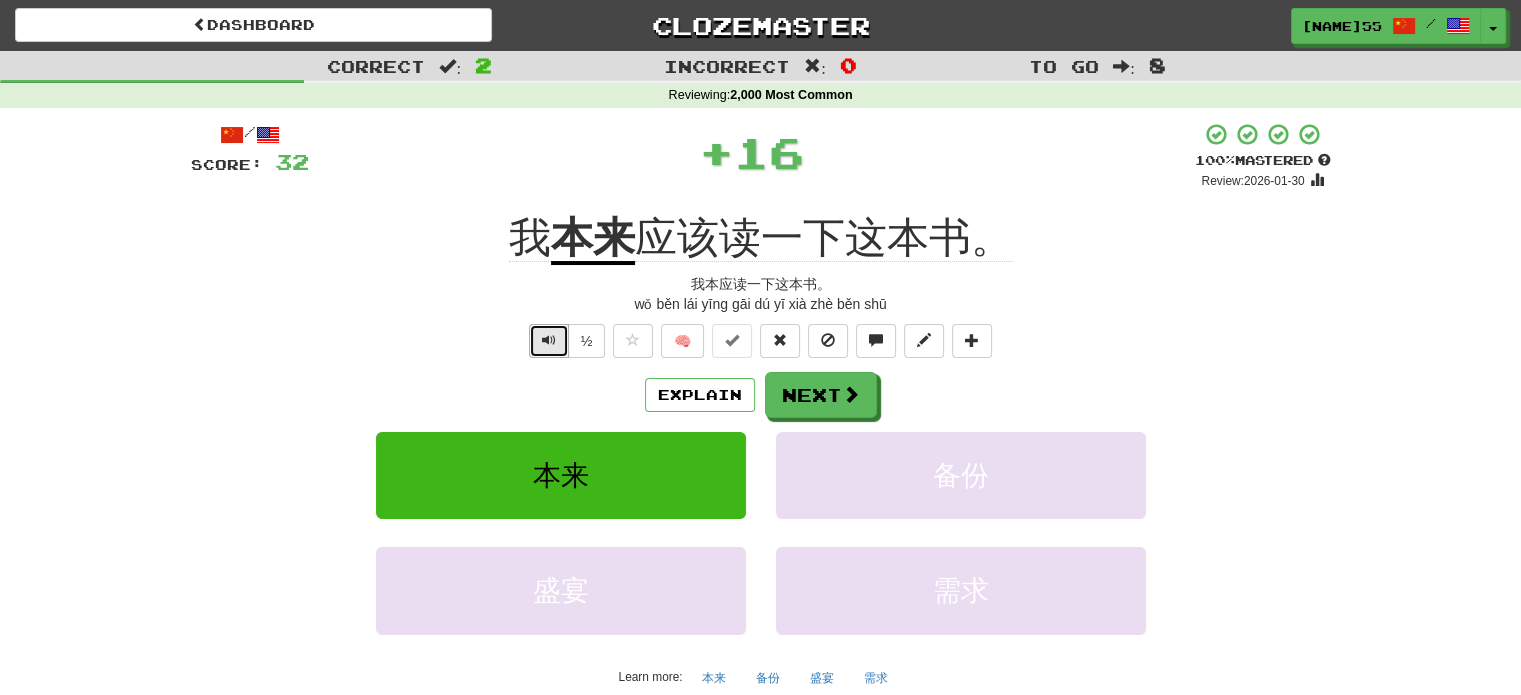 click at bounding box center (549, 341) 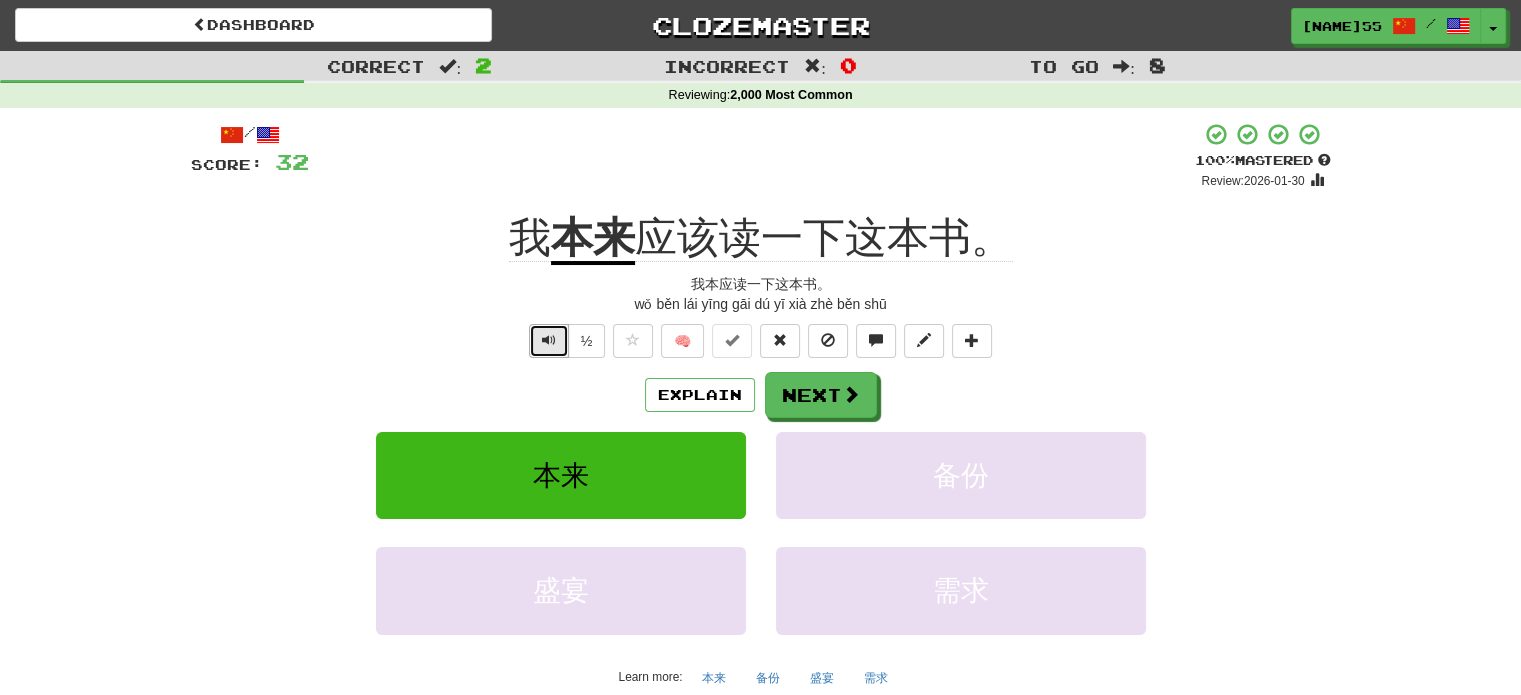 click at bounding box center (549, 341) 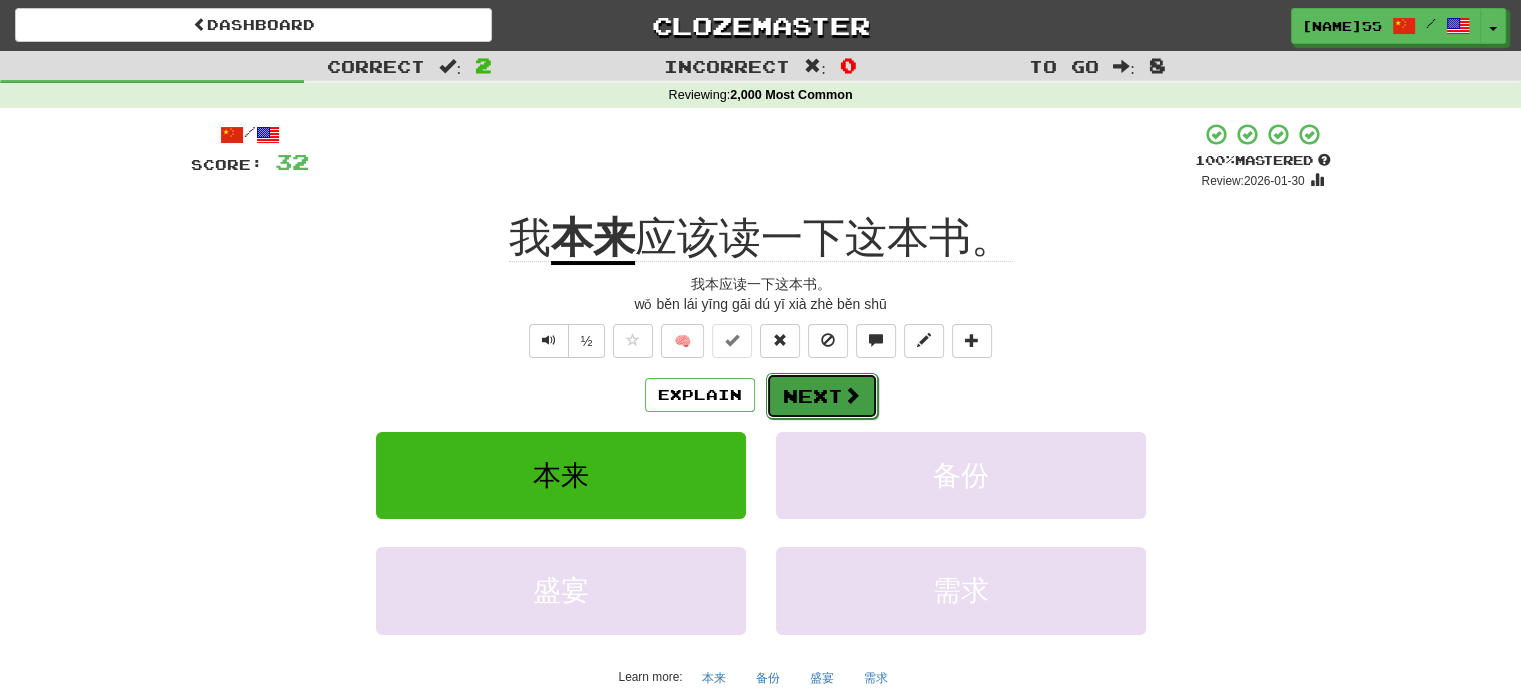 click on "Next" at bounding box center [822, 396] 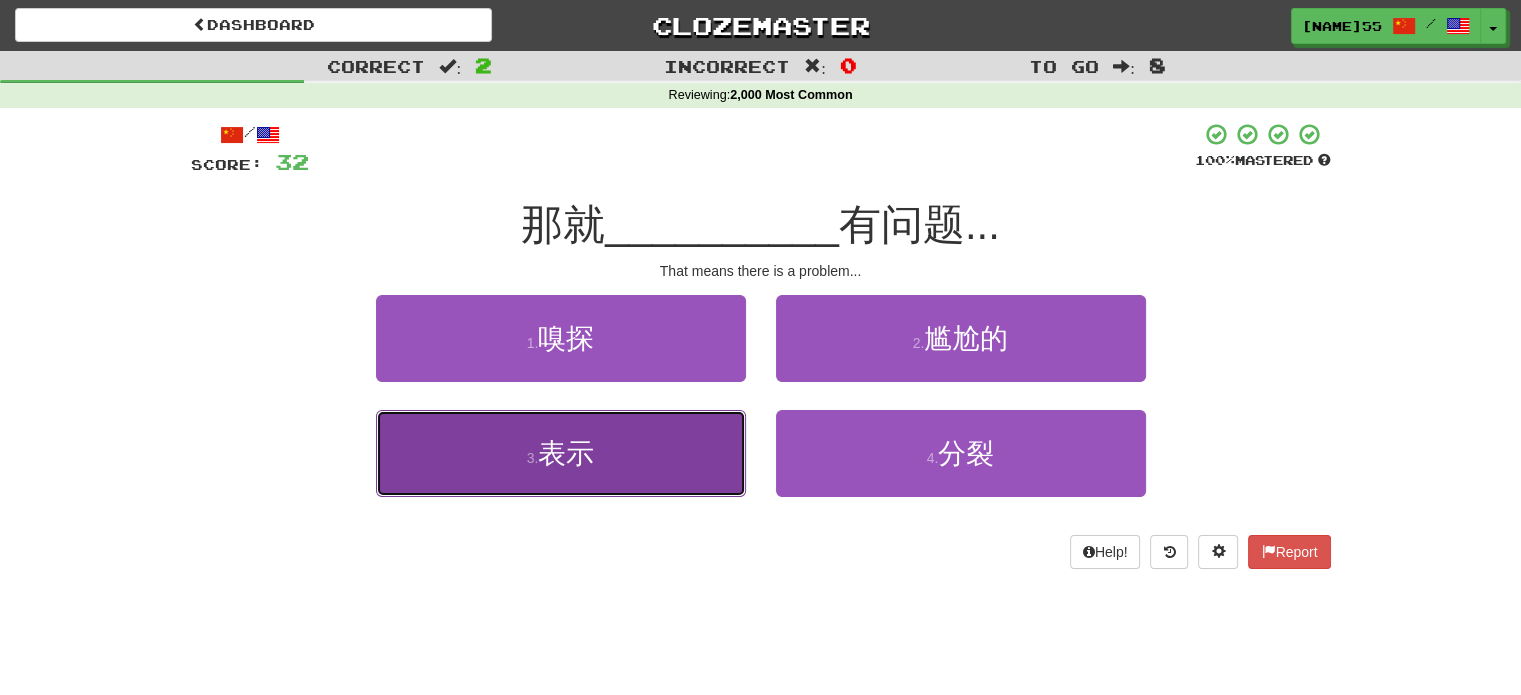 click on "3 .  表示" at bounding box center [561, 453] 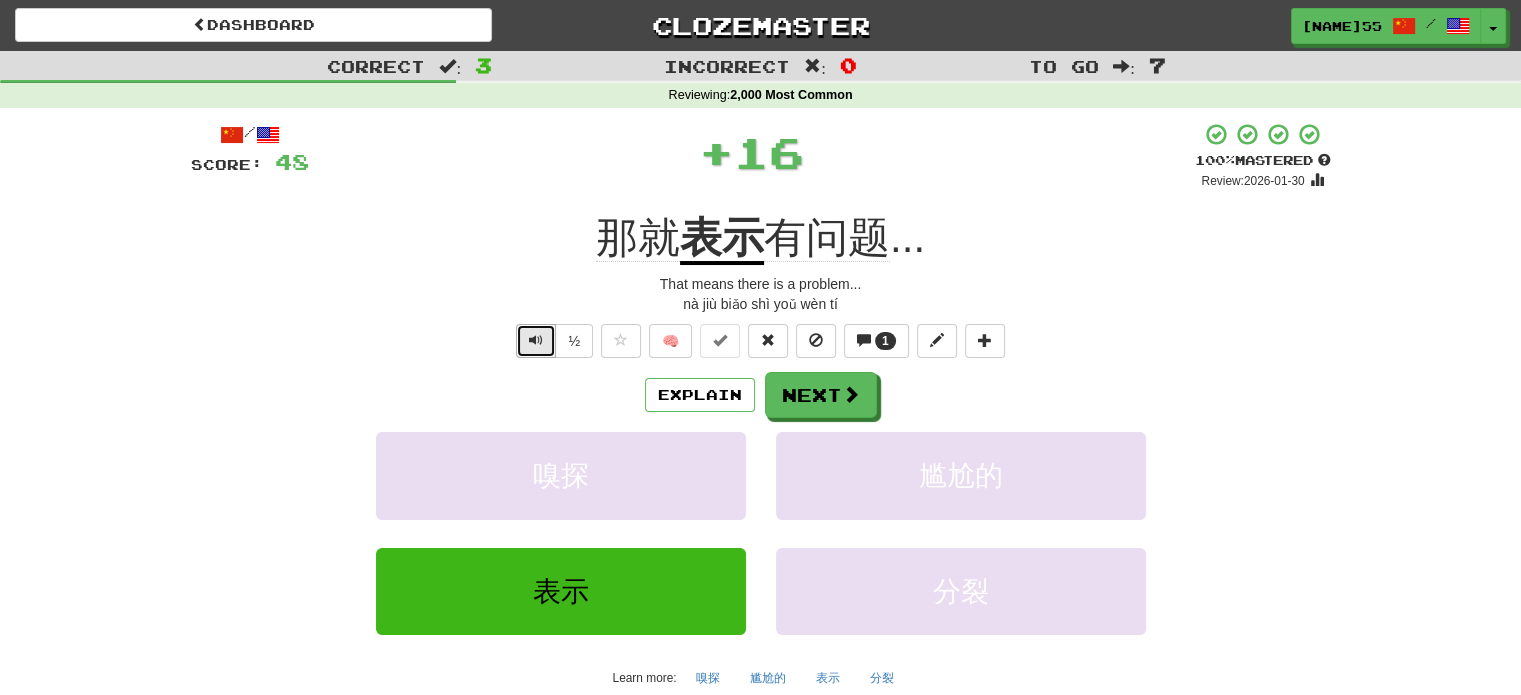 click at bounding box center (536, 341) 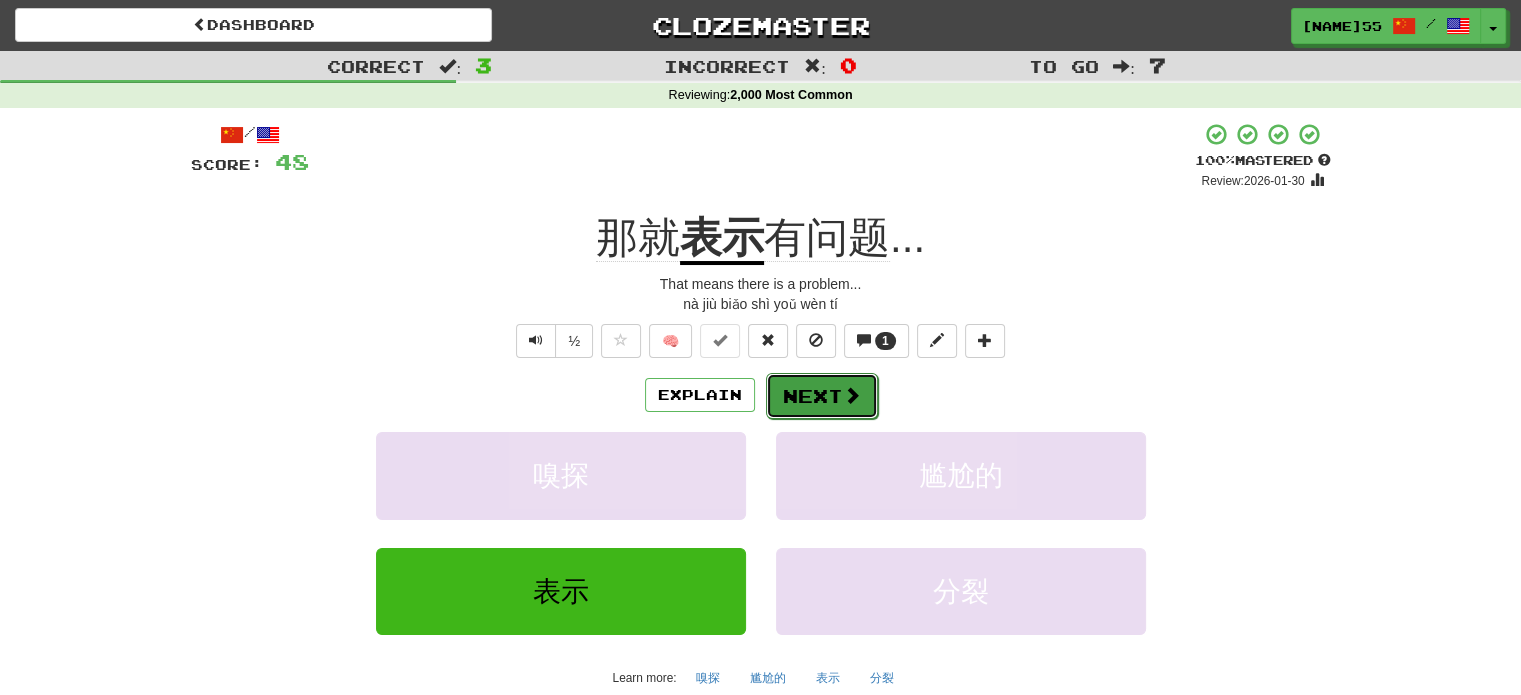 click on "Next" at bounding box center (822, 396) 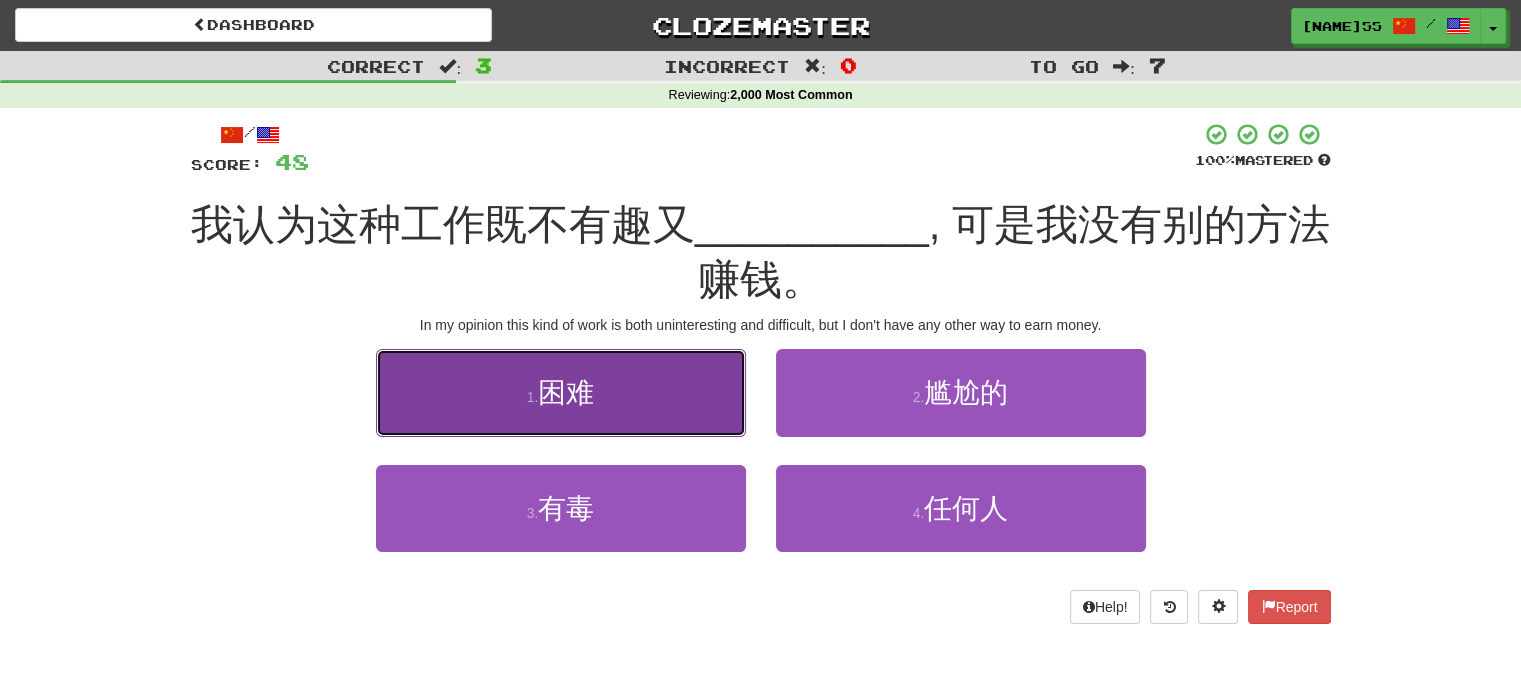 click on "1 .  困难" at bounding box center [561, 392] 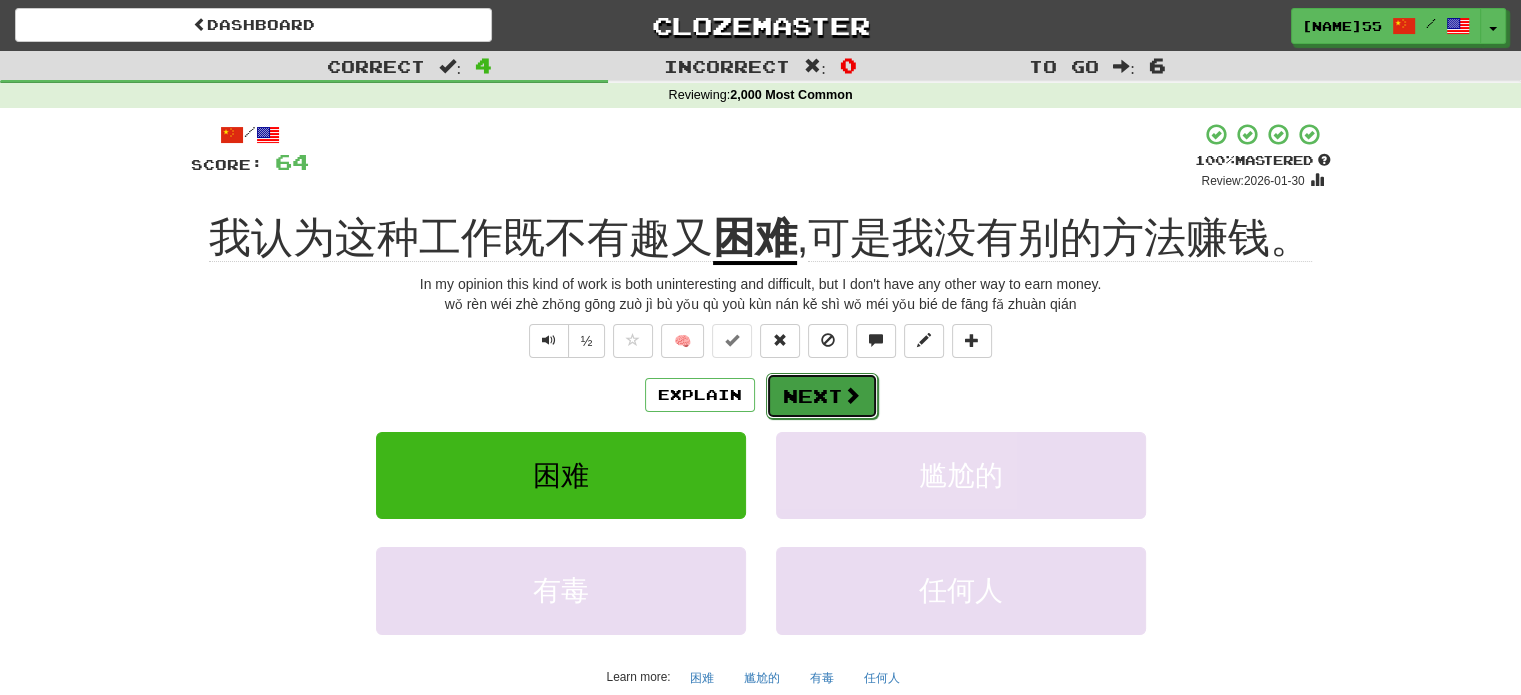 click on "Next" at bounding box center (822, 396) 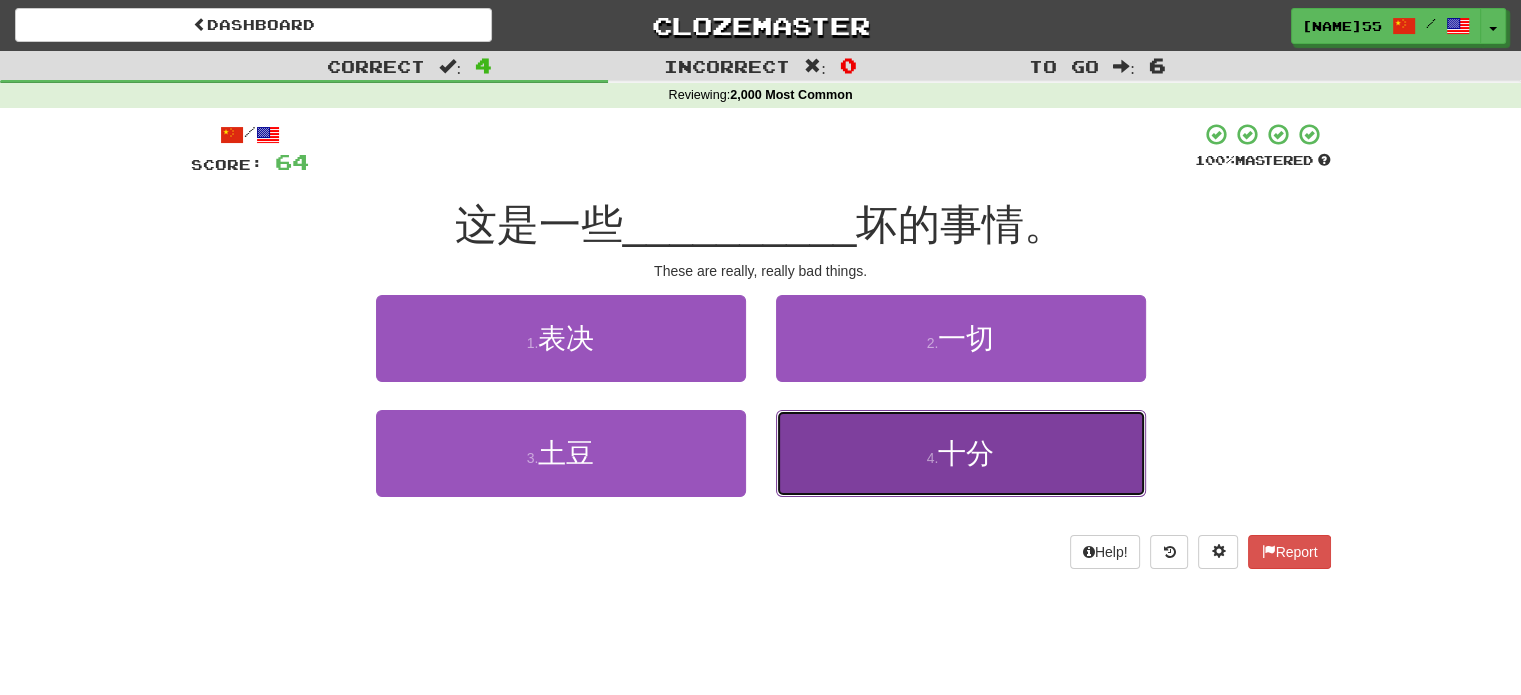 click on "4 .  十分" at bounding box center (961, 453) 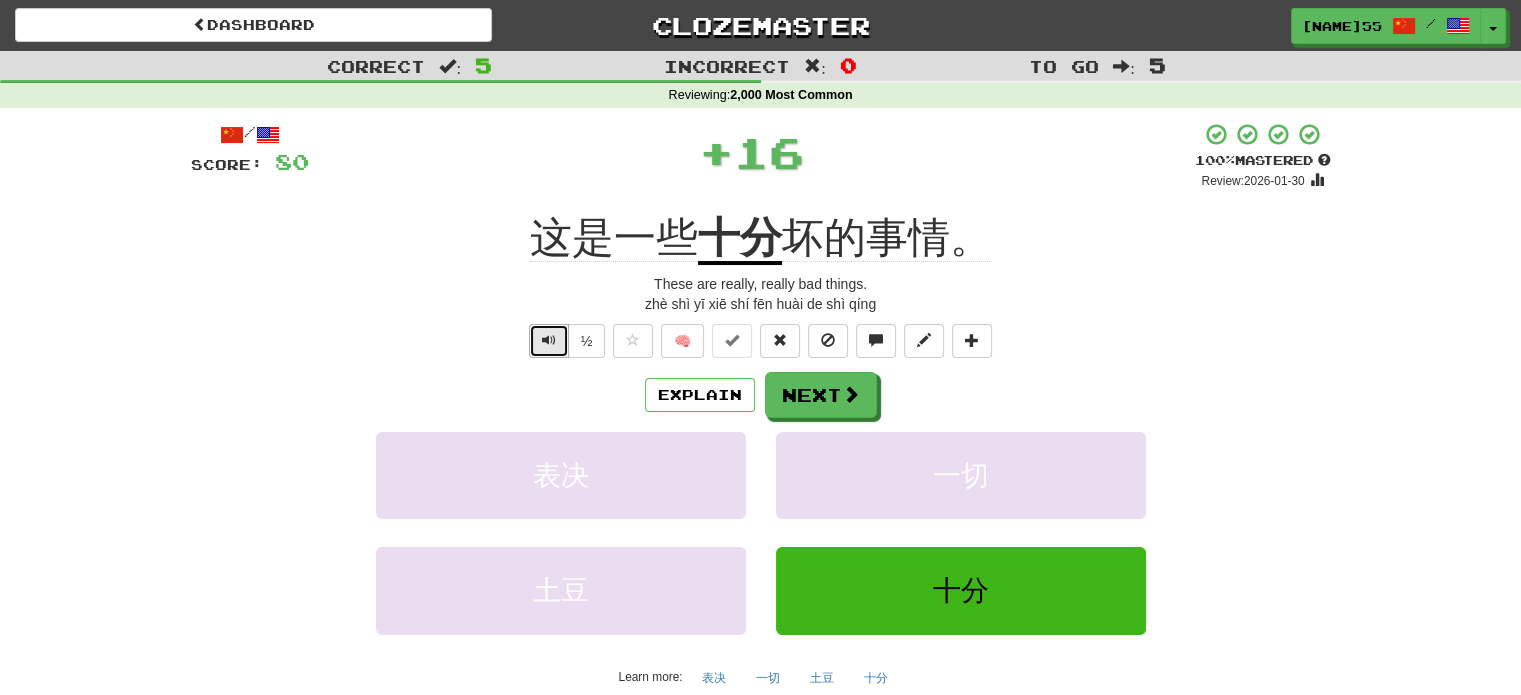 click at bounding box center [549, 340] 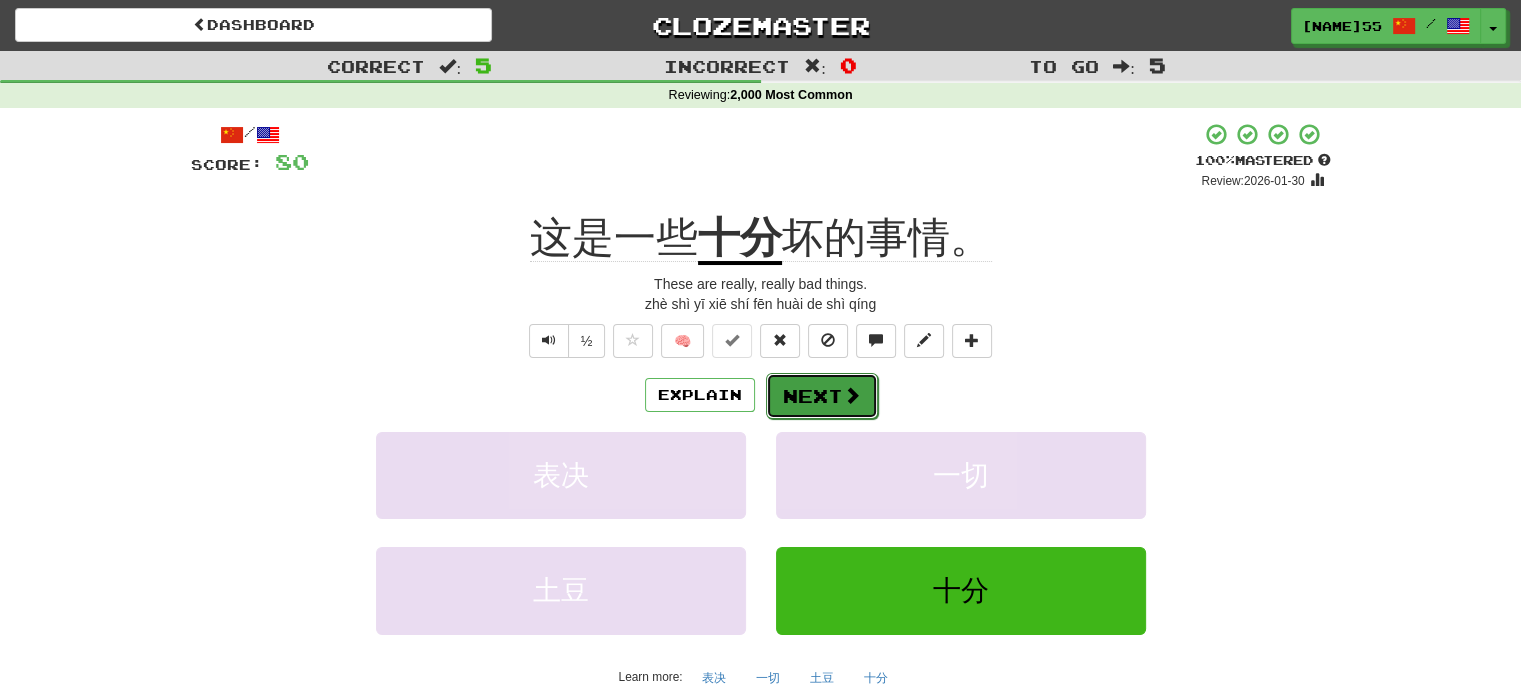 click on "Next" at bounding box center [822, 396] 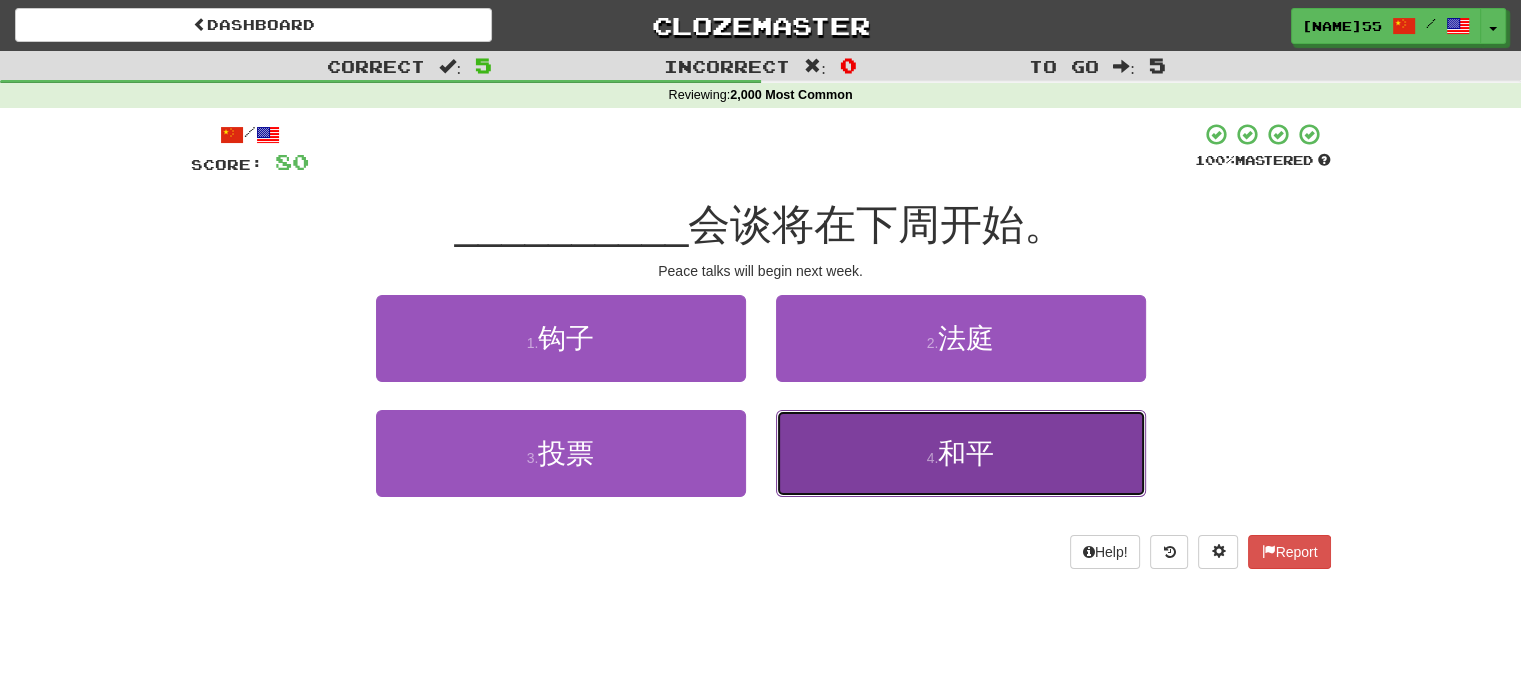 click on "4 .  和平" at bounding box center (961, 453) 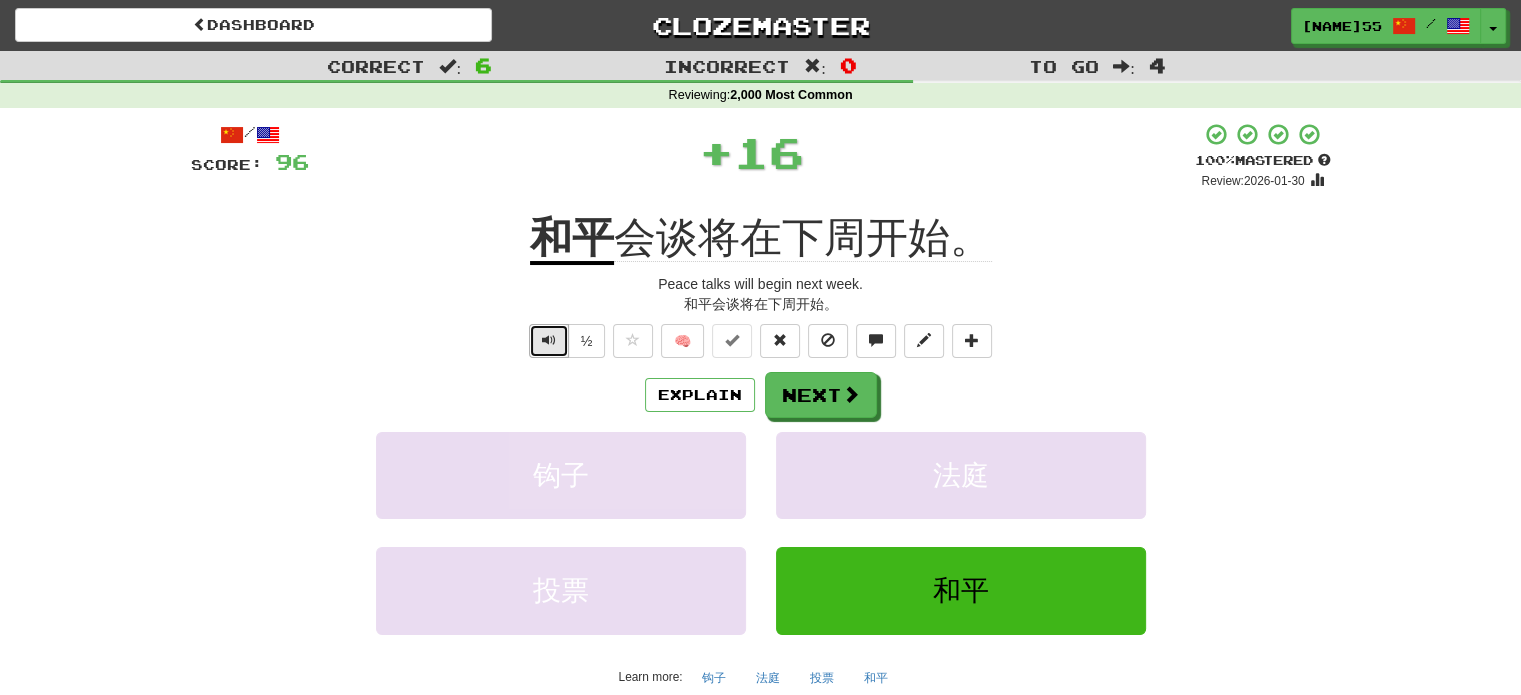 click at bounding box center [549, 340] 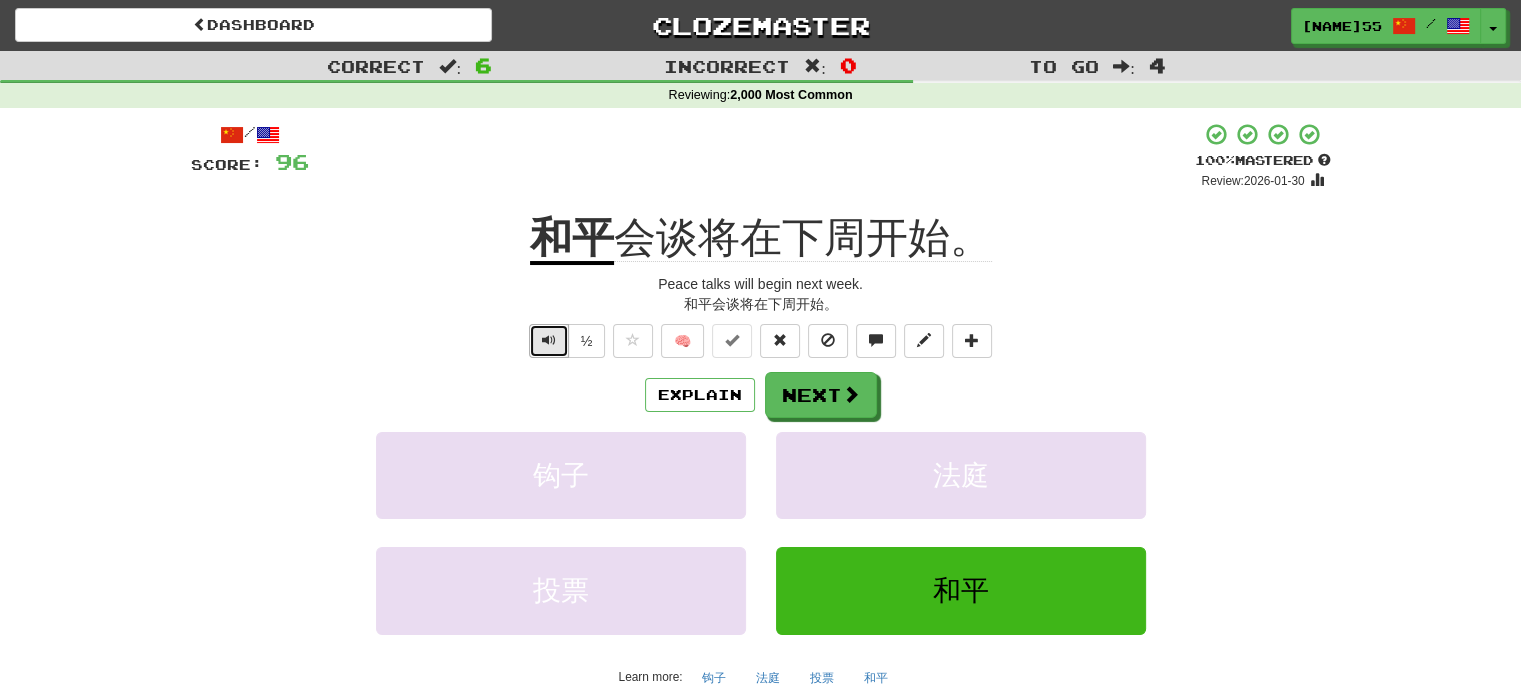 click at bounding box center [549, 340] 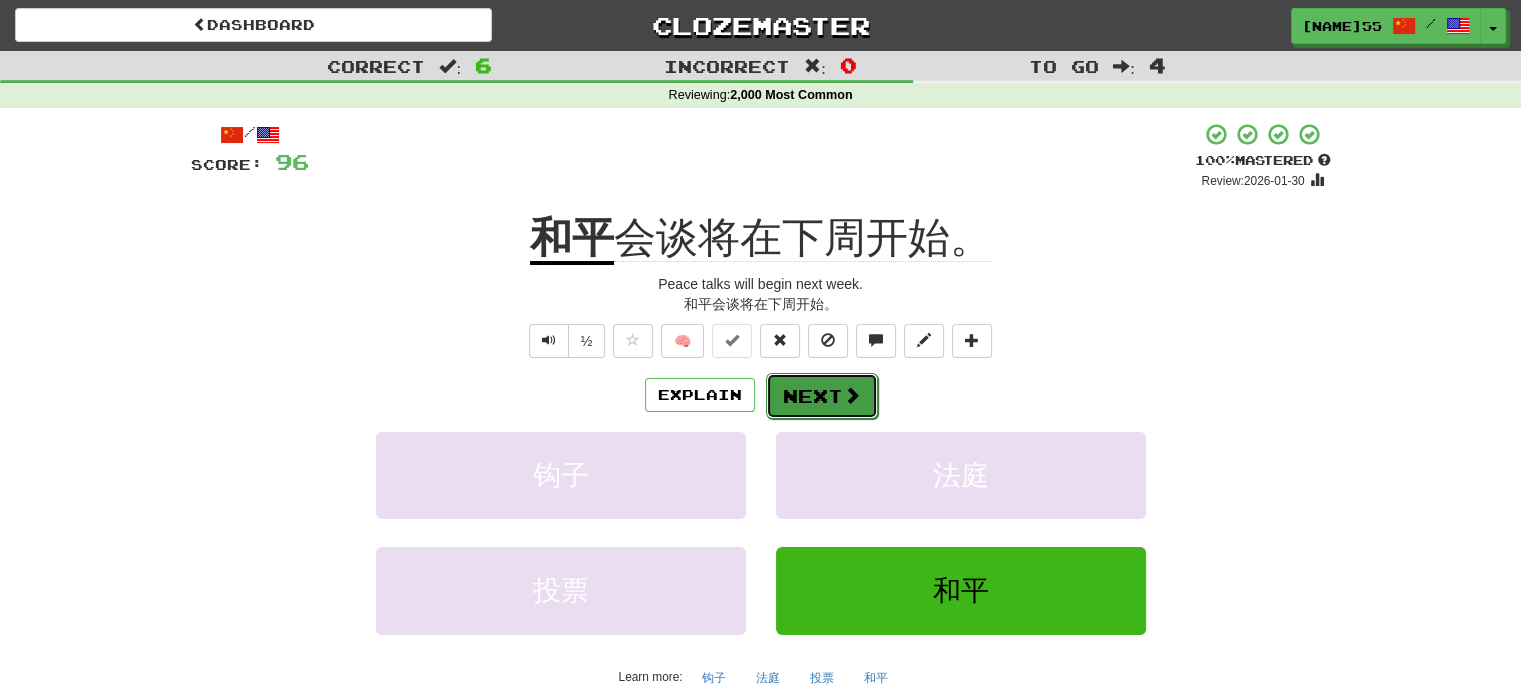 click at bounding box center [852, 395] 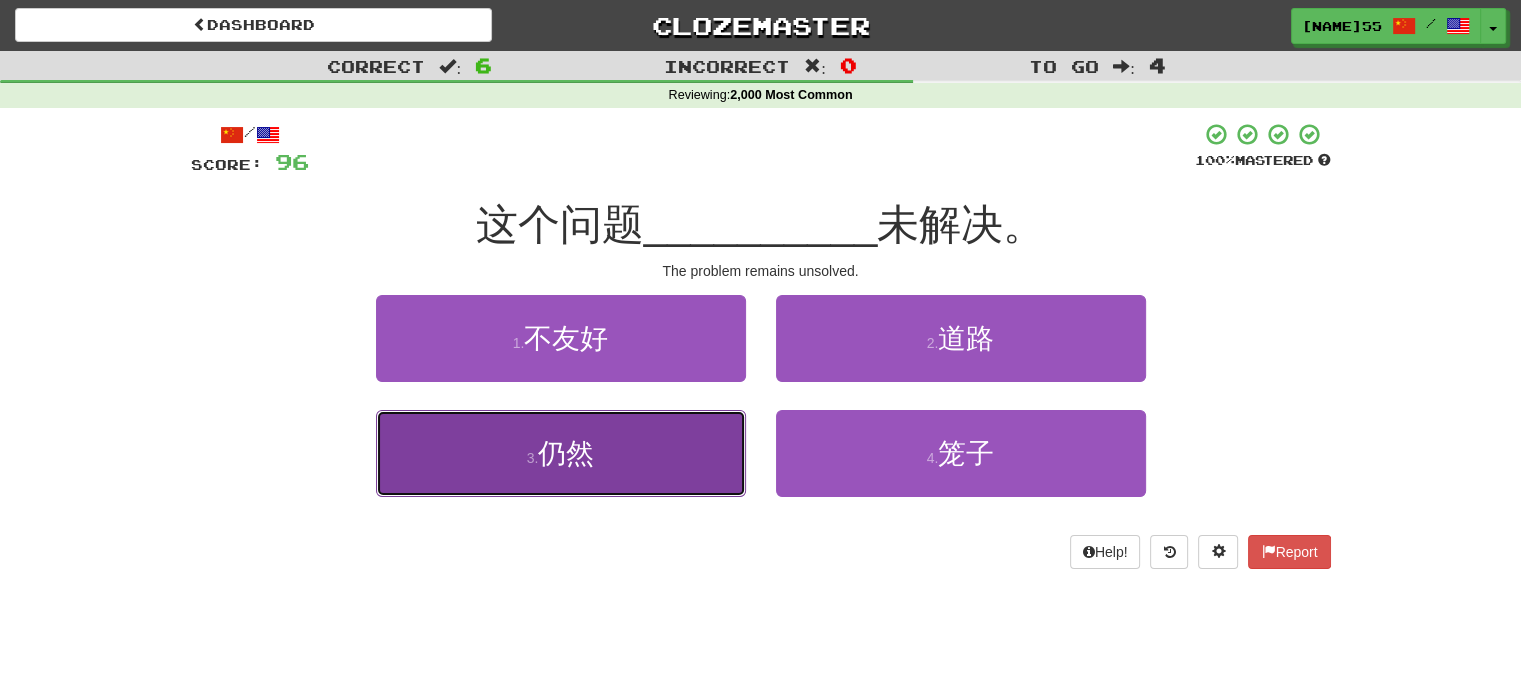 click on "3 .  仍然" at bounding box center (561, 453) 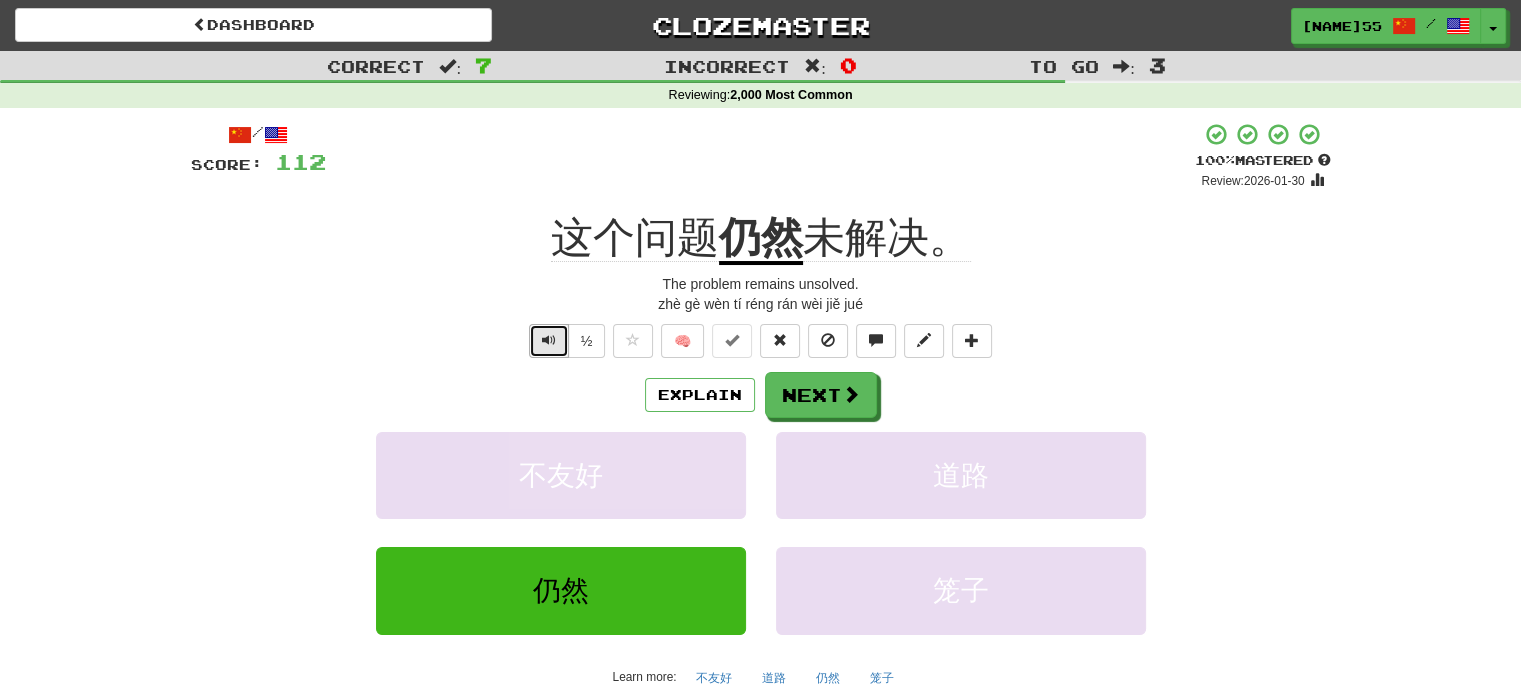 click at bounding box center (549, 341) 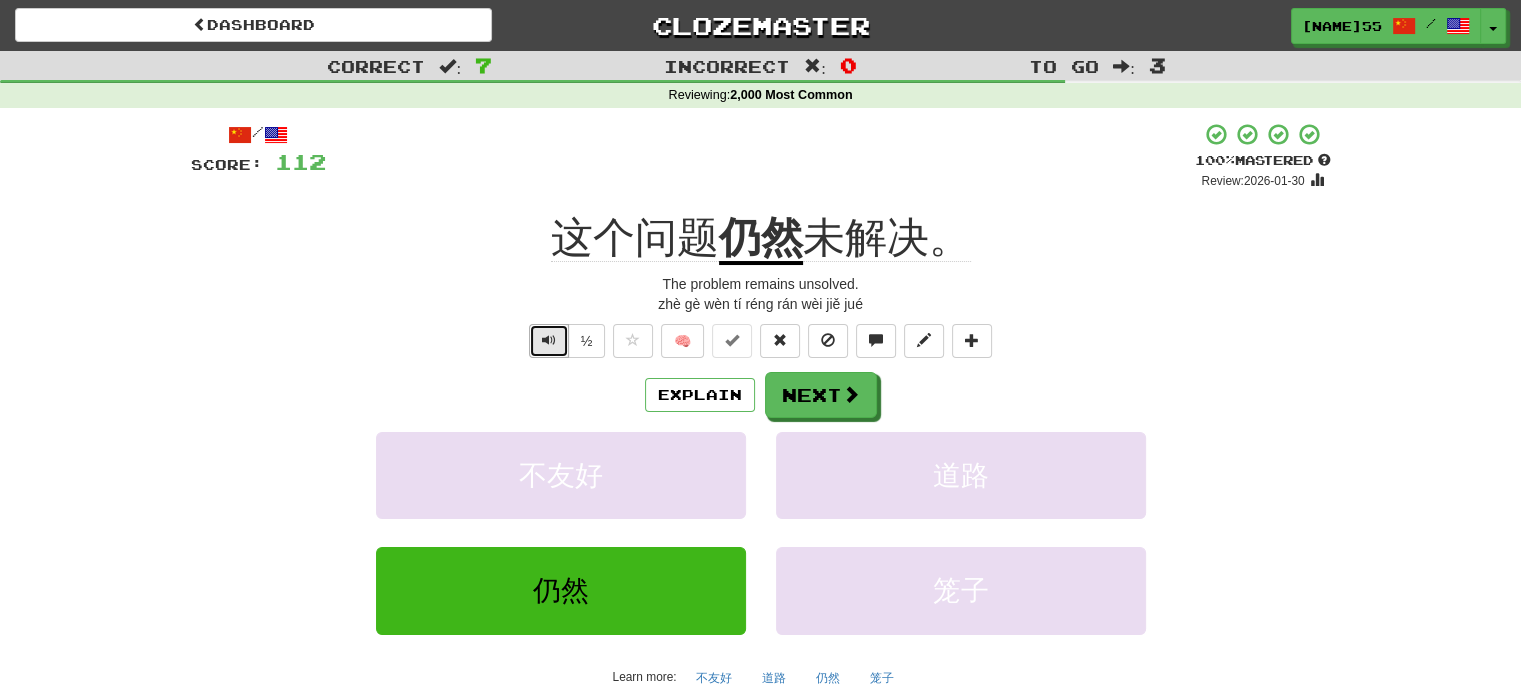 click at bounding box center [549, 340] 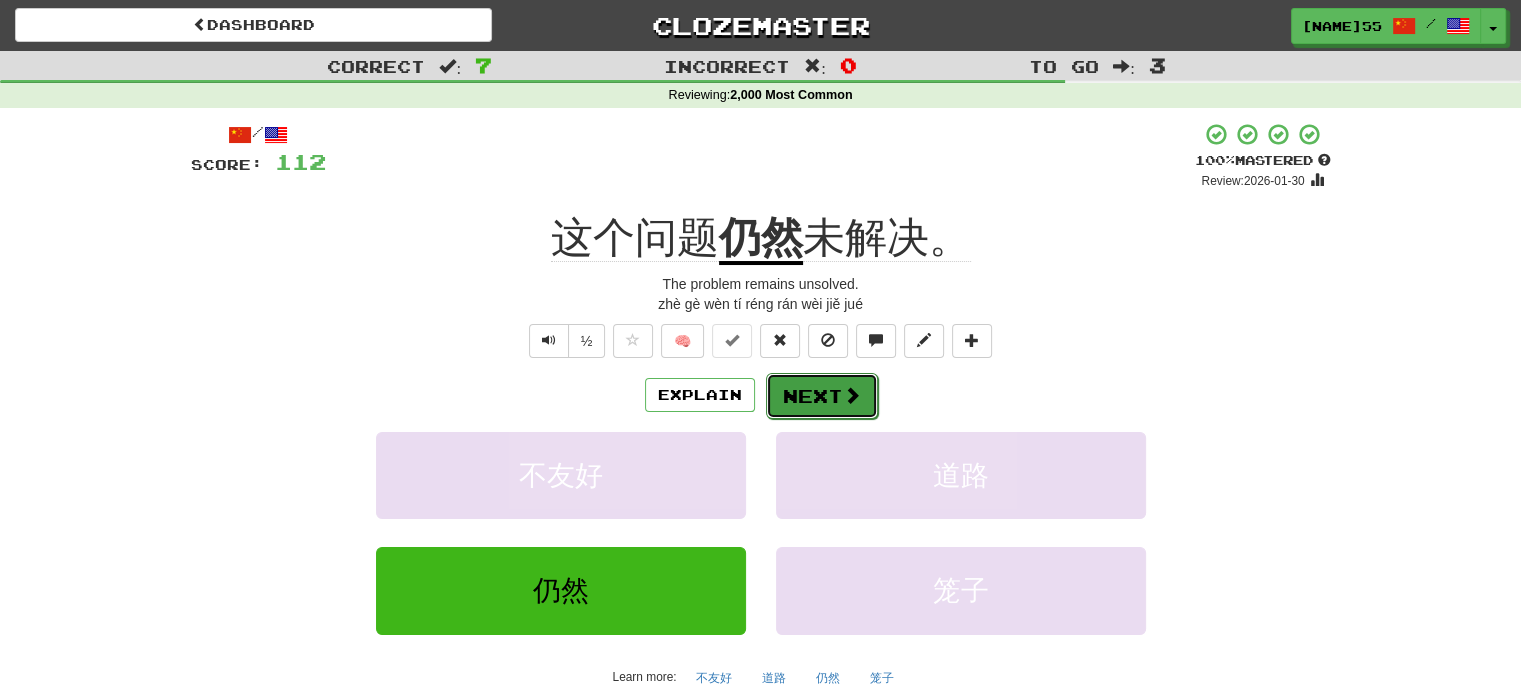click on "Next" at bounding box center (822, 396) 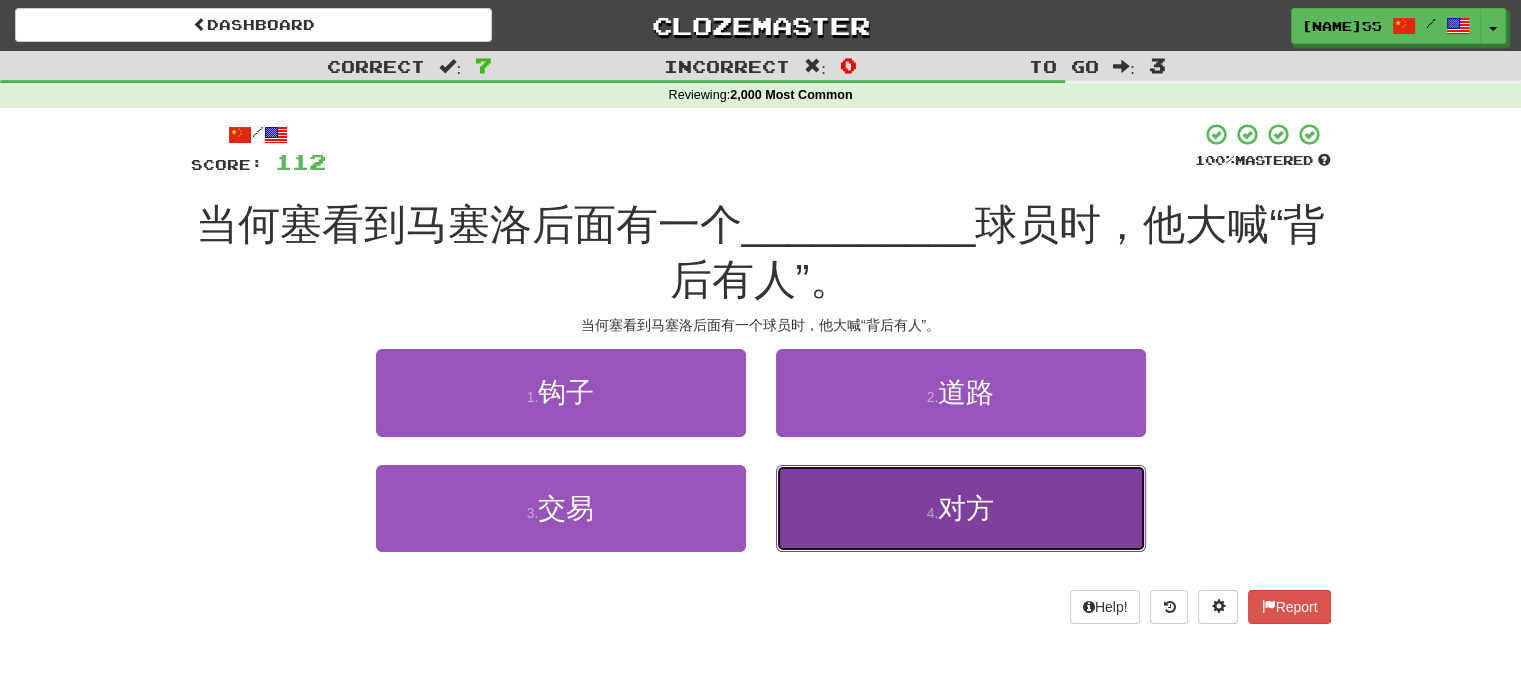 click on "4 .  对方" at bounding box center [961, 508] 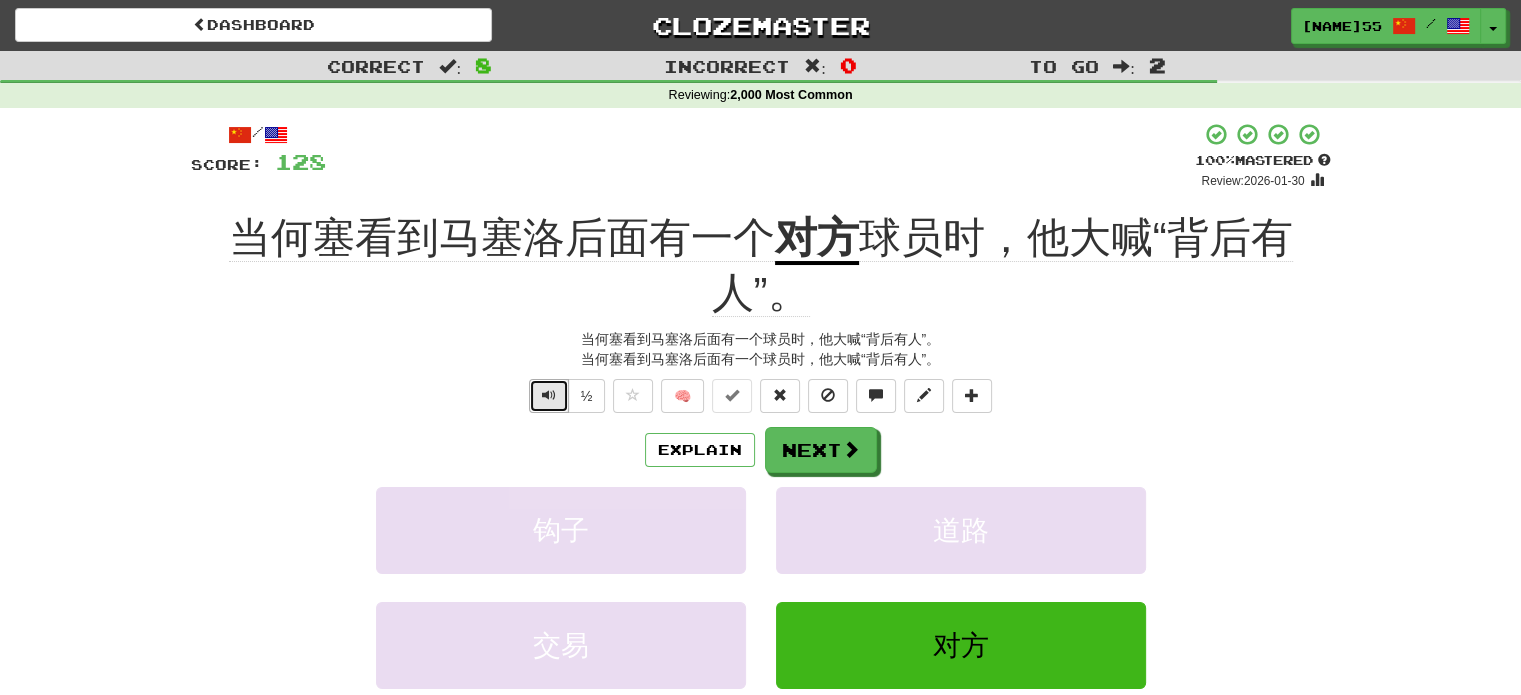 click at bounding box center [549, 396] 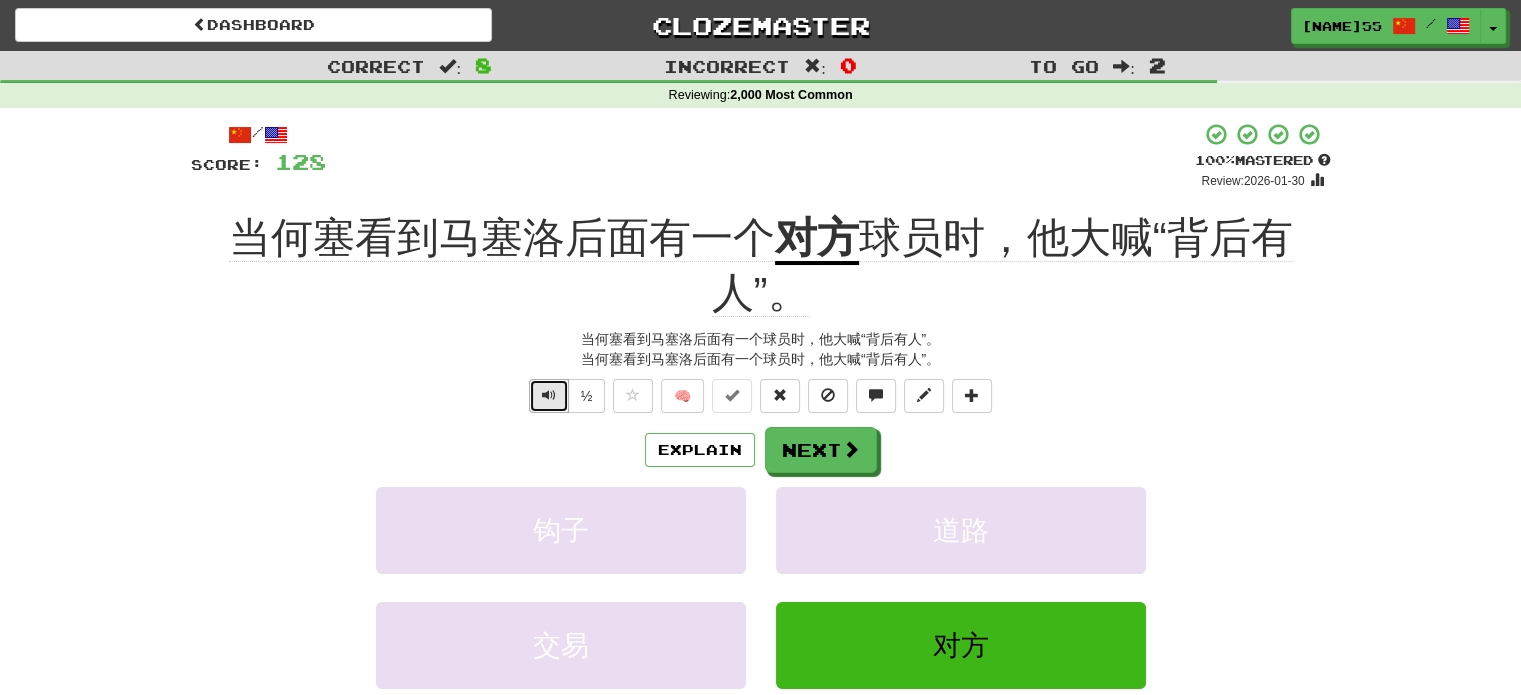 click at bounding box center (549, 396) 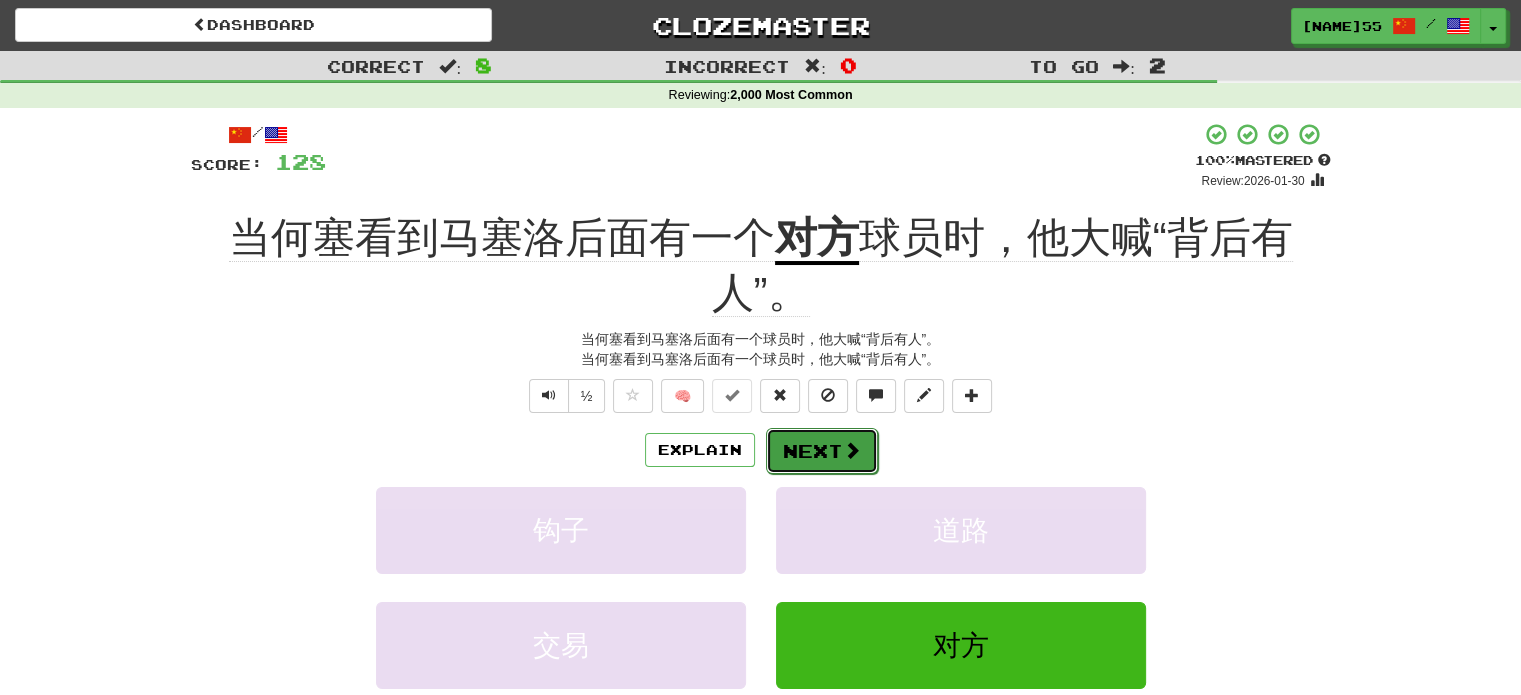 click on "Next" at bounding box center [822, 451] 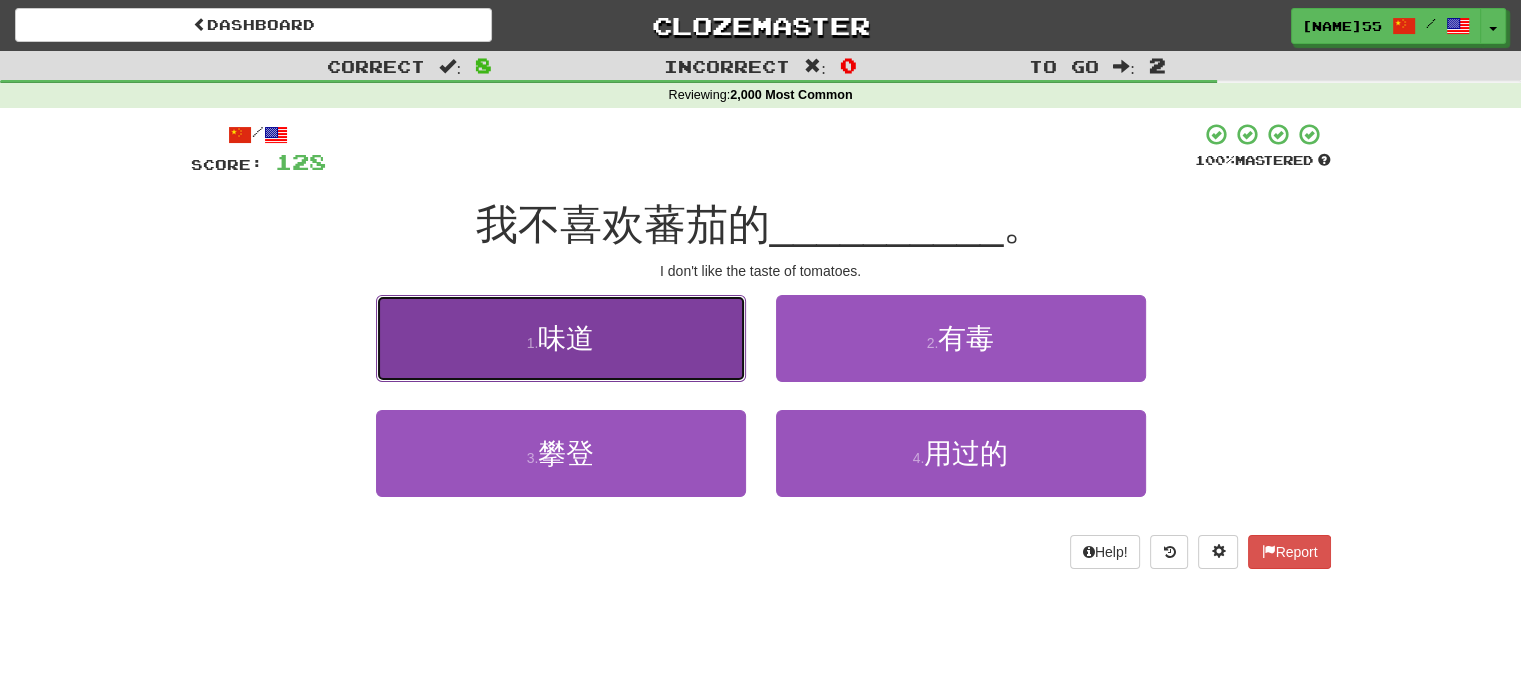 click on "1 .  味道" at bounding box center [561, 338] 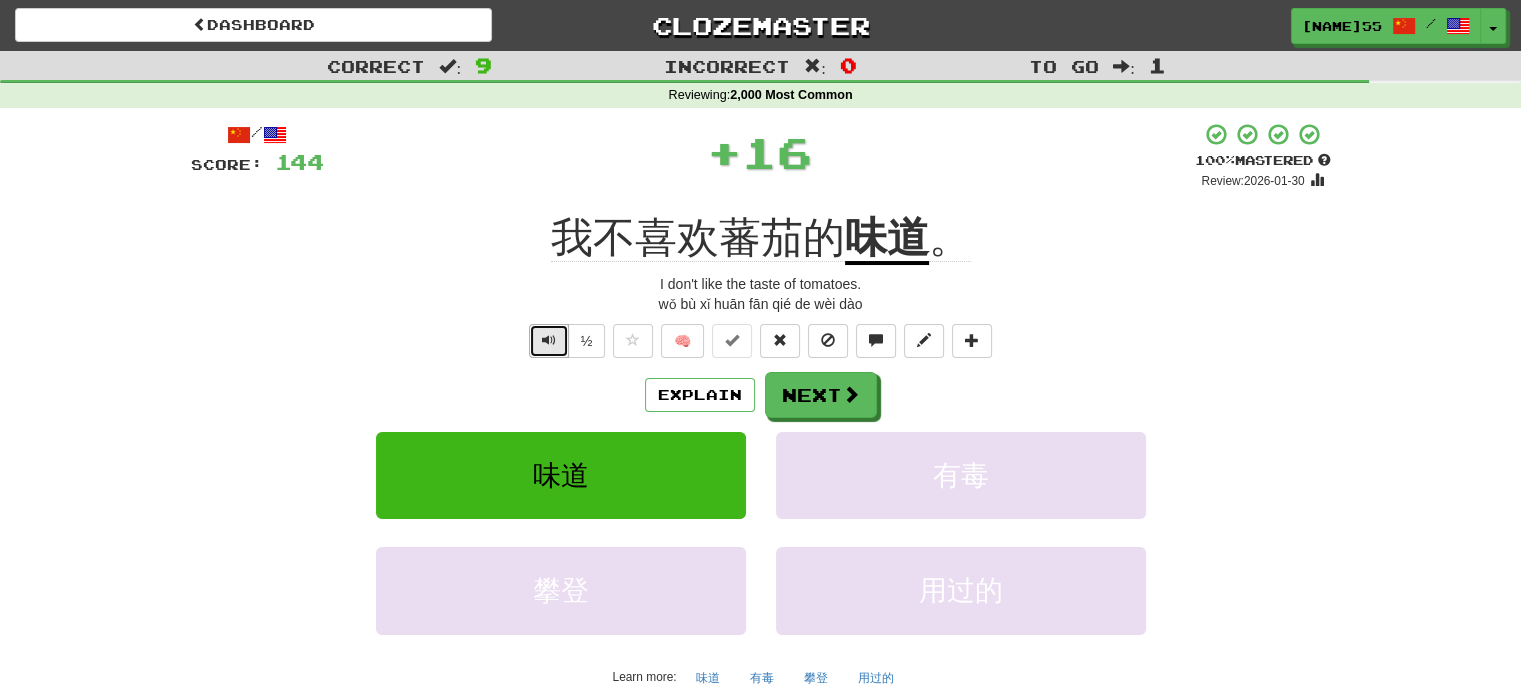 click at bounding box center [549, 341] 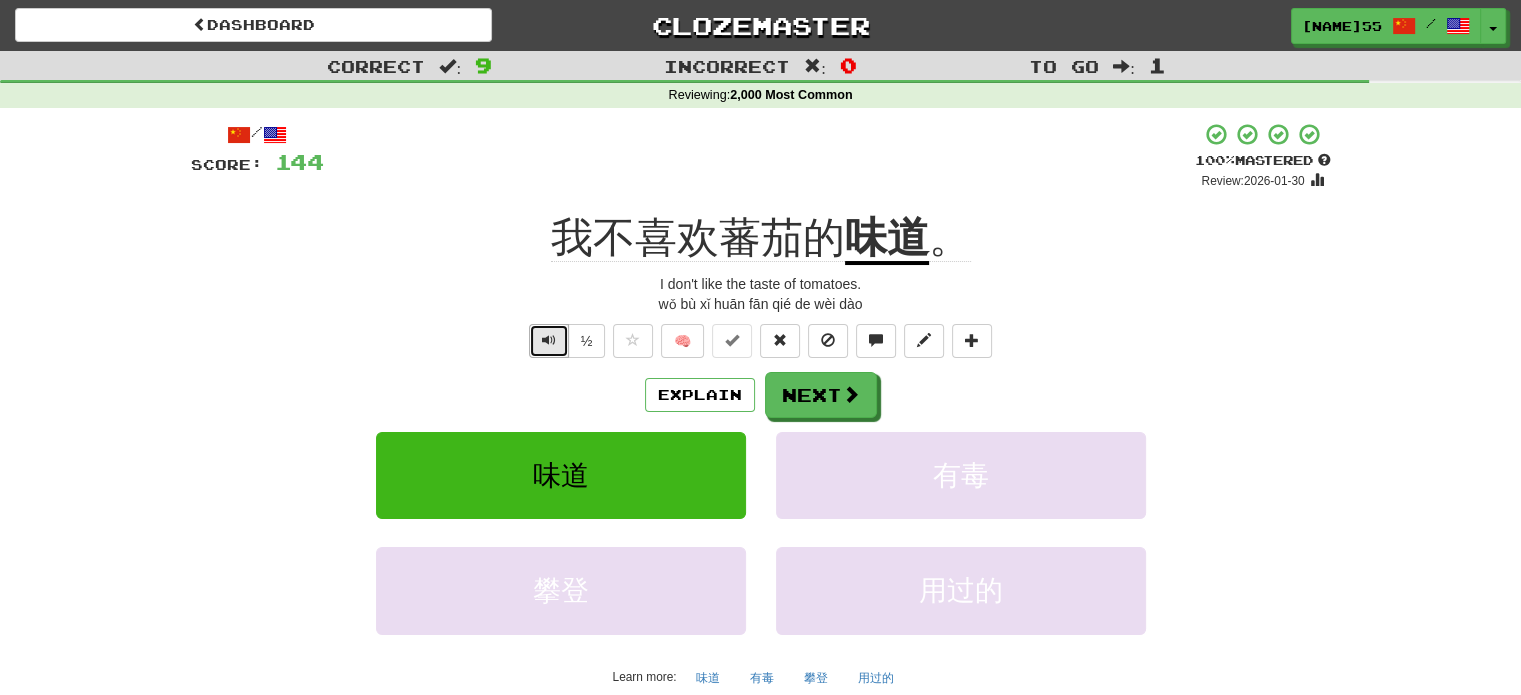click at bounding box center (549, 341) 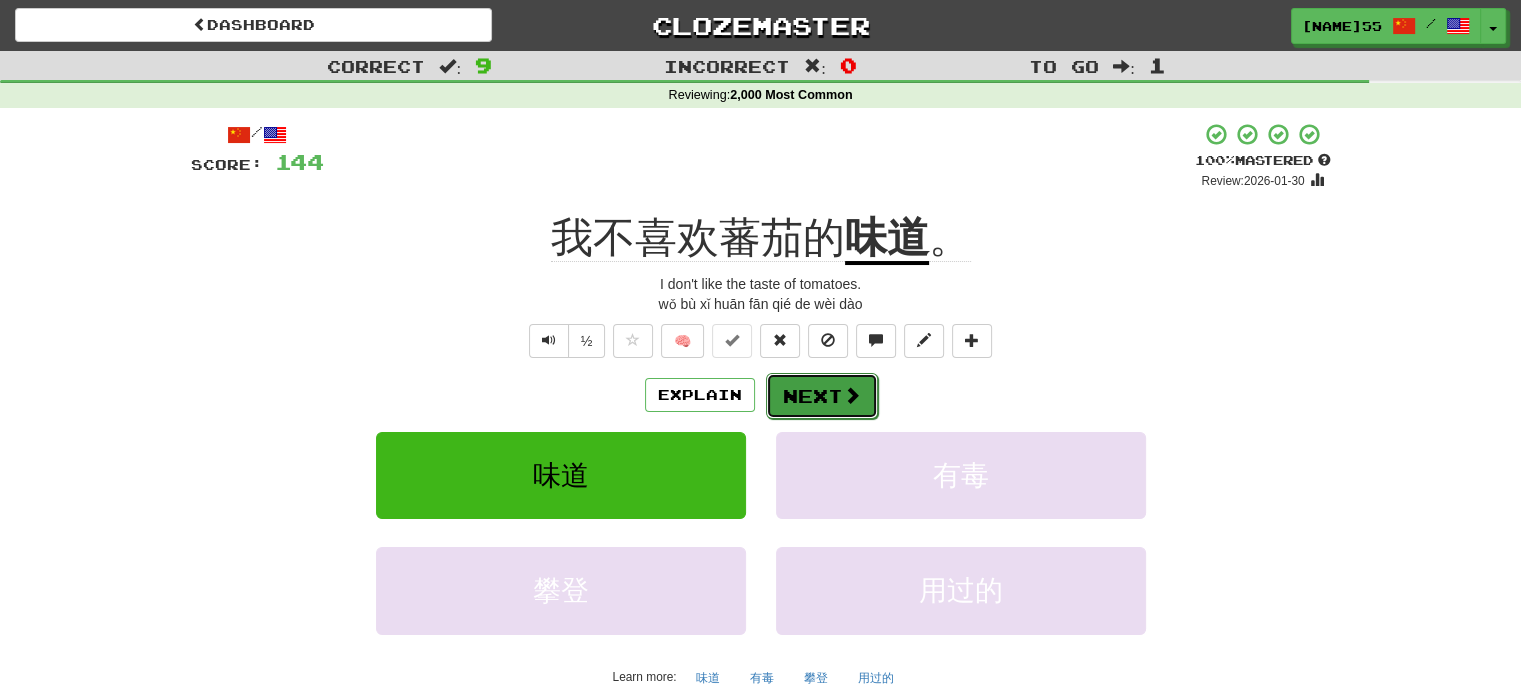 click at bounding box center (852, 395) 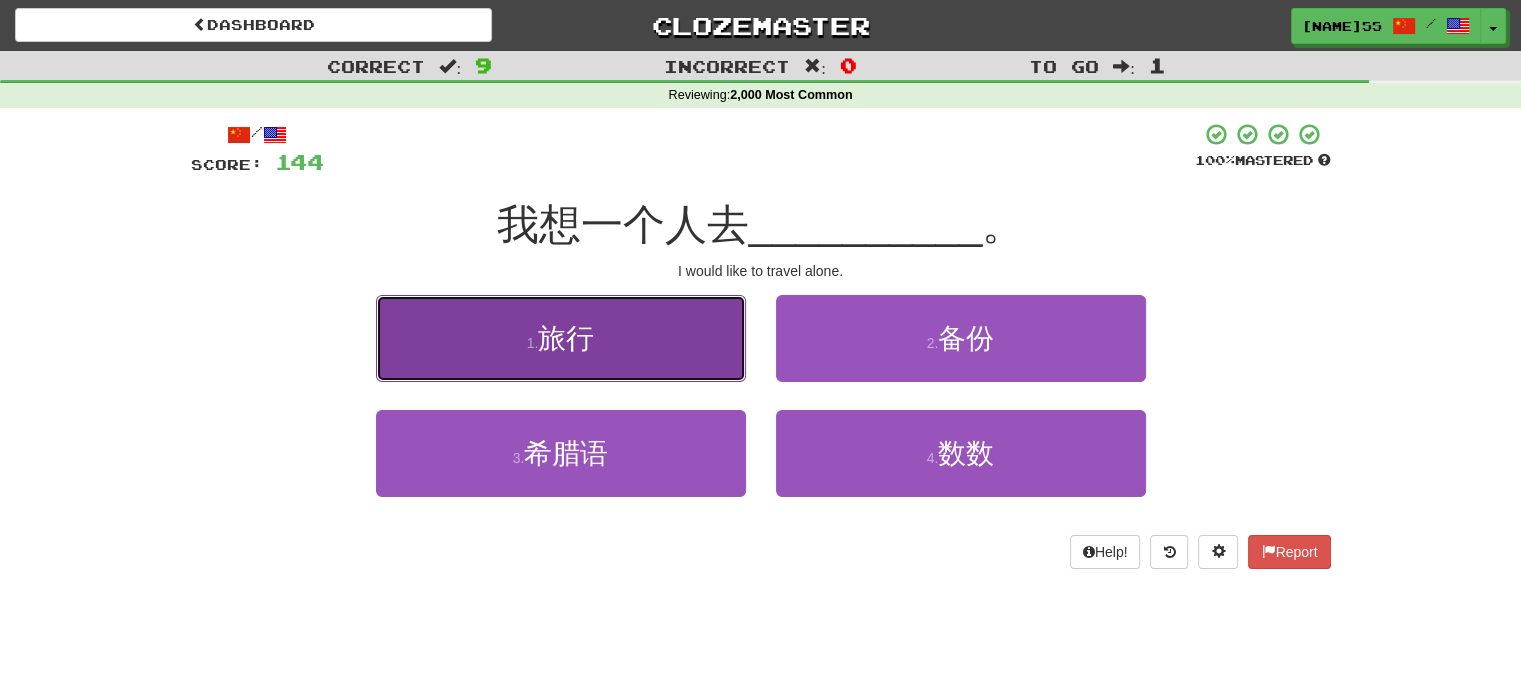 click on "1 .  旅行" at bounding box center [561, 338] 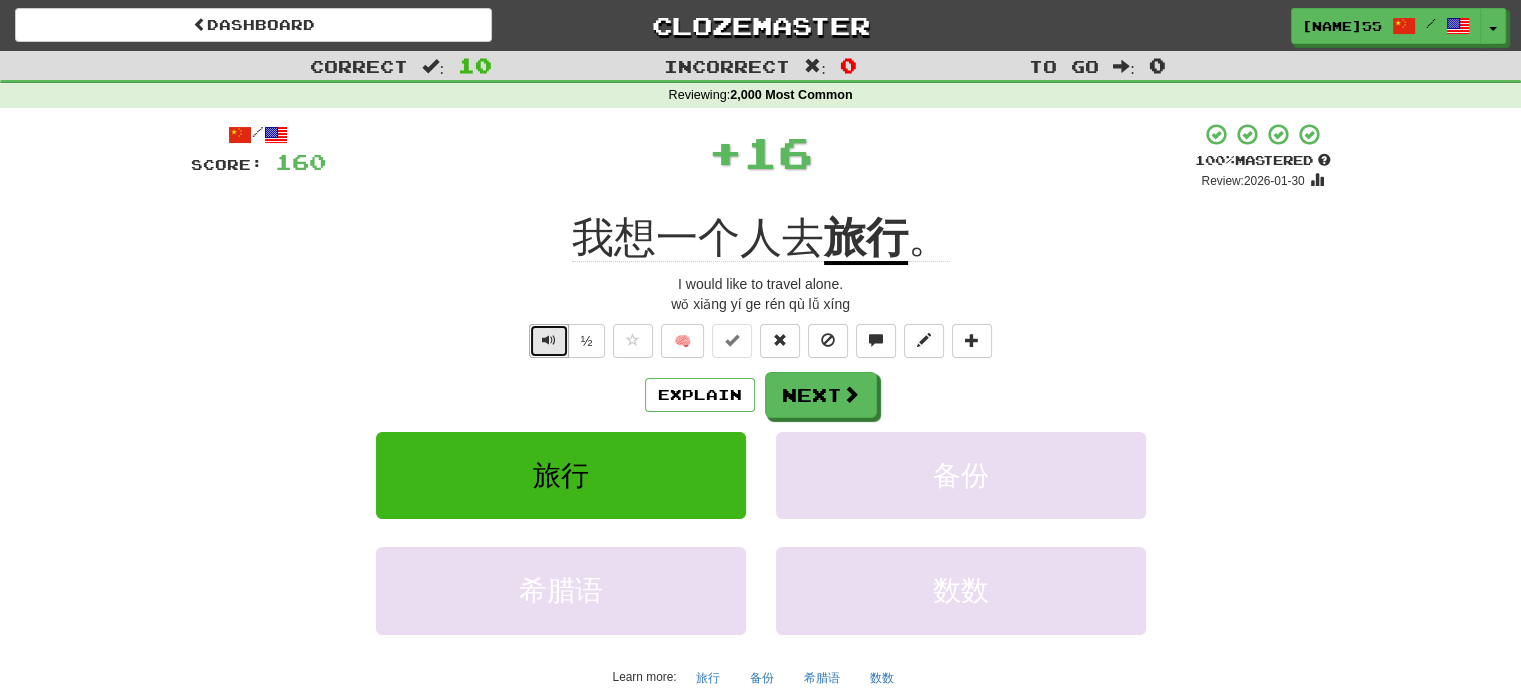 click at bounding box center [549, 341] 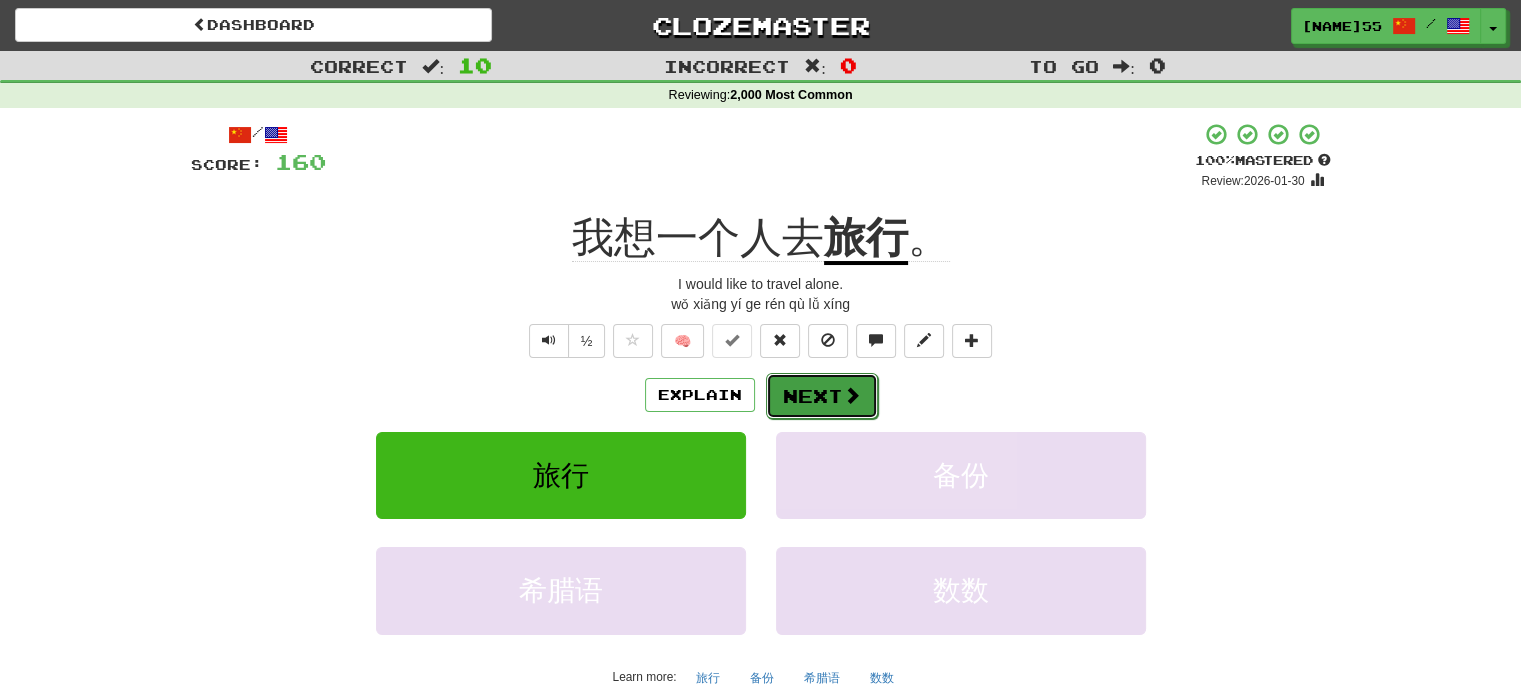 click on "Next" at bounding box center (822, 396) 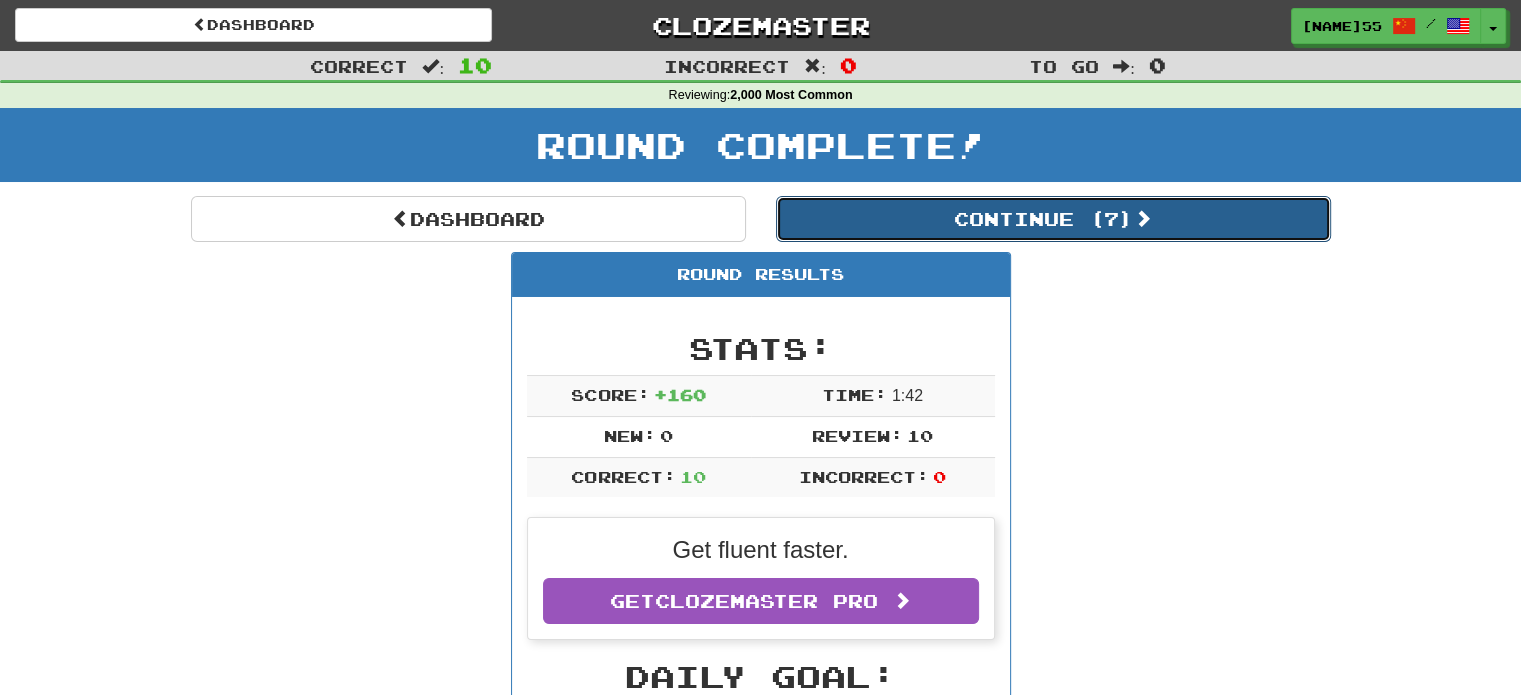 click on "Continue ( 7 )" at bounding box center [1053, 219] 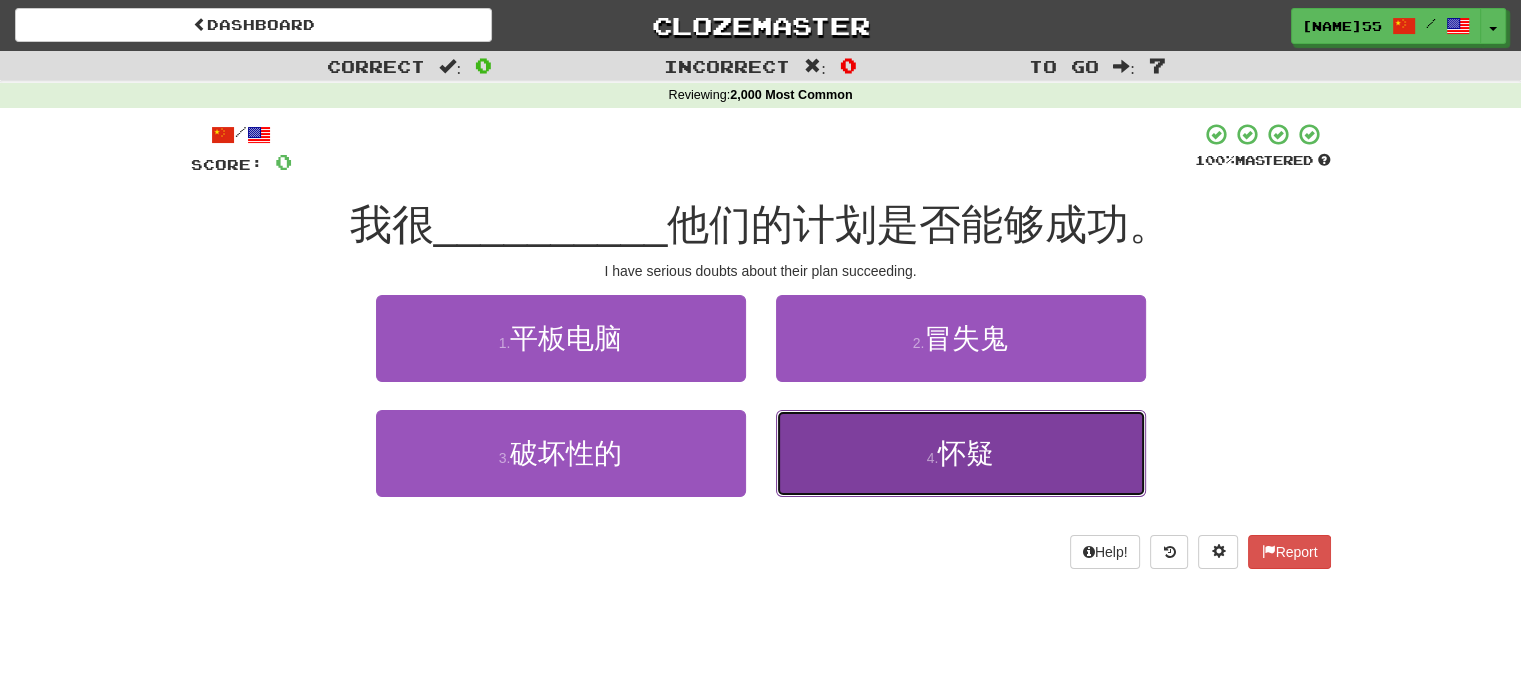 click on "怀疑" at bounding box center [966, 453] 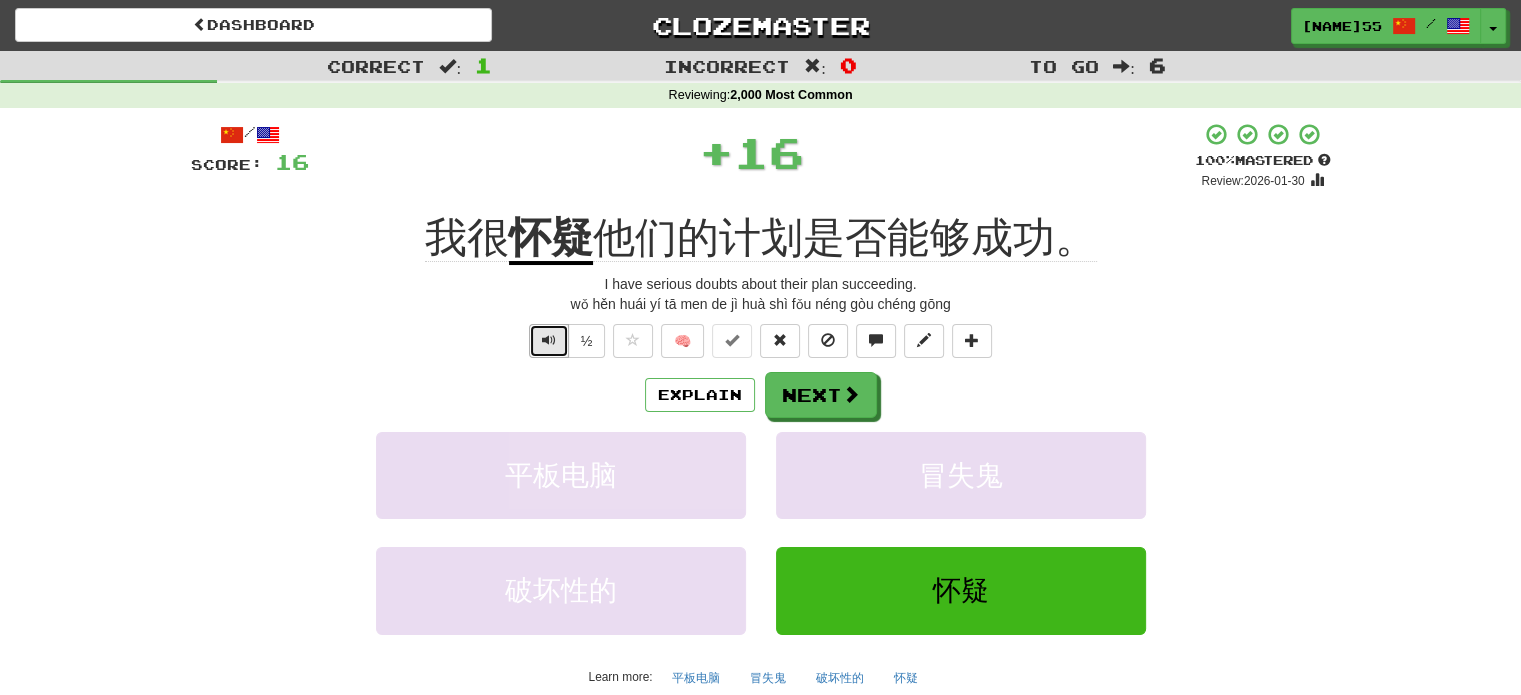 click at bounding box center [549, 340] 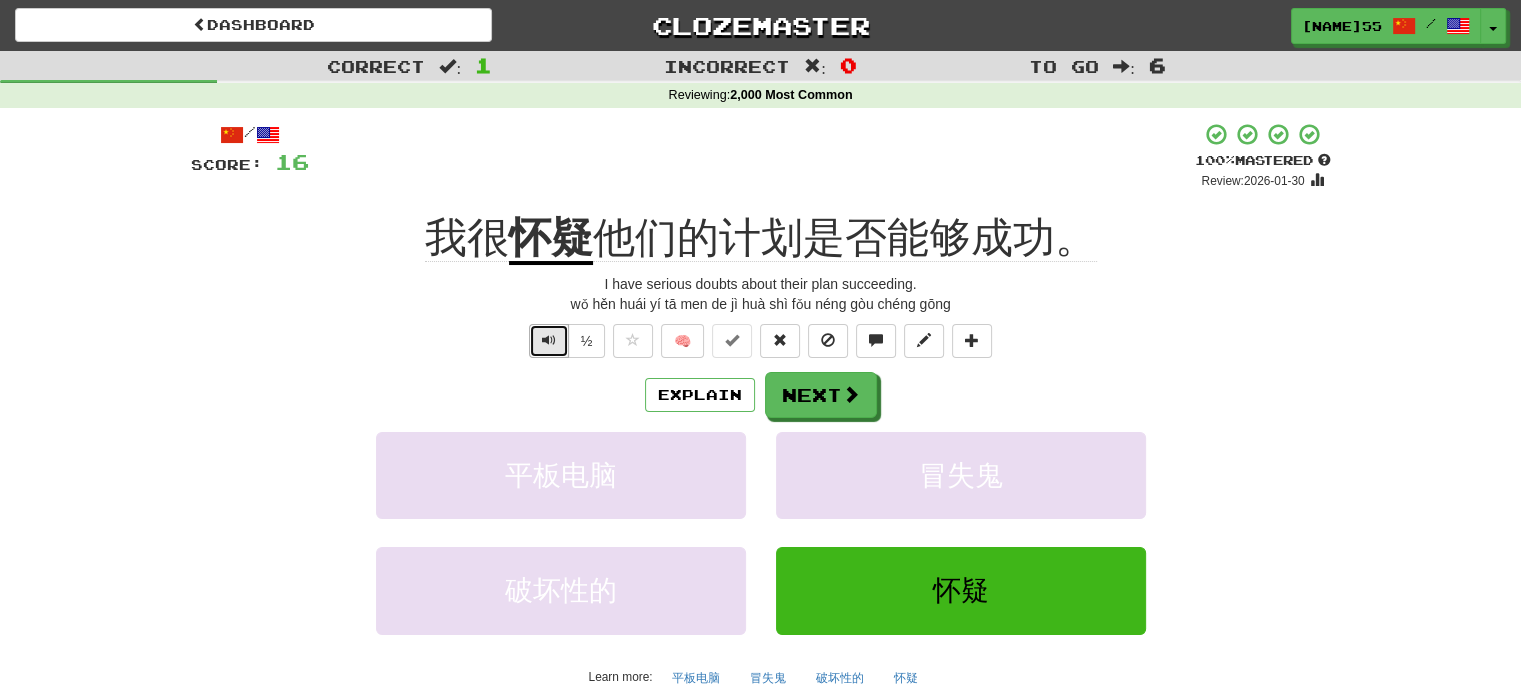 click at bounding box center [549, 340] 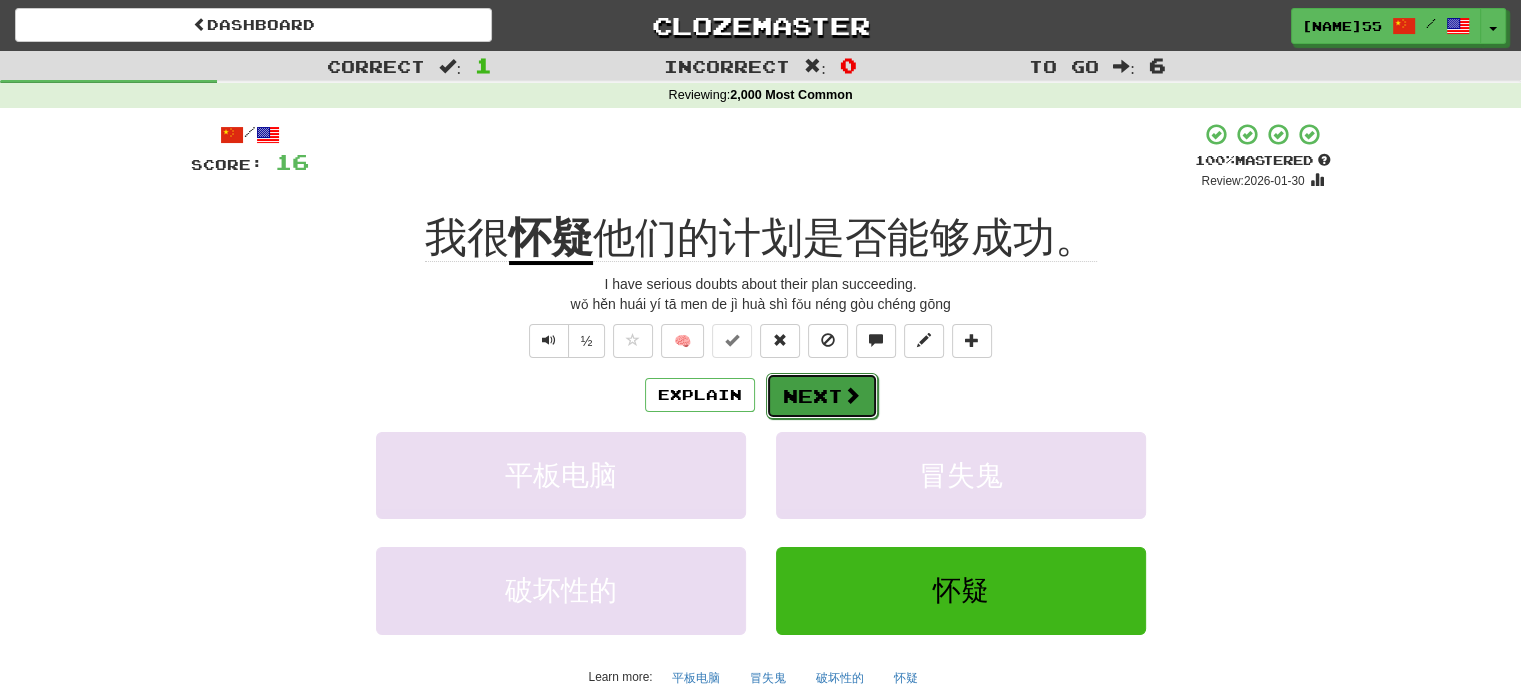 click on "Next" at bounding box center [822, 396] 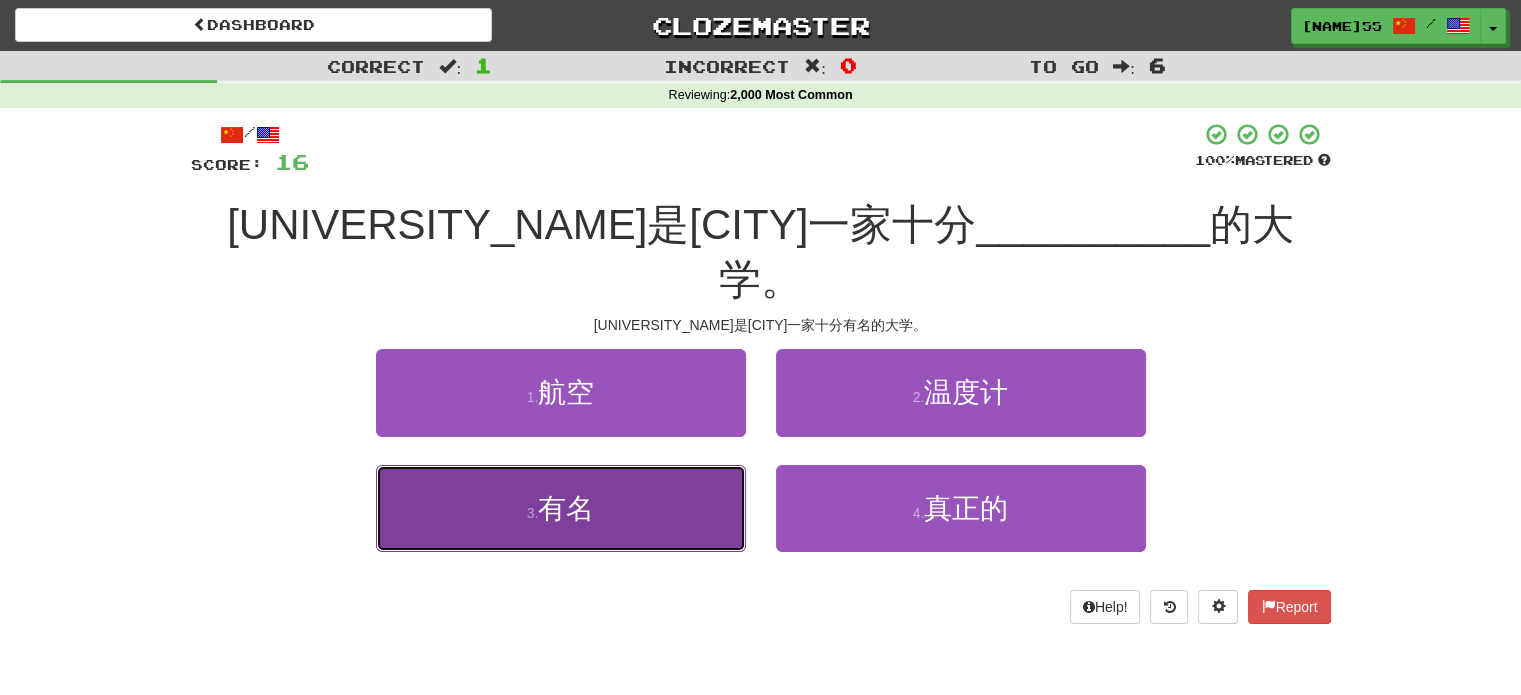 click on "3 .  有名" at bounding box center [561, 508] 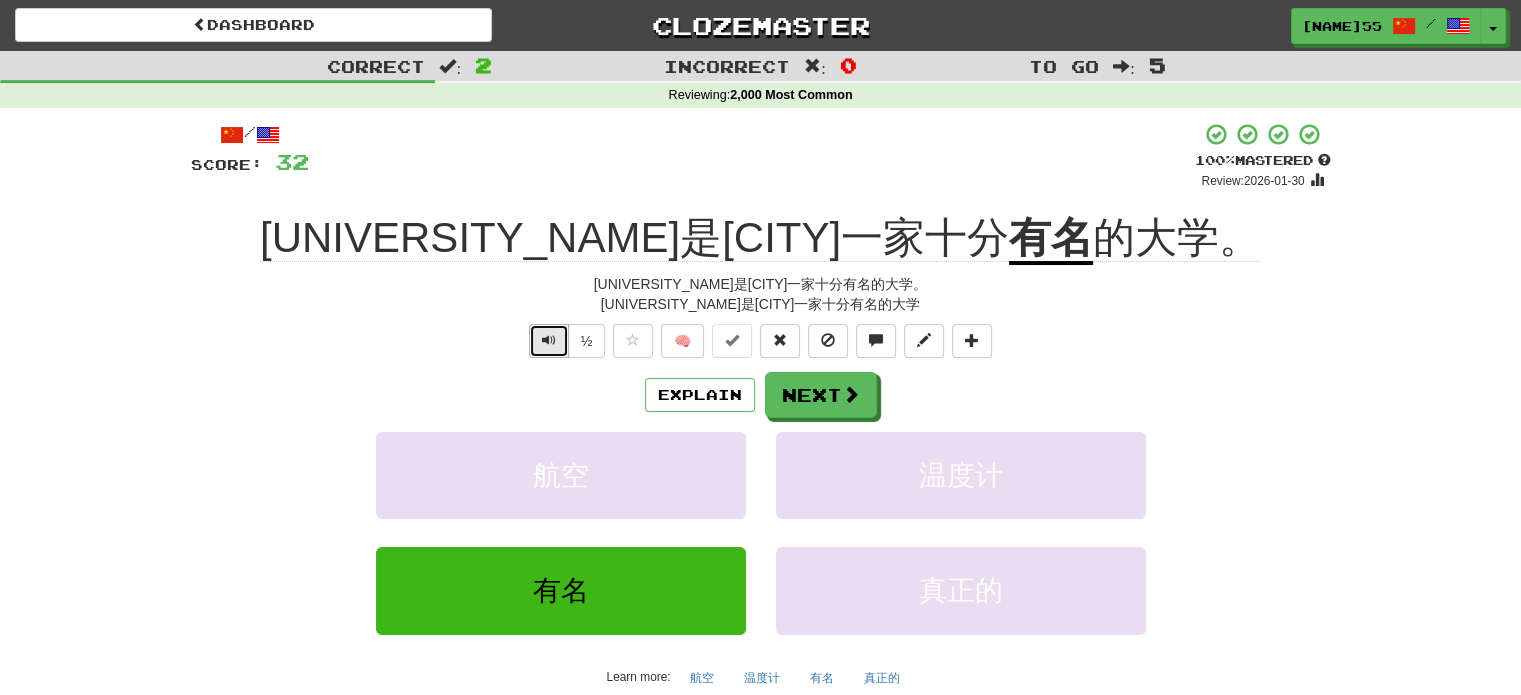 click at bounding box center [549, 340] 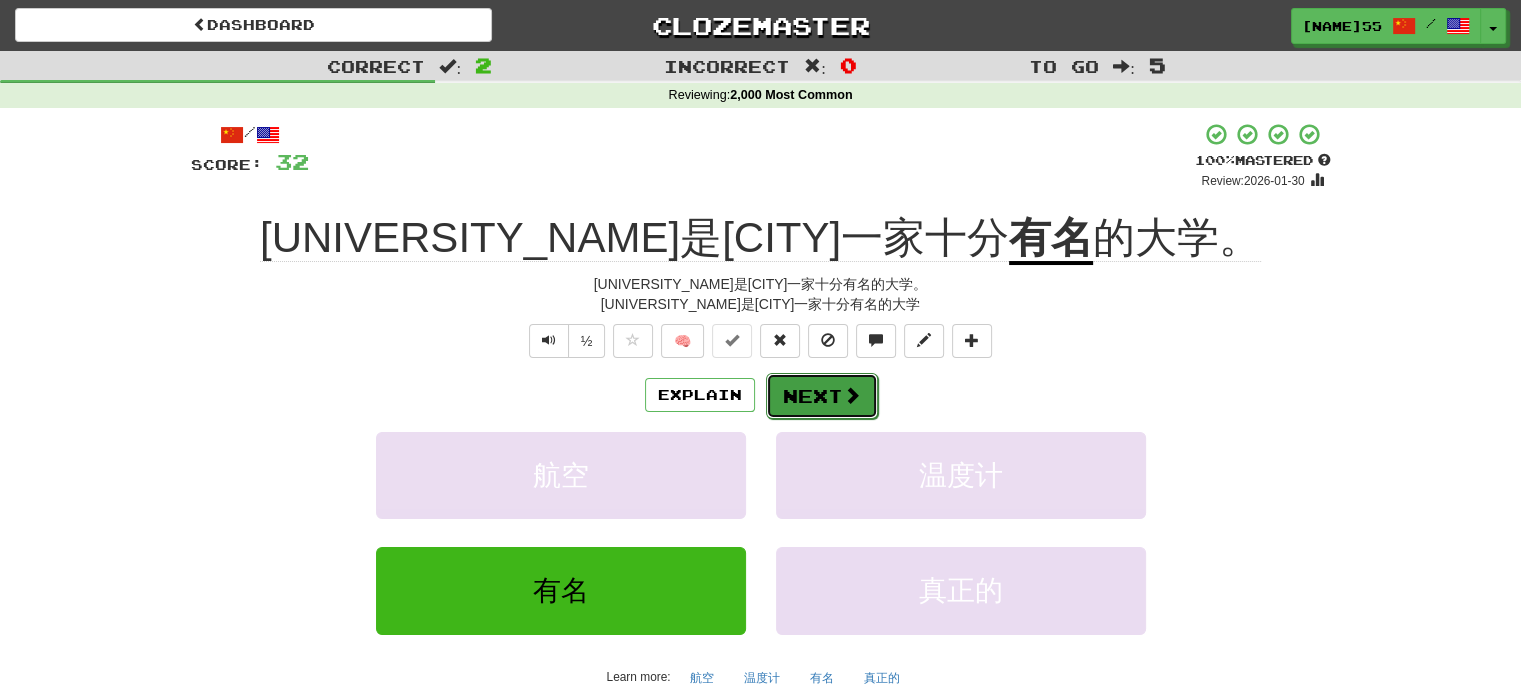 click on "Next" at bounding box center (822, 396) 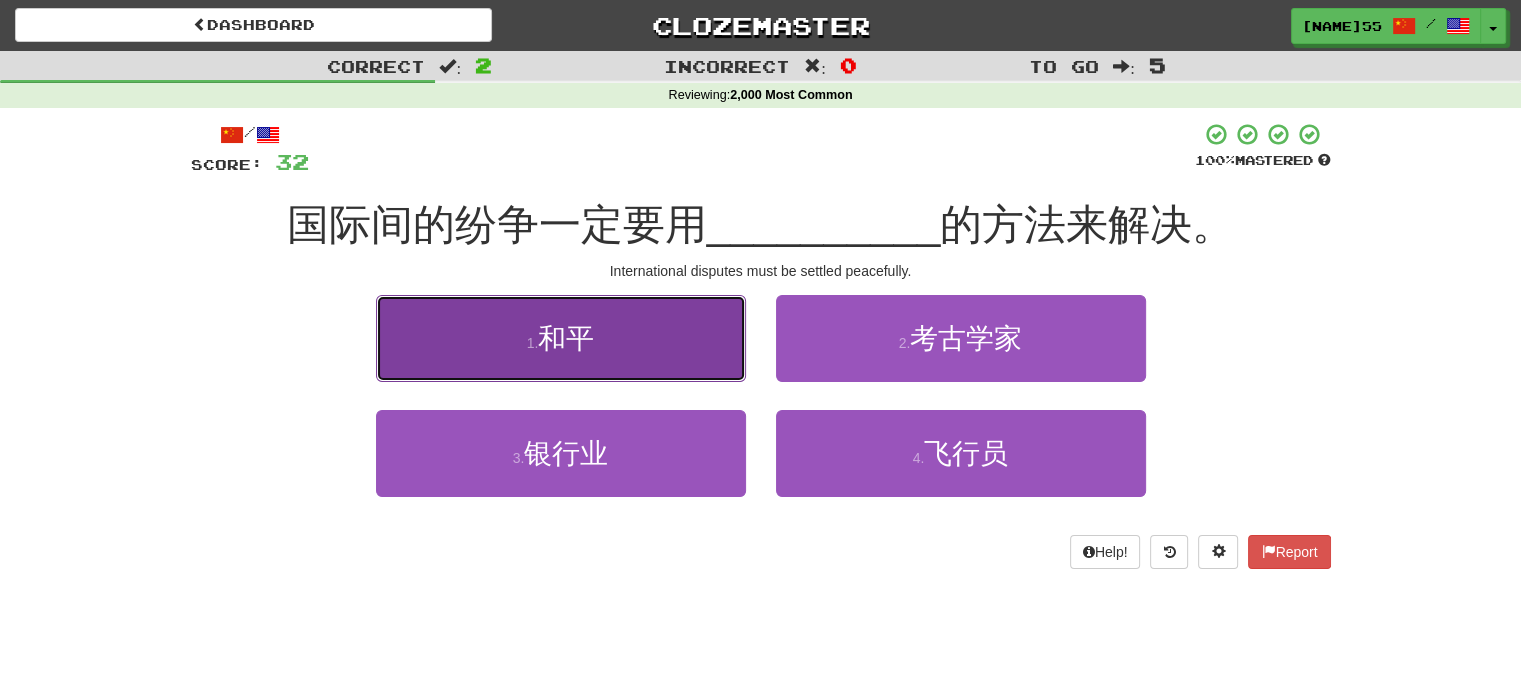 click on "1 .  和平" at bounding box center [561, 338] 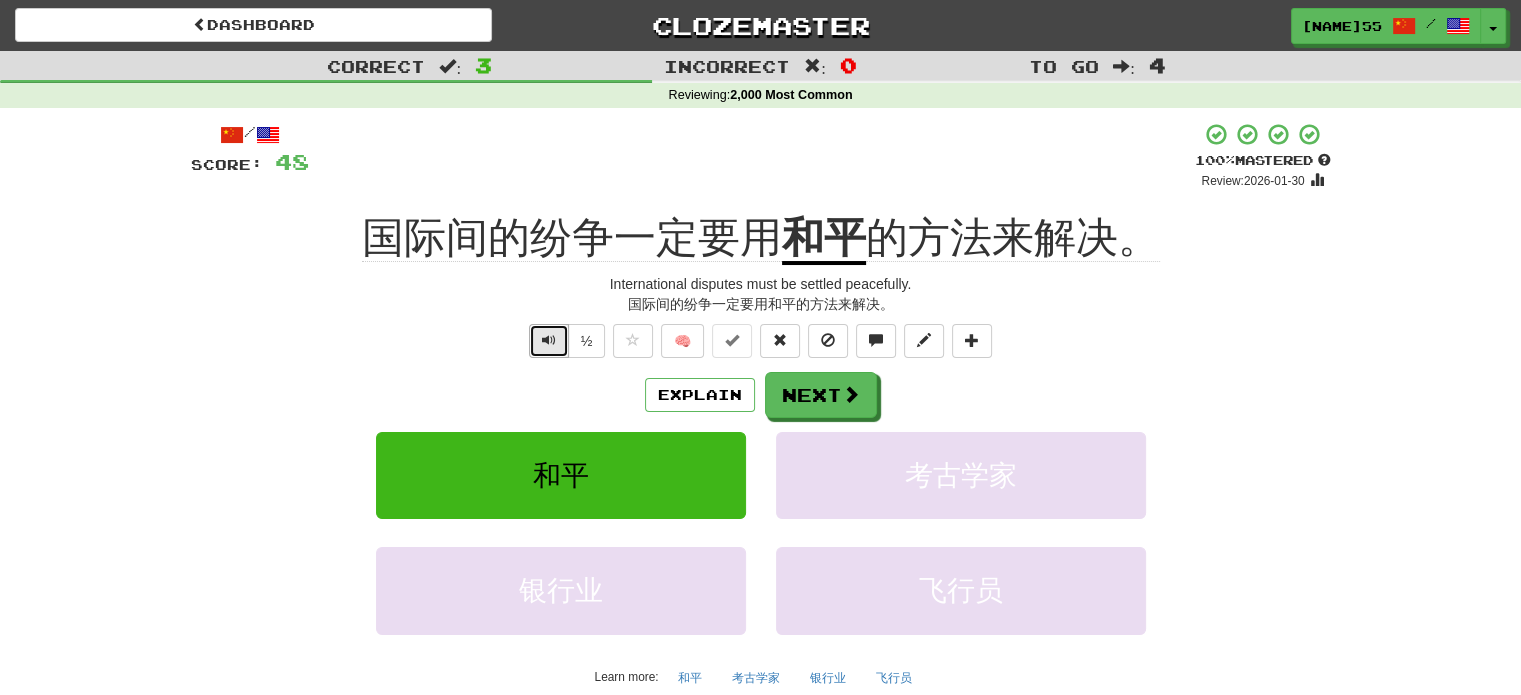 click at bounding box center [549, 340] 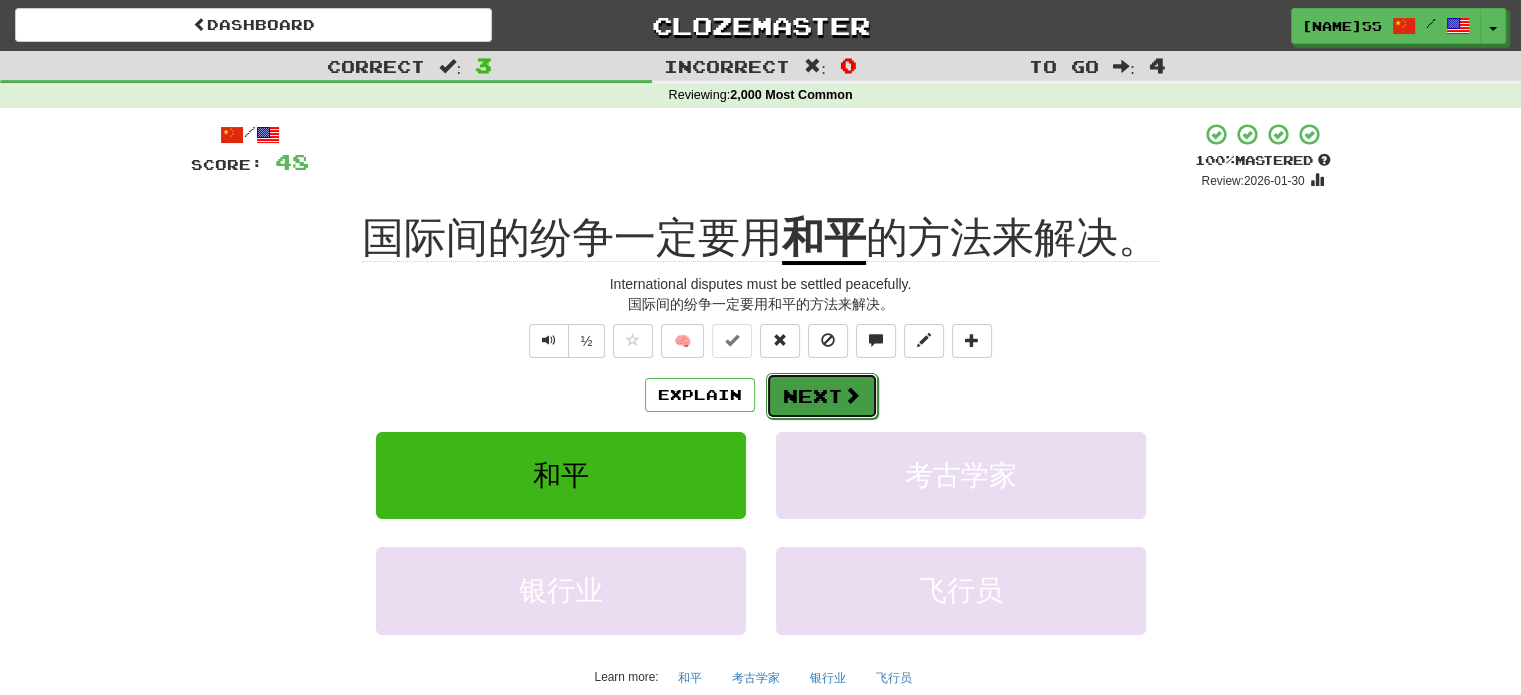 click on "Next" at bounding box center [822, 396] 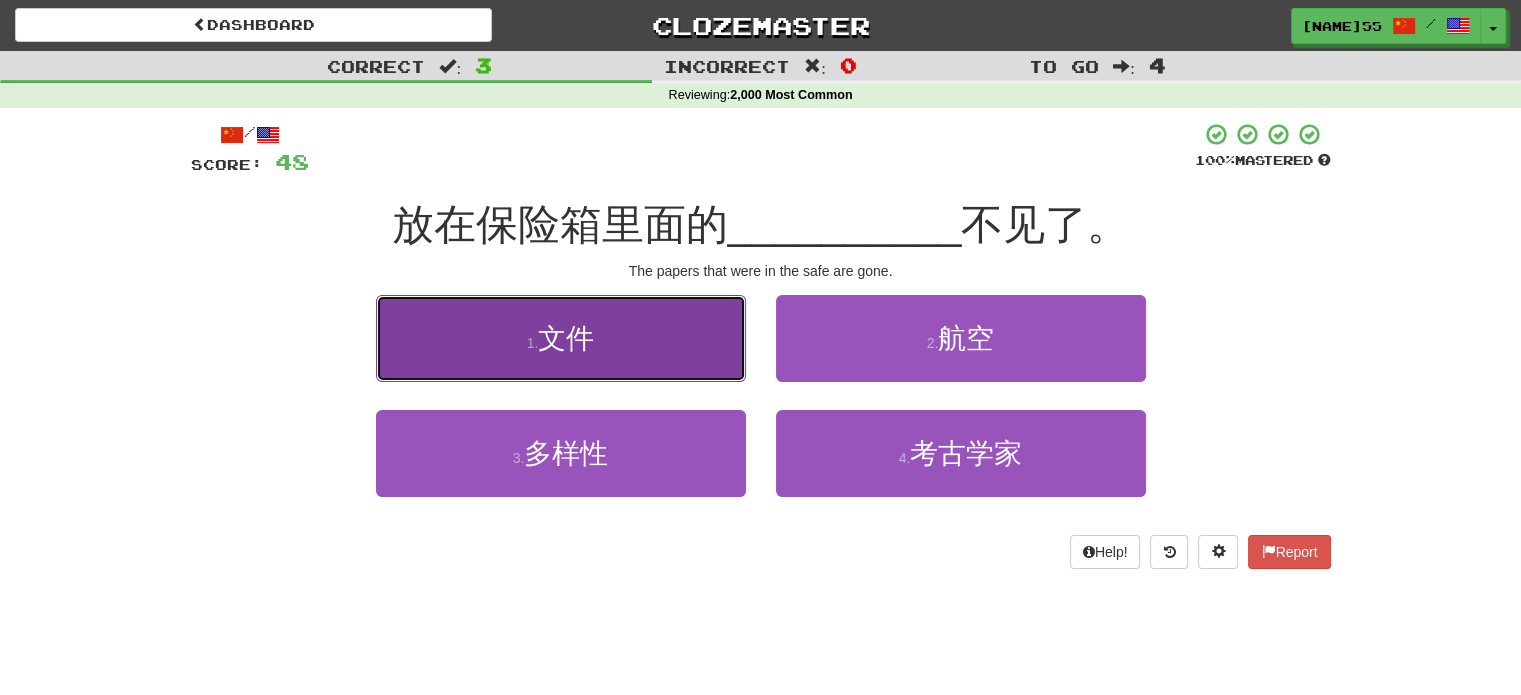 click on "1 .  文件" at bounding box center (561, 338) 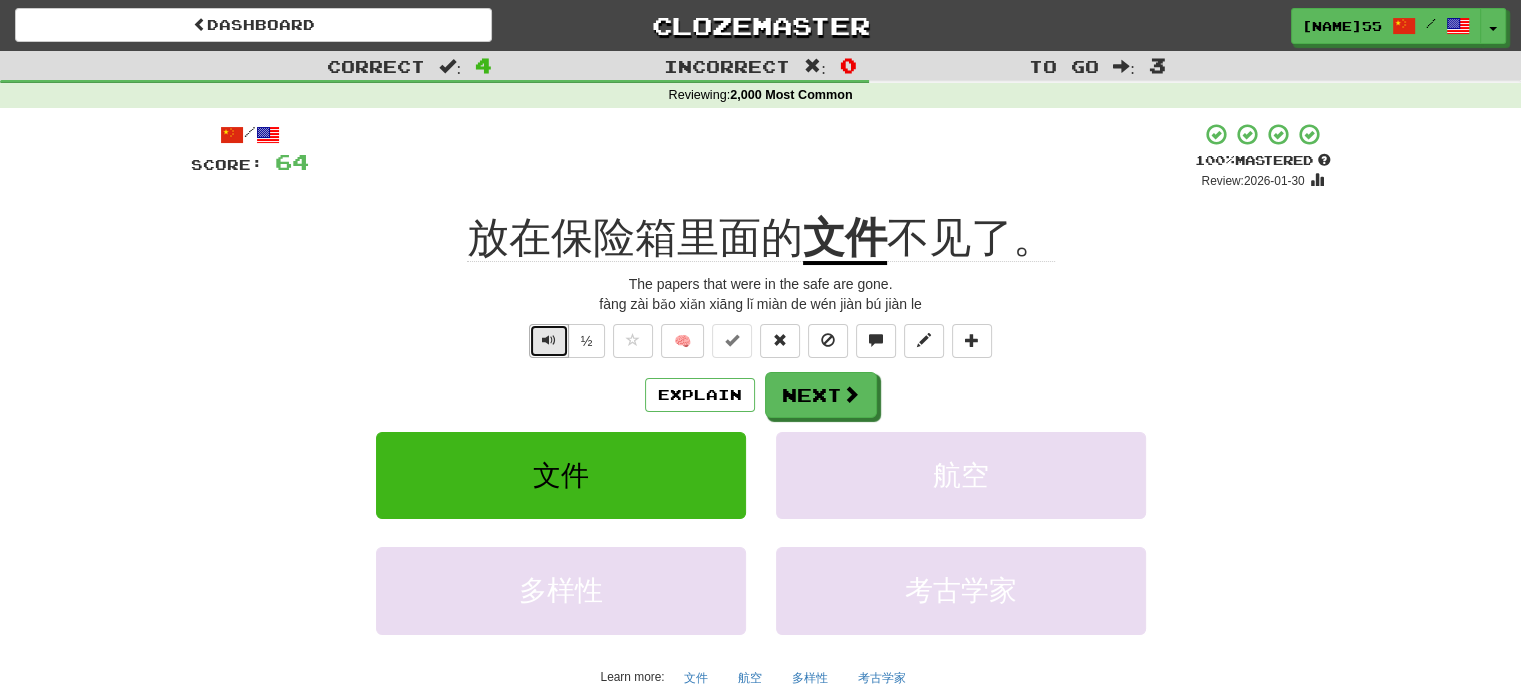 click at bounding box center (549, 340) 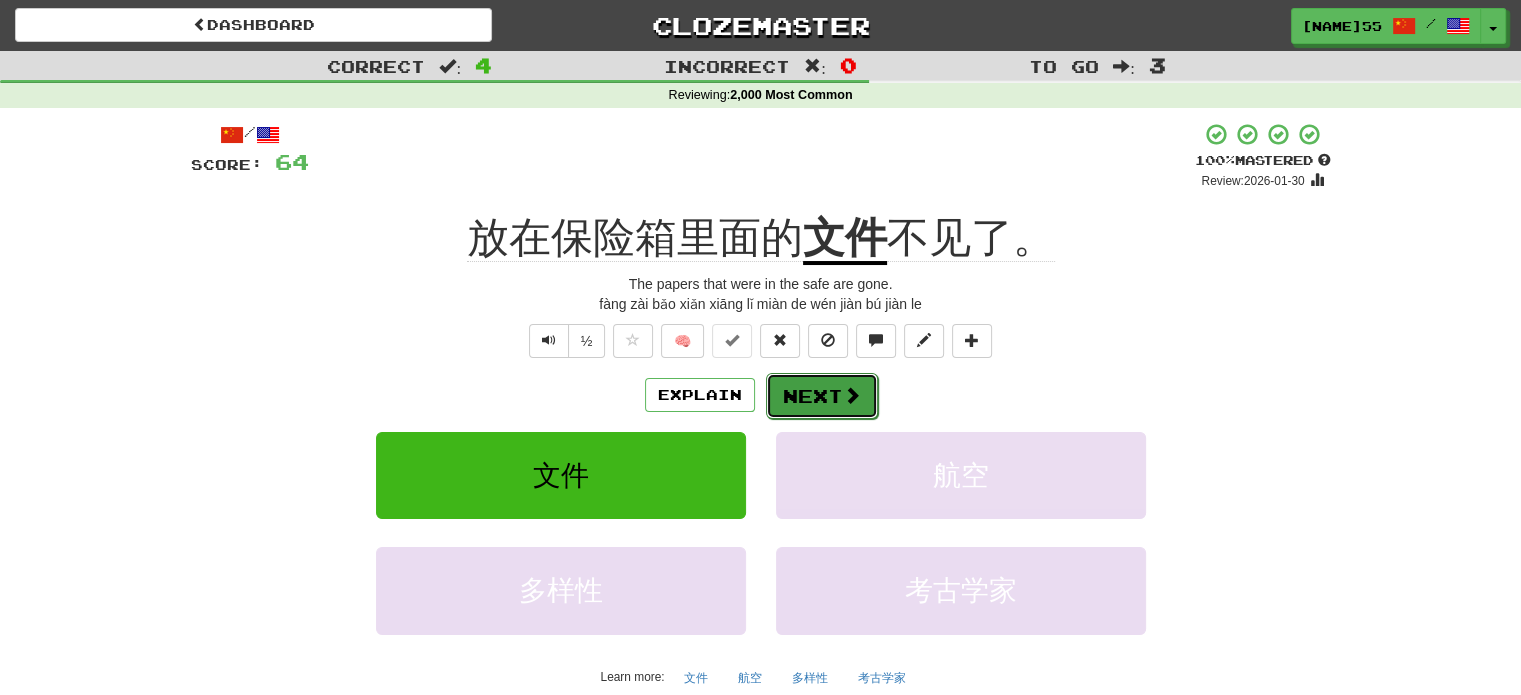 click on "Next" at bounding box center (822, 396) 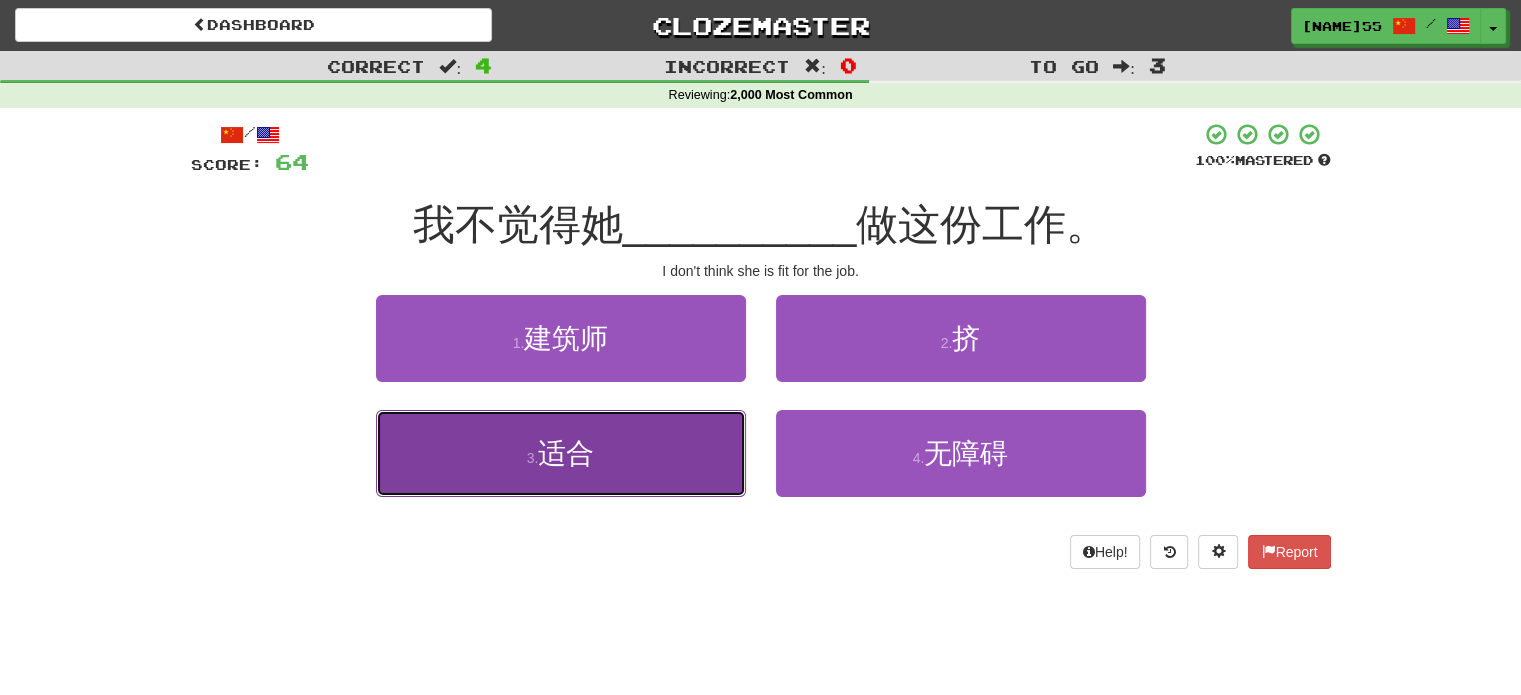 click on "3 .  适合" at bounding box center [561, 453] 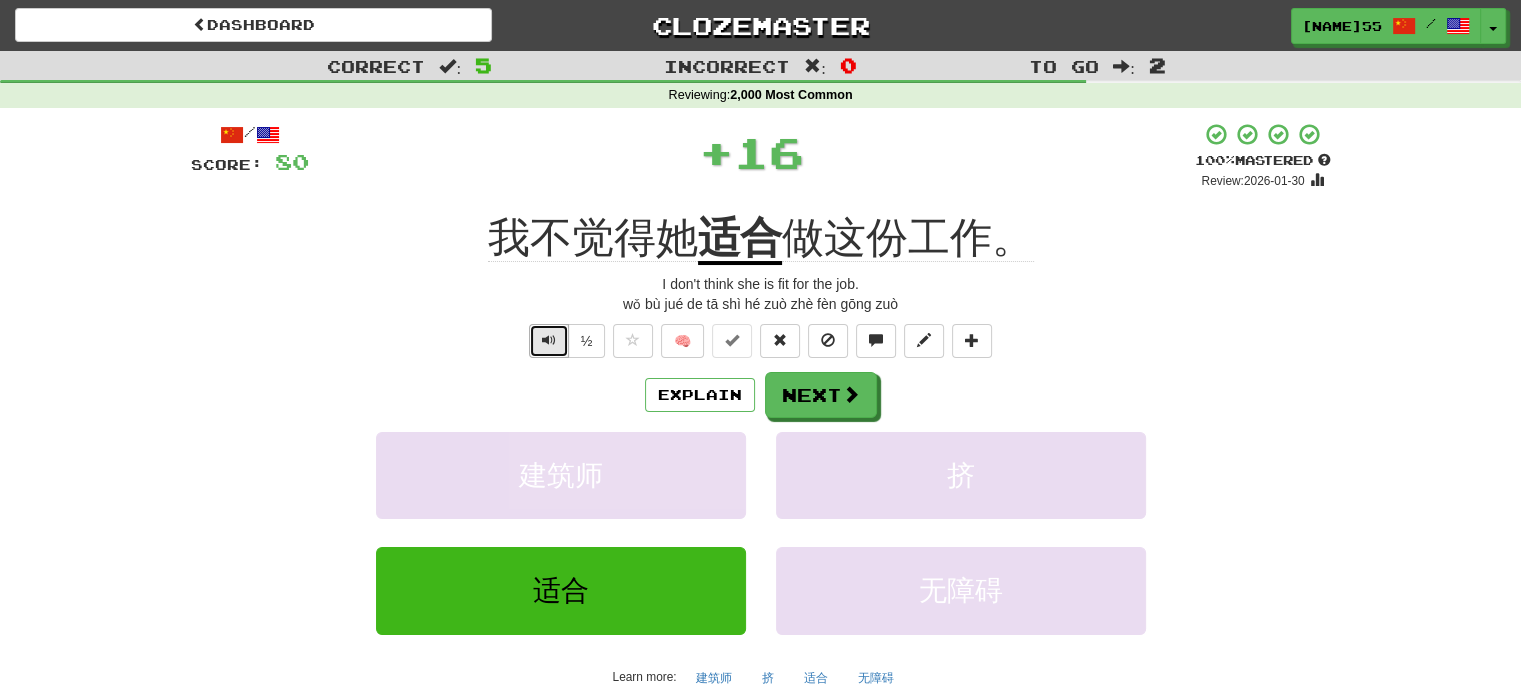 click at bounding box center [549, 341] 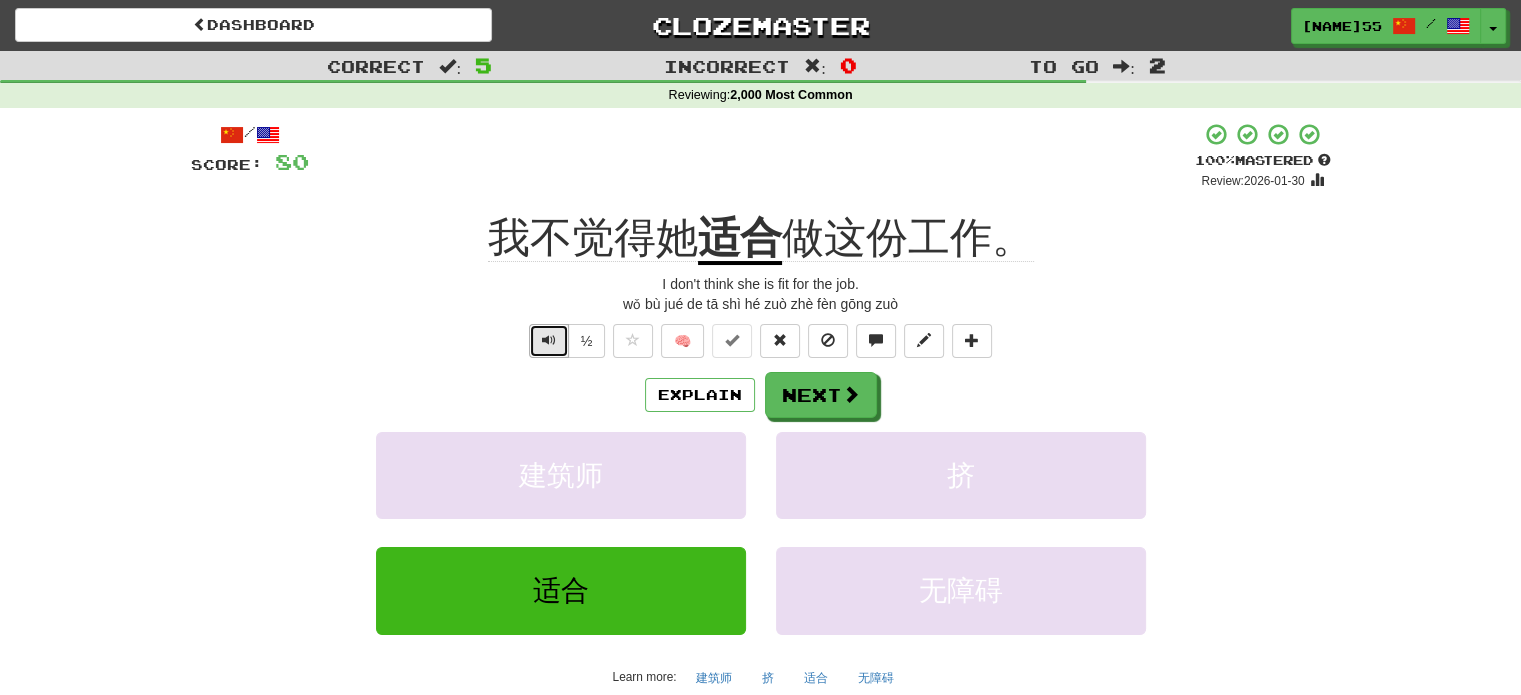 click at bounding box center [549, 341] 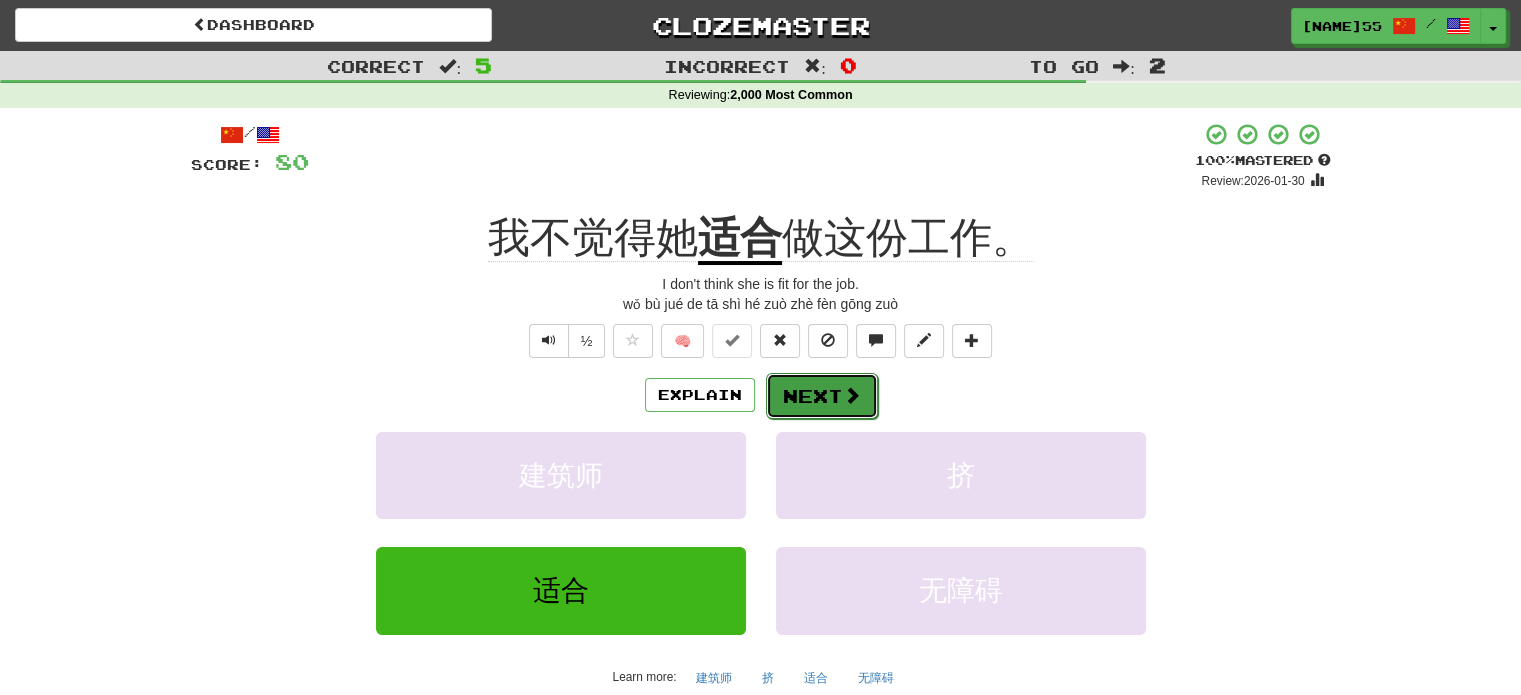 click on "Next" at bounding box center (822, 396) 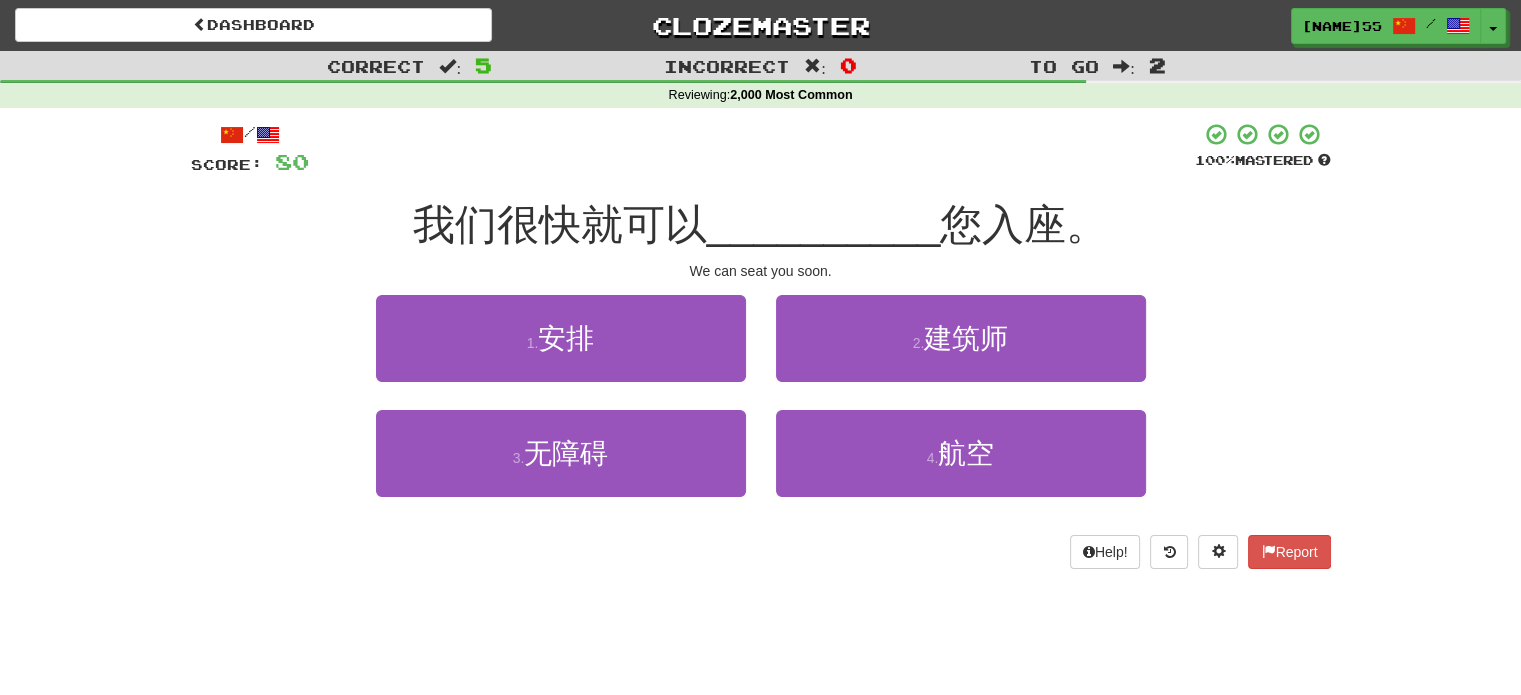 click on "1 .  安排" at bounding box center (561, 352) 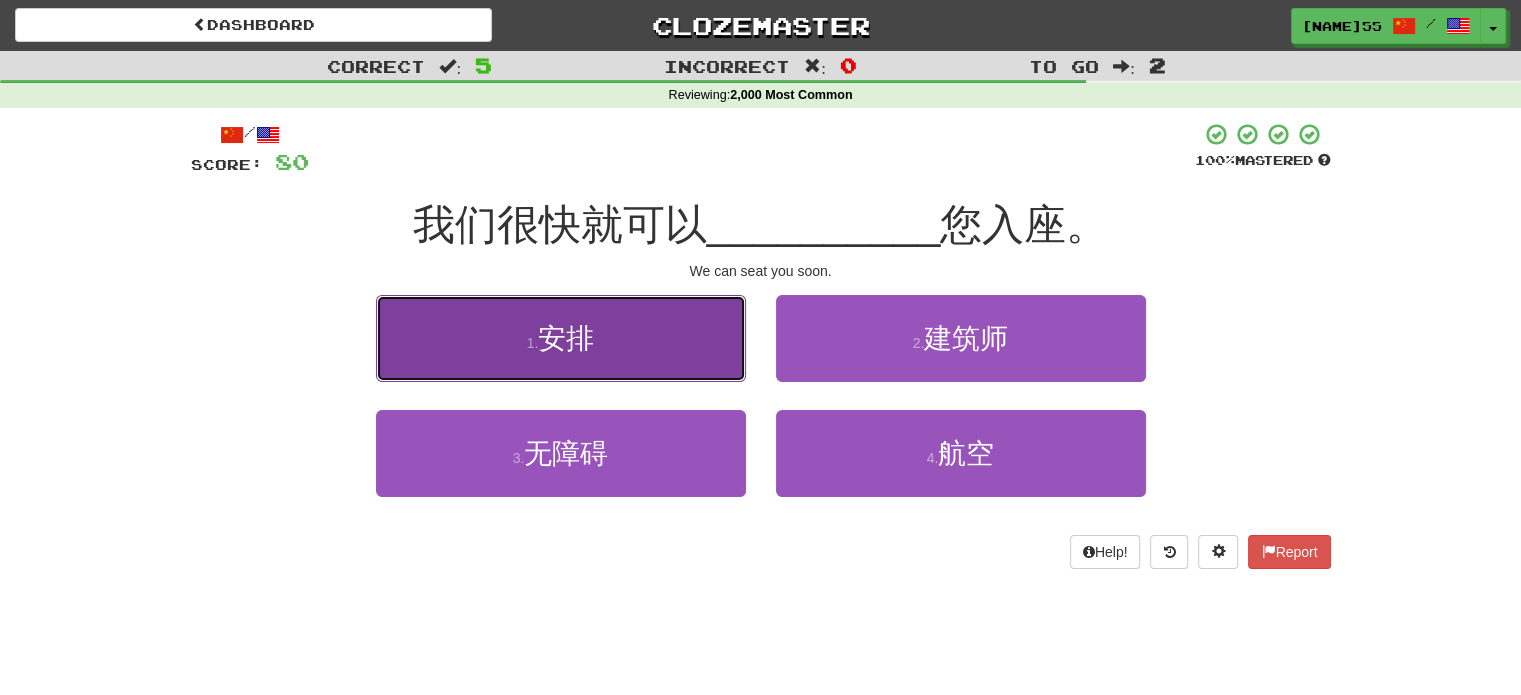 click on "安排" at bounding box center [566, 338] 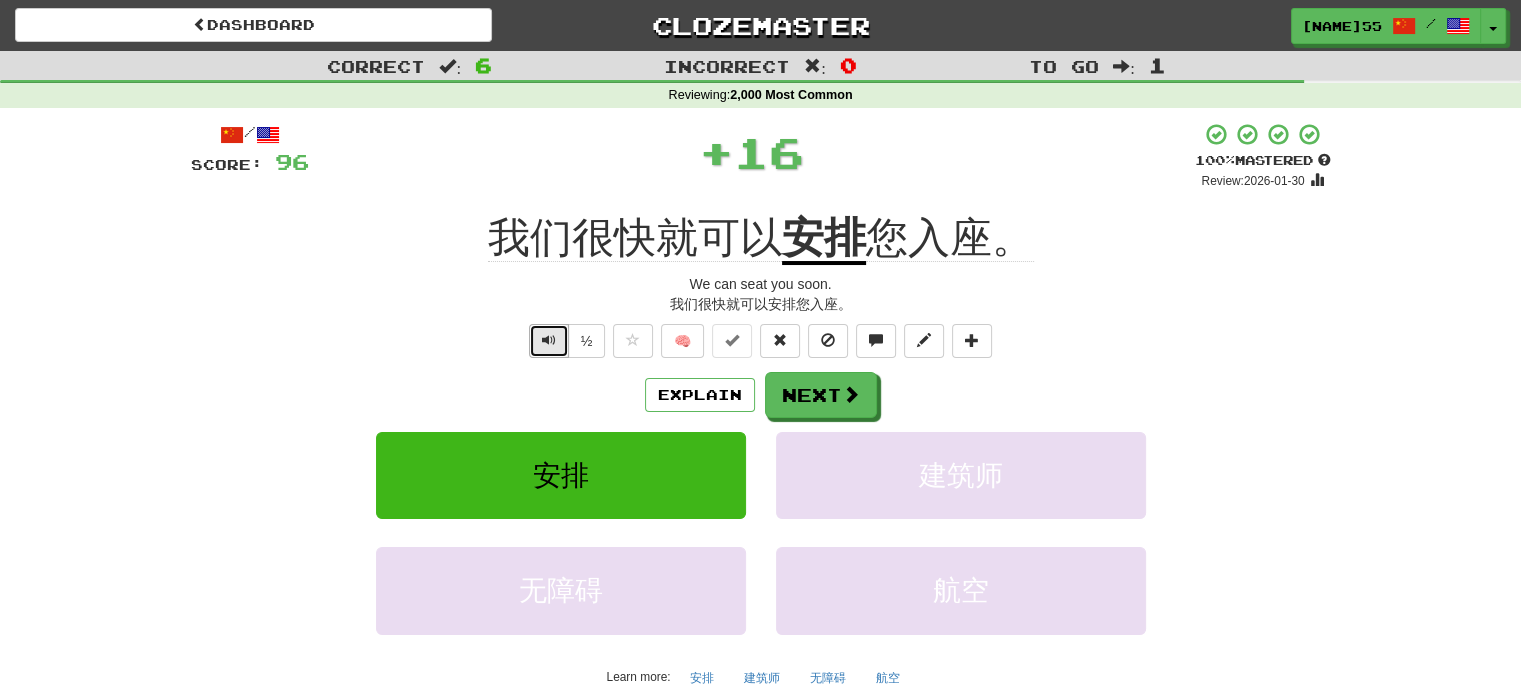 click at bounding box center (549, 340) 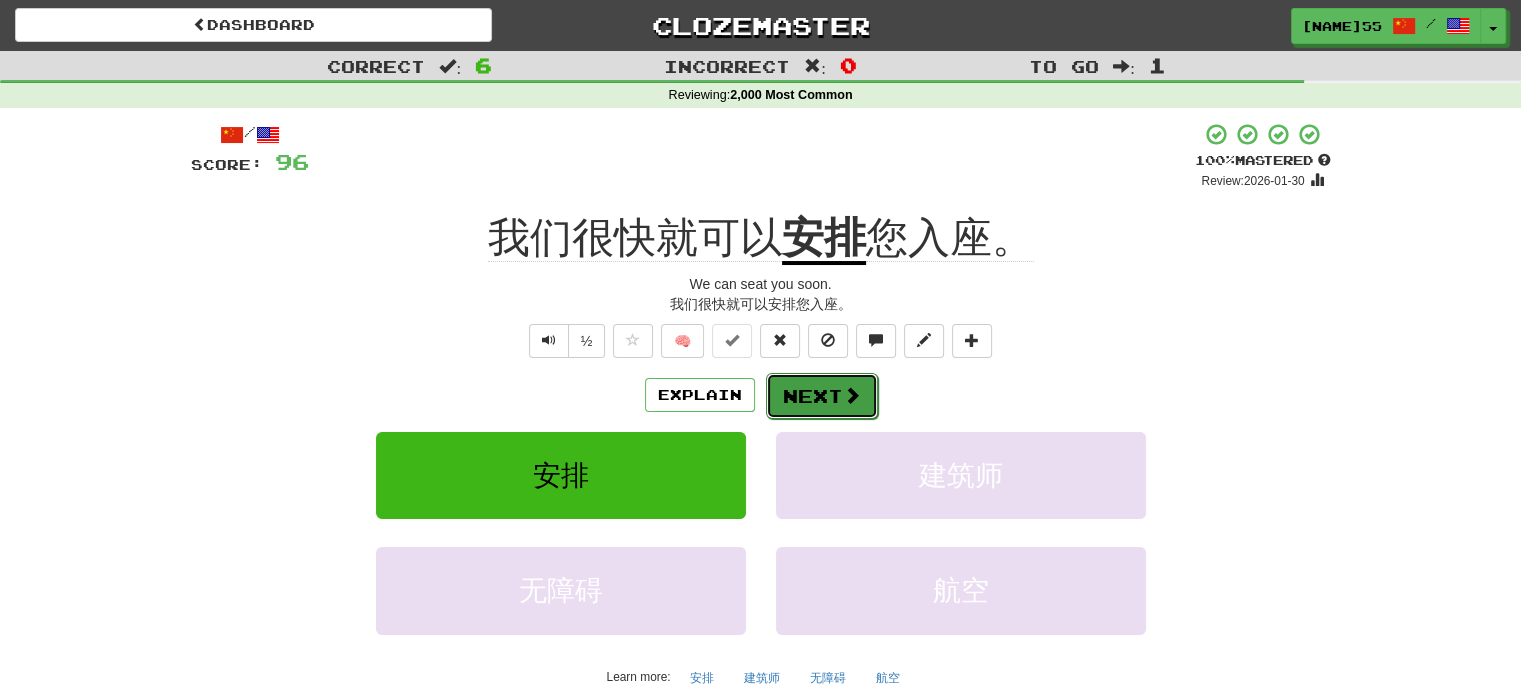 click on "Next" at bounding box center (822, 396) 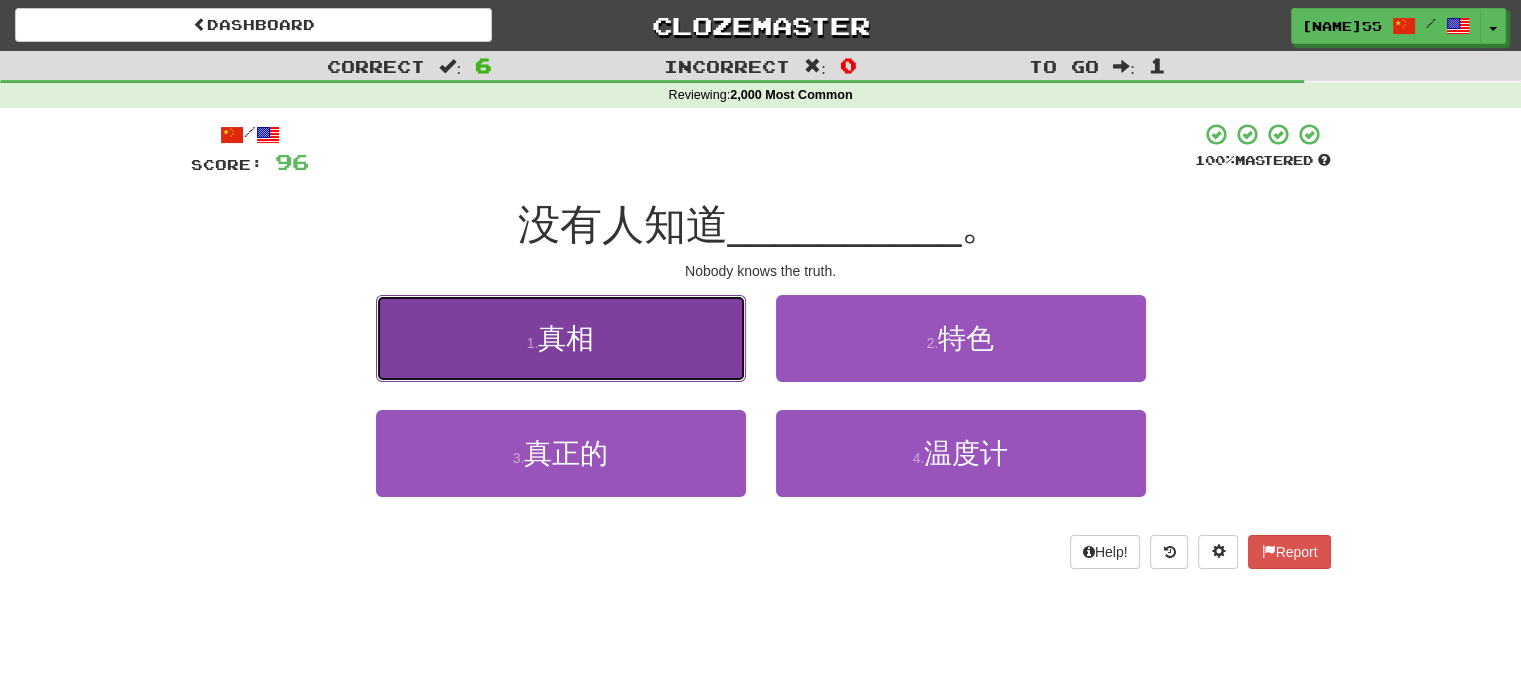 click on "1 .  真相" at bounding box center (561, 338) 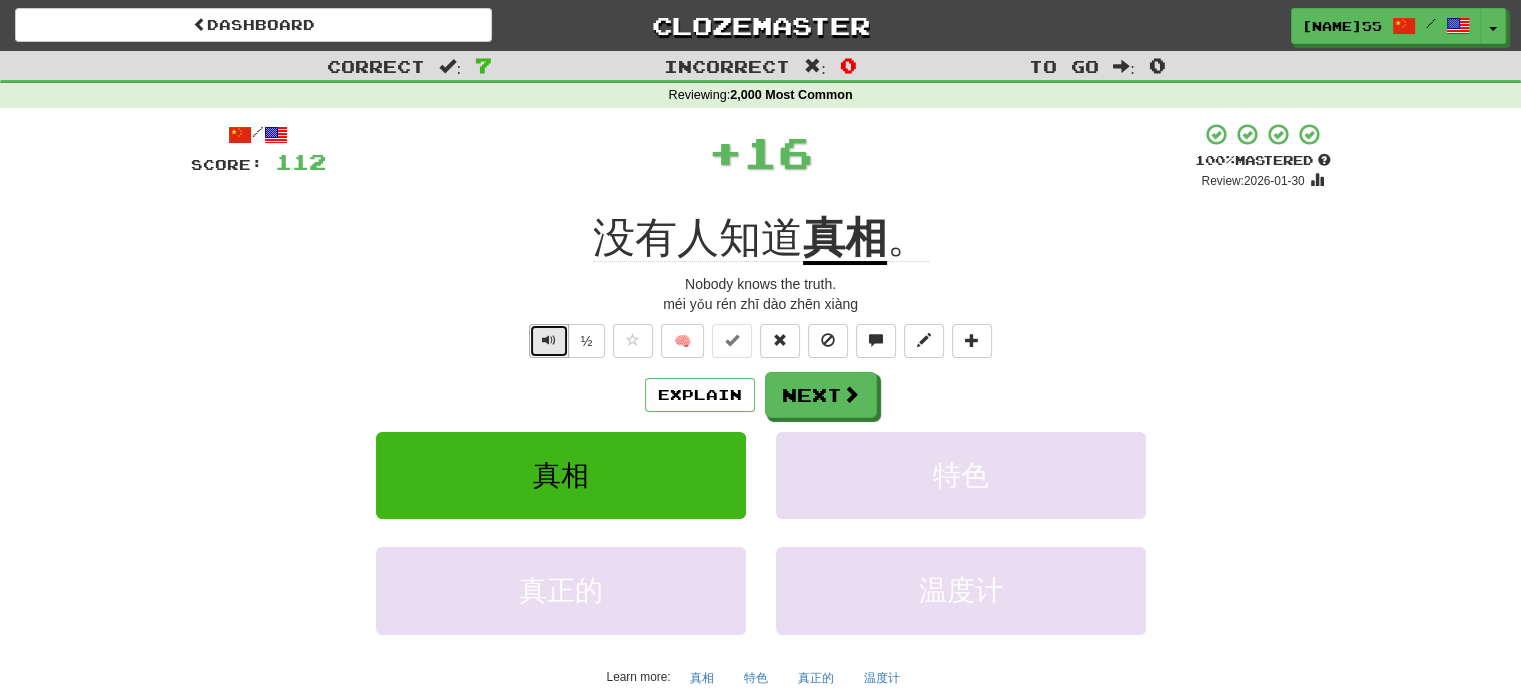 click at bounding box center (549, 340) 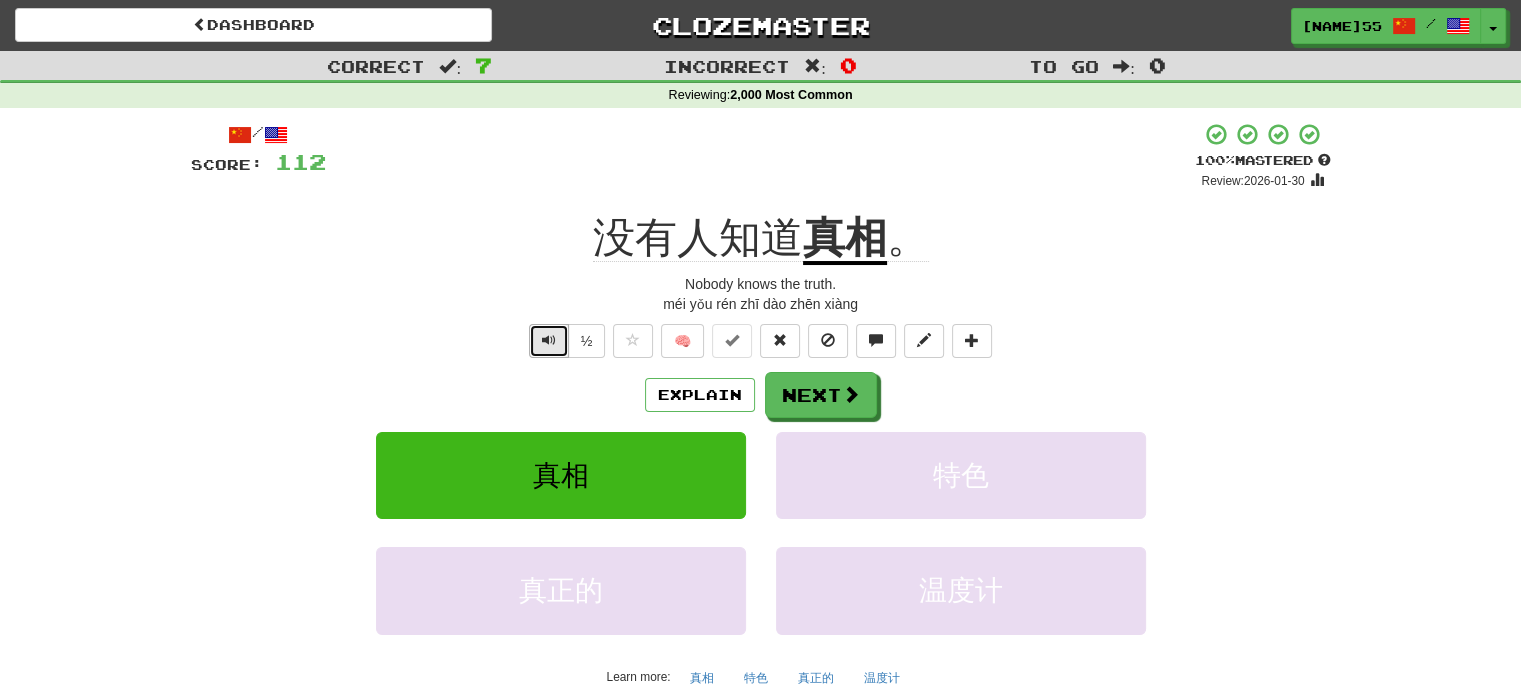 click at bounding box center (549, 340) 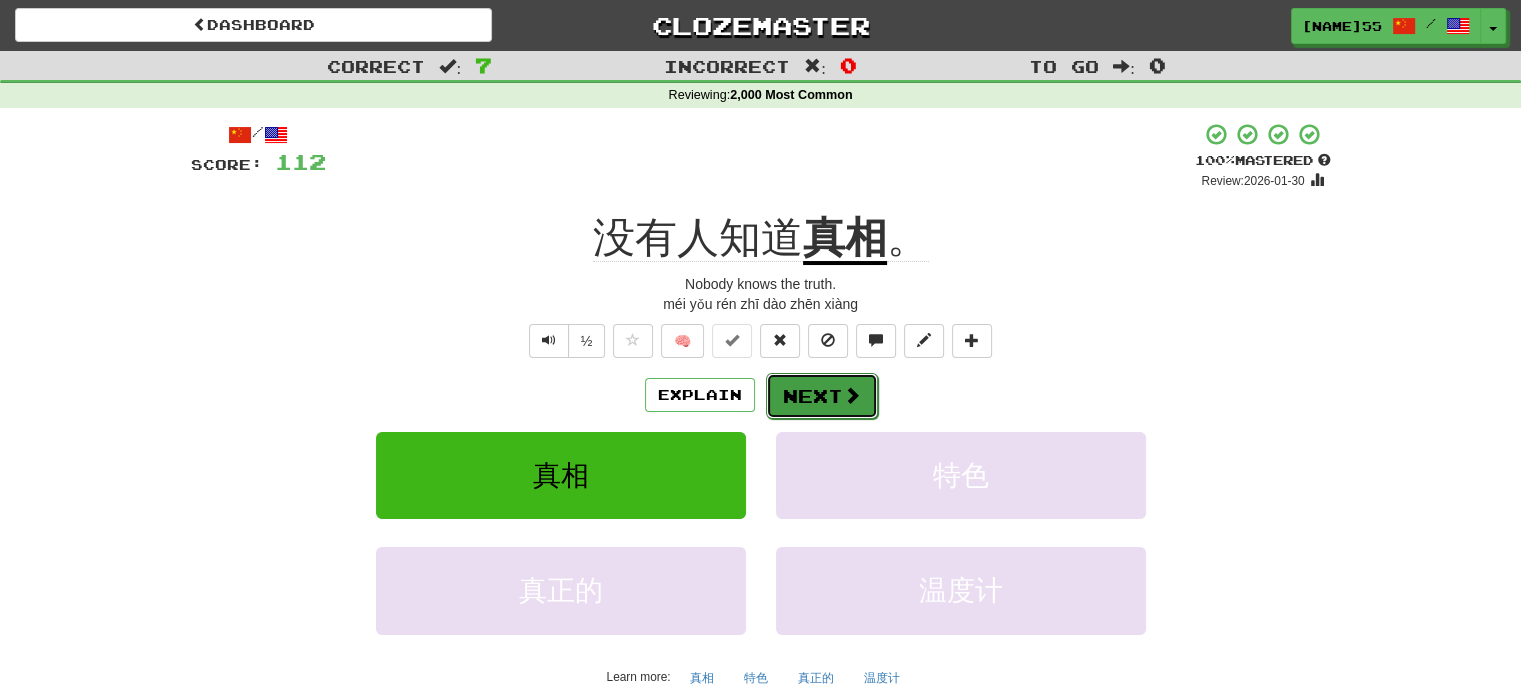 click on "Next" at bounding box center [822, 396] 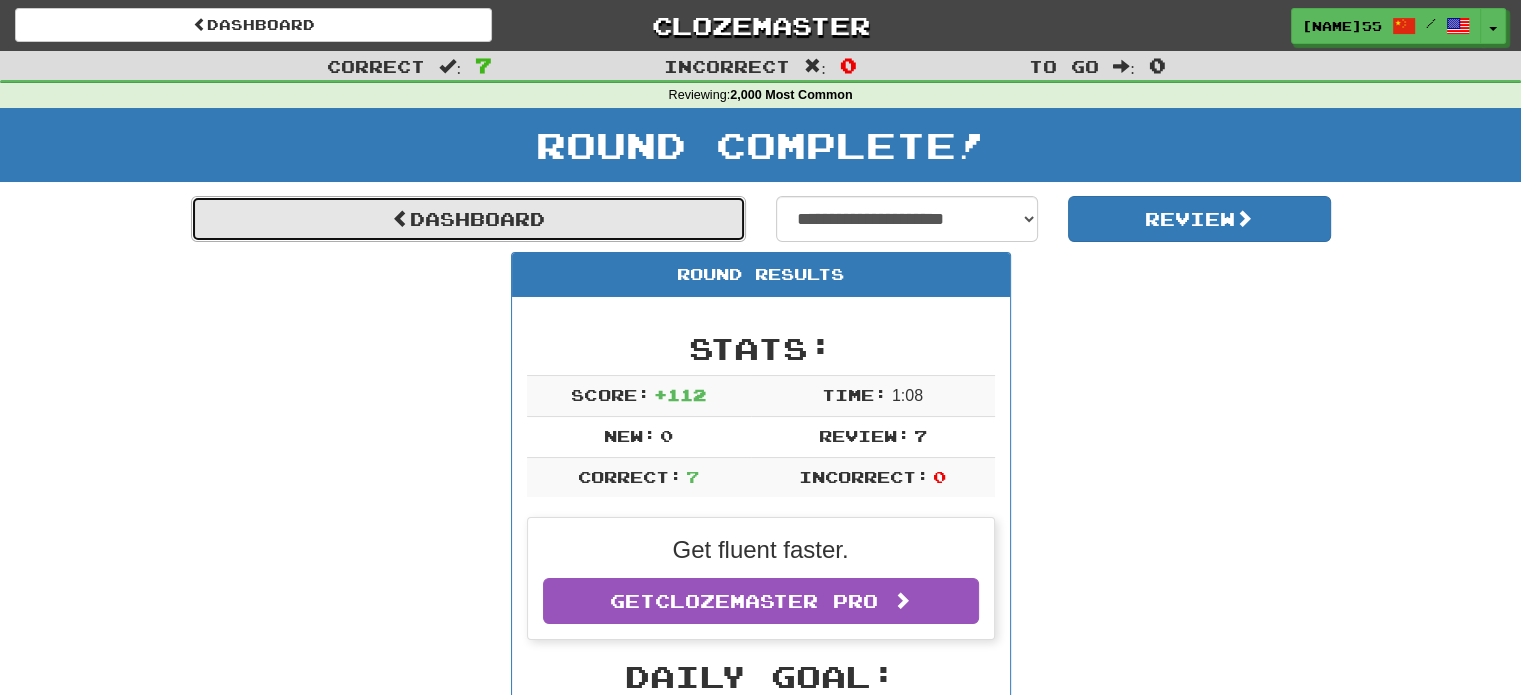 click on "Dashboard" at bounding box center (468, 219) 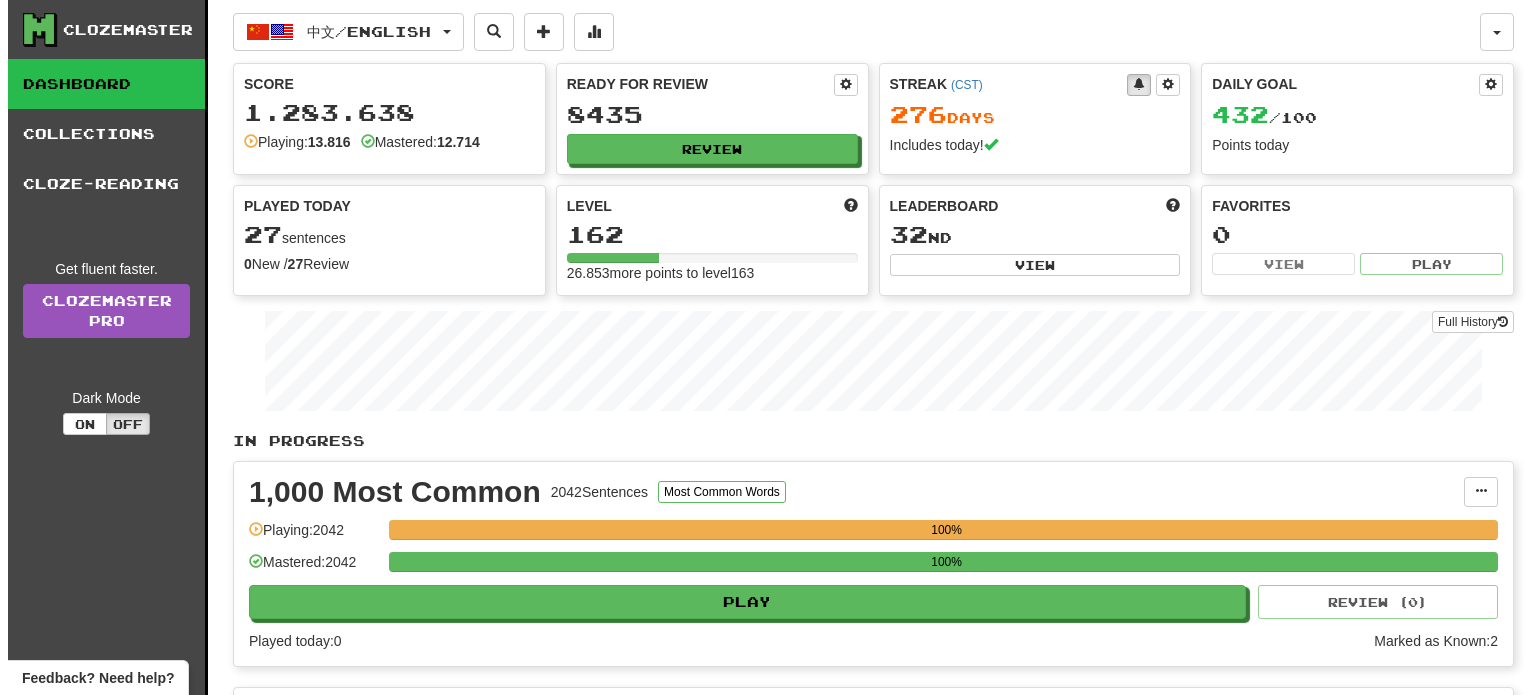 scroll, scrollTop: 0, scrollLeft: 0, axis: both 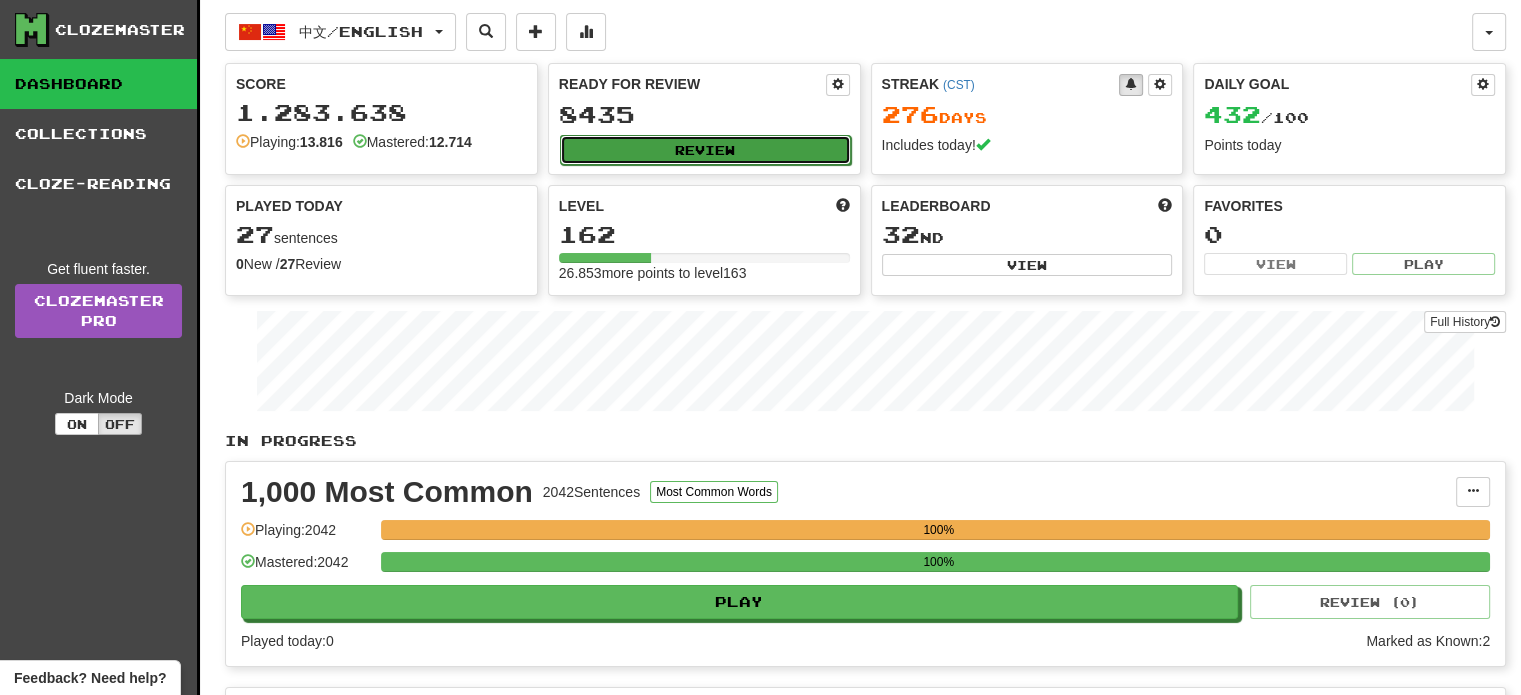 click on "Review" at bounding box center (705, 150) 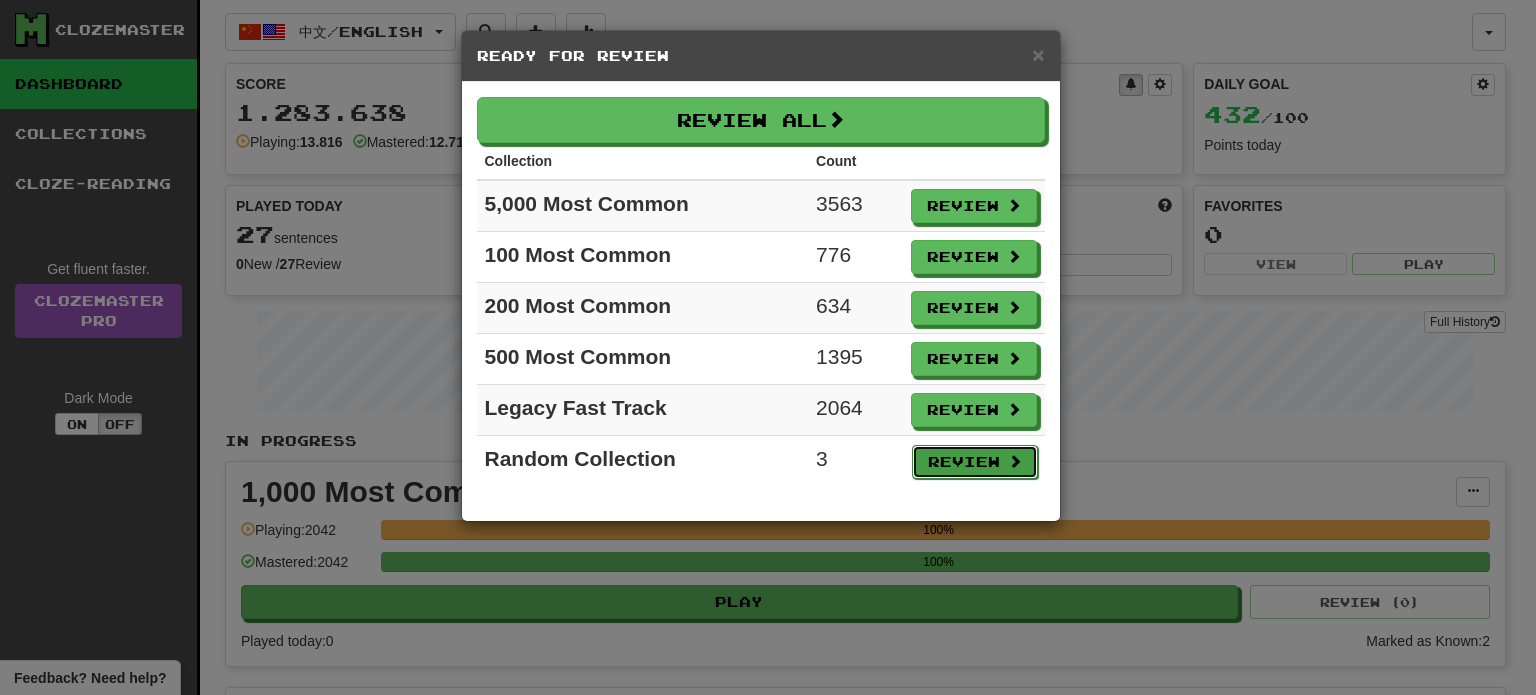 click on "Review" at bounding box center [975, 462] 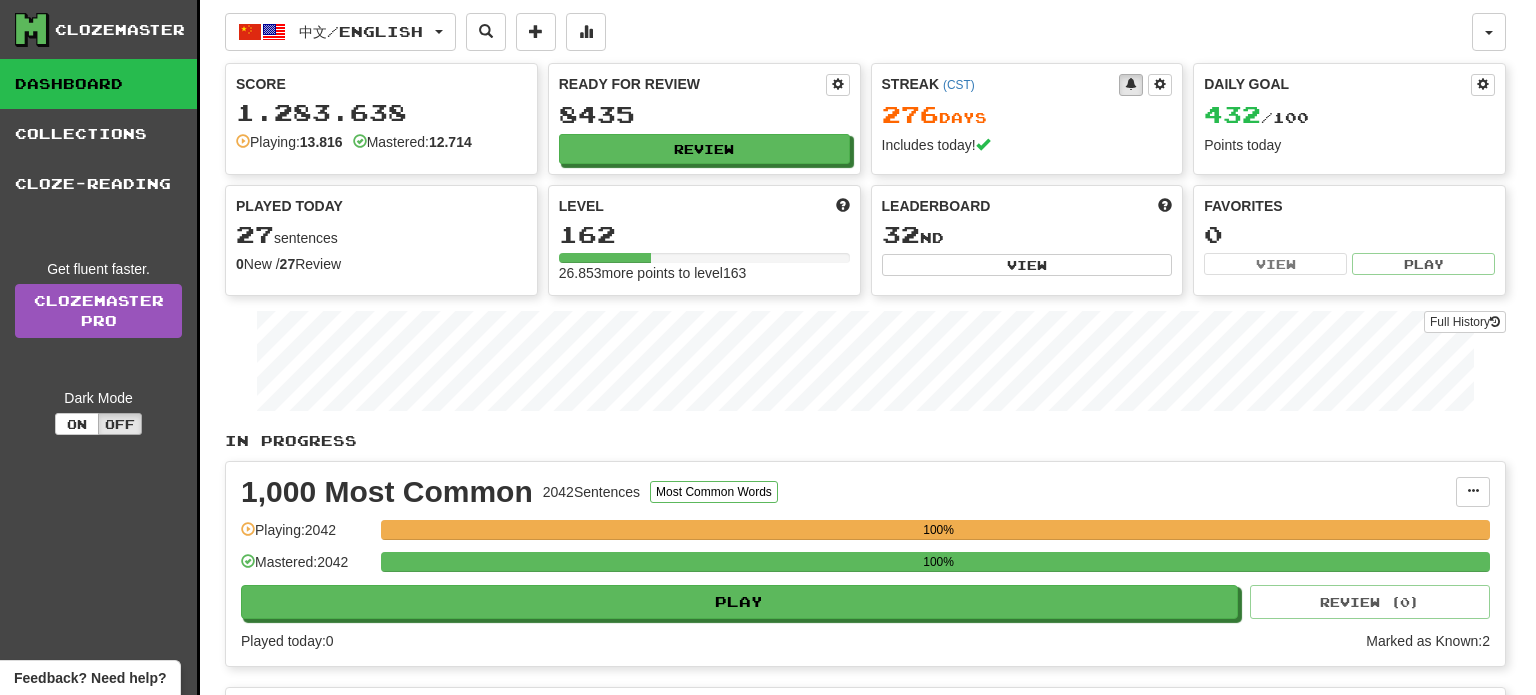 select on "**" 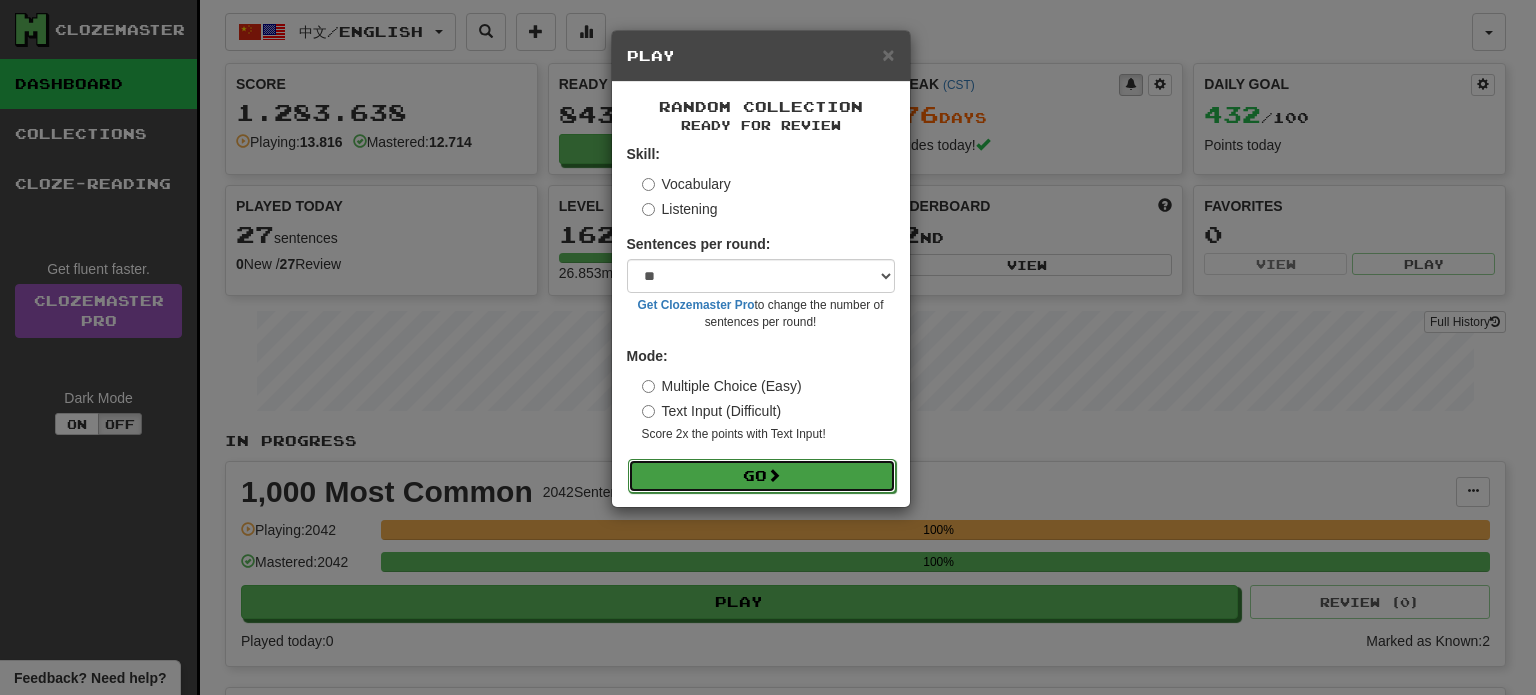 click on "Go" at bounding box center [762, 476] 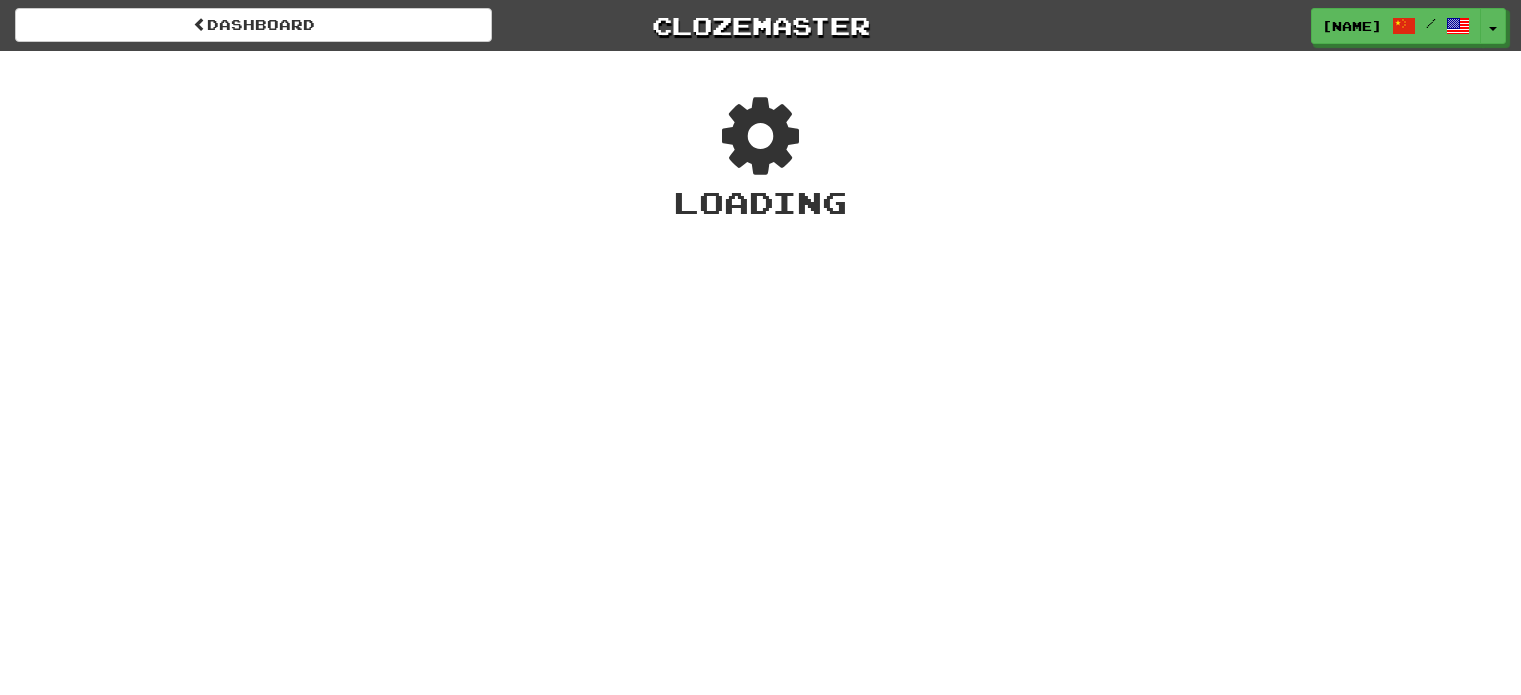 scroll, scrollTop: 0, scrollLeft: 0, axis: both 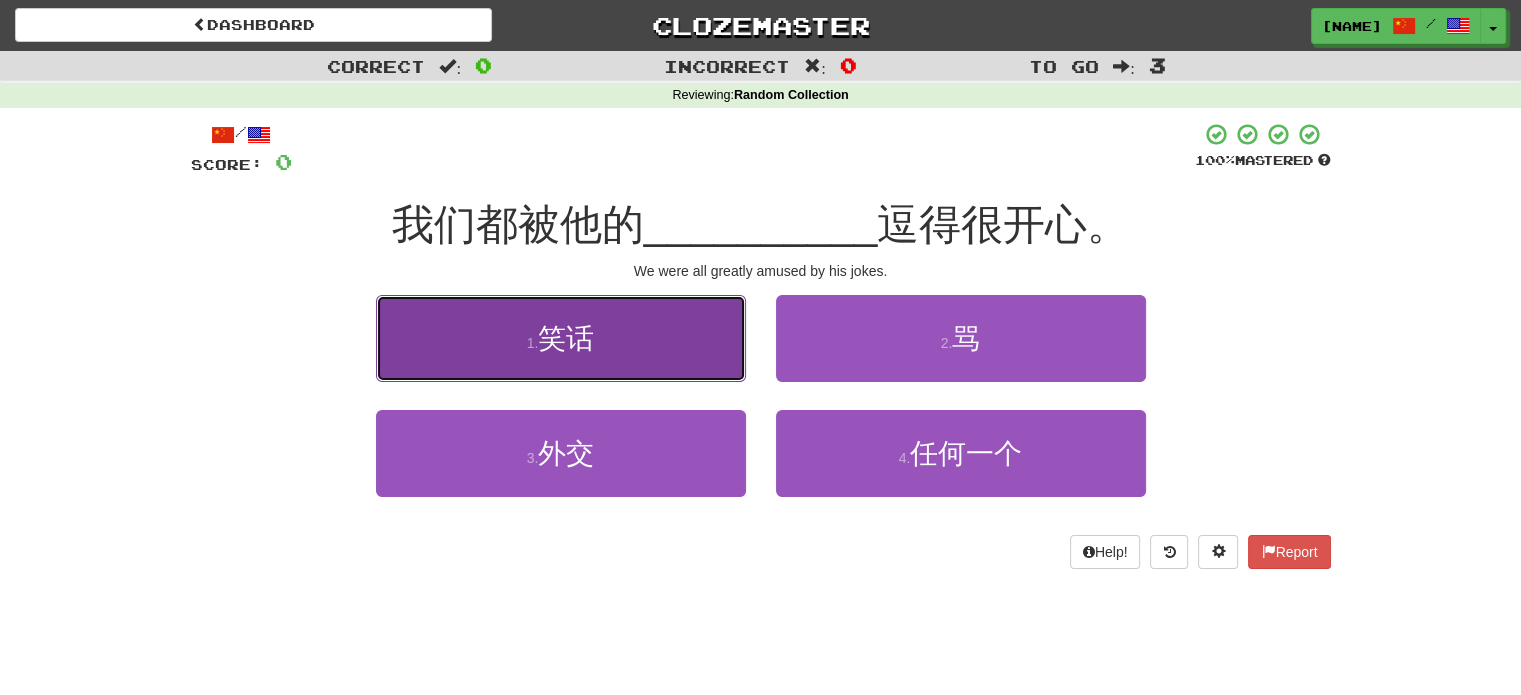 click on "1 .  笑话" at bounding box center (561, 338) 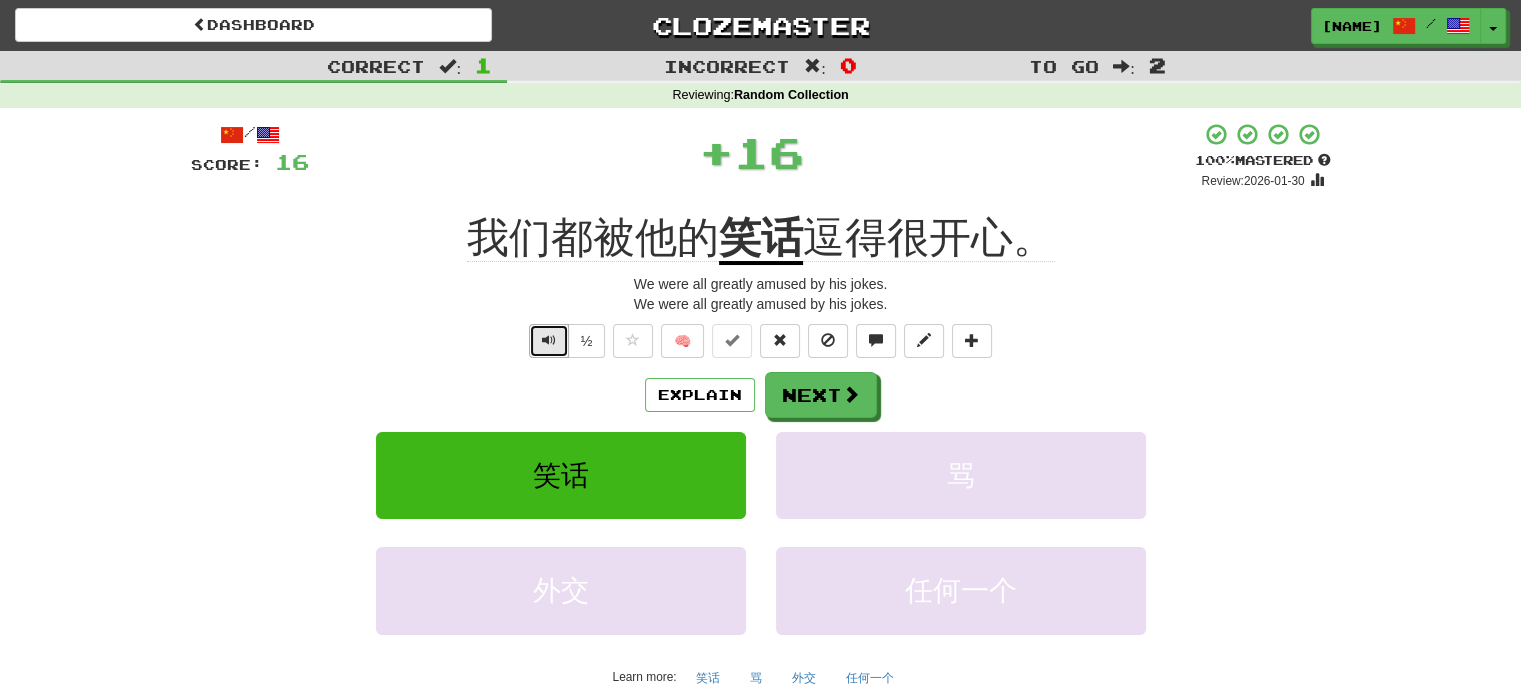click at bounding box center [549, 341] 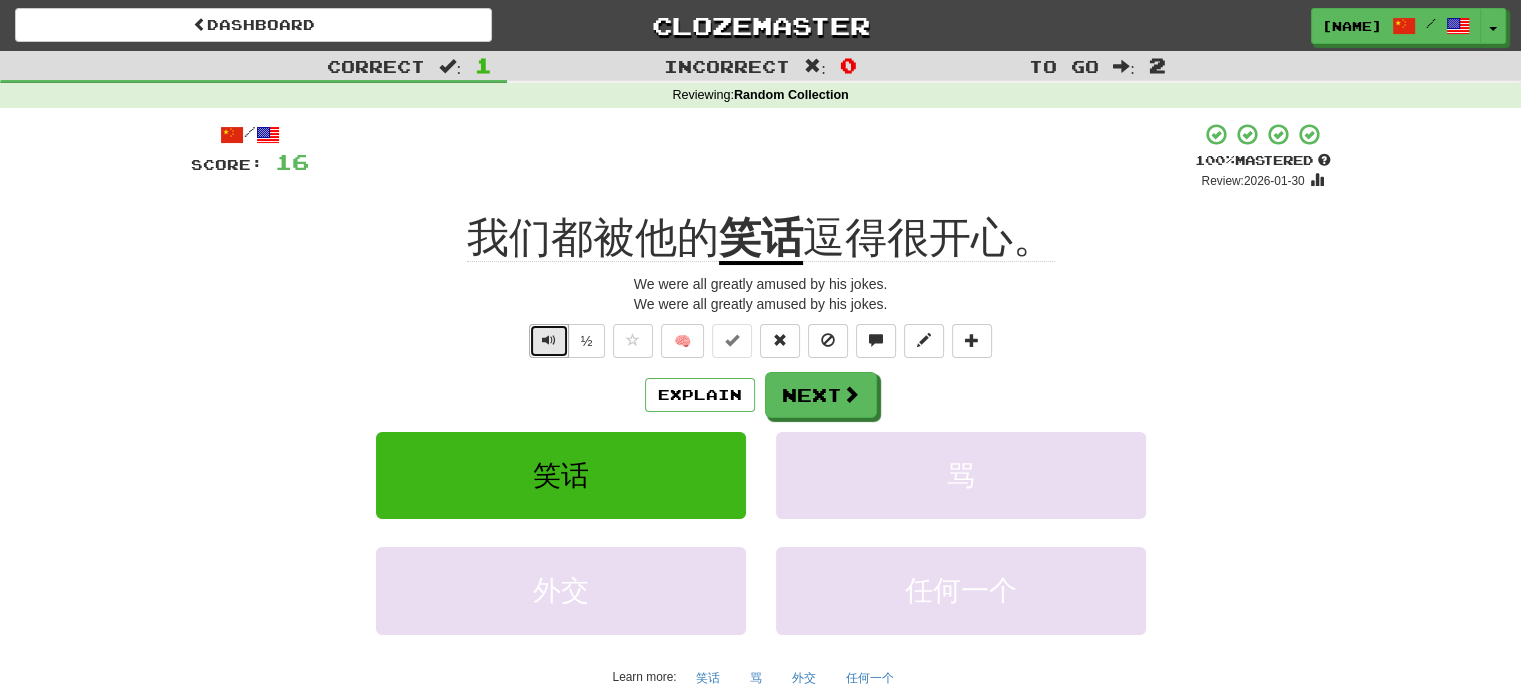 click at bounding box center (549, 340) 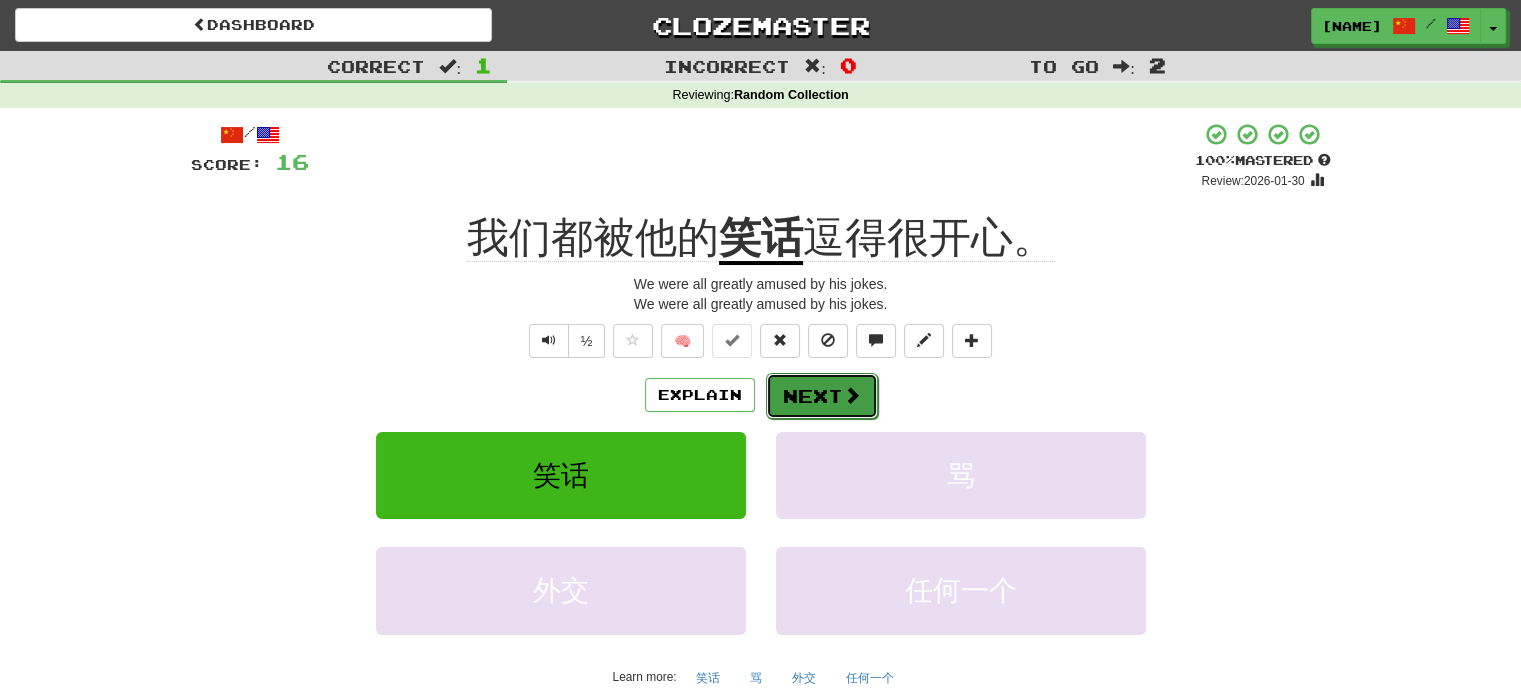 click at bounding box center (852, 395) 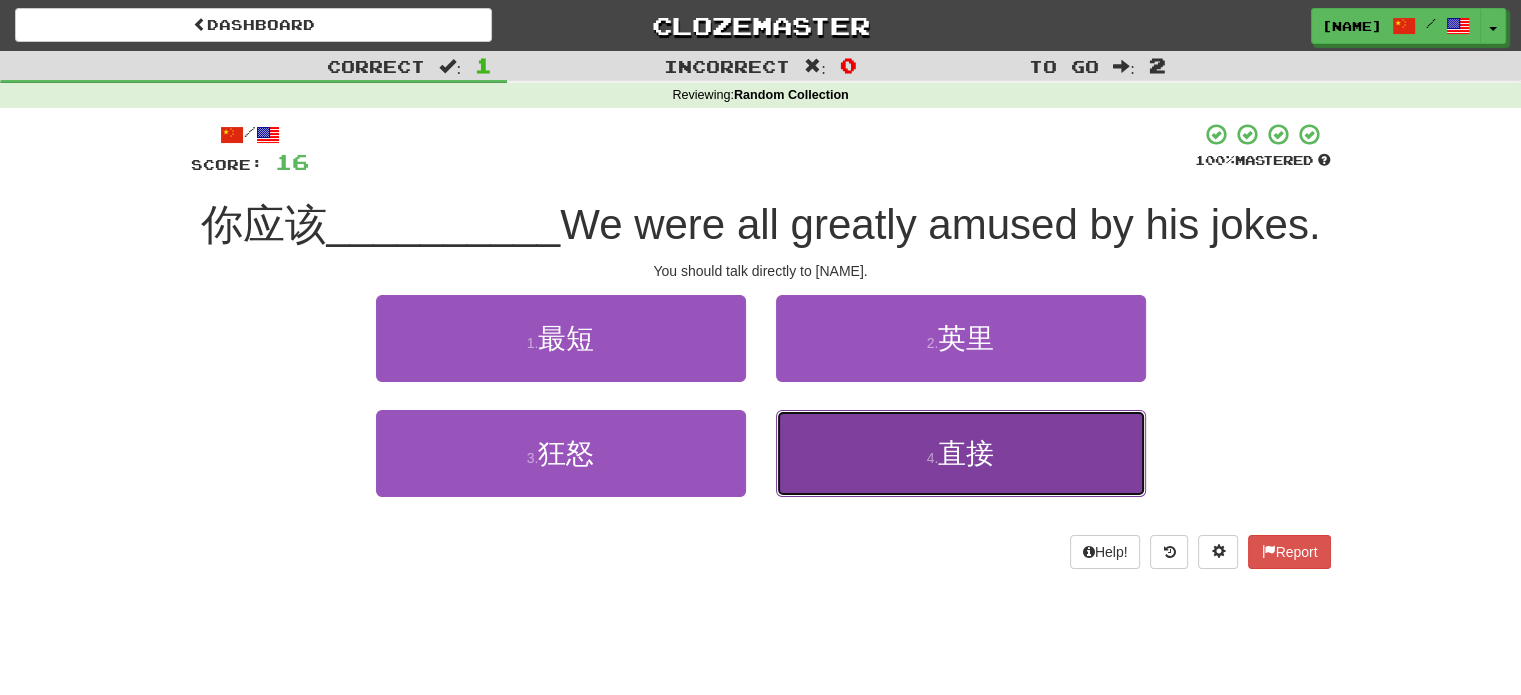 click on "4 .  直接" at bounding box center (961, 453) 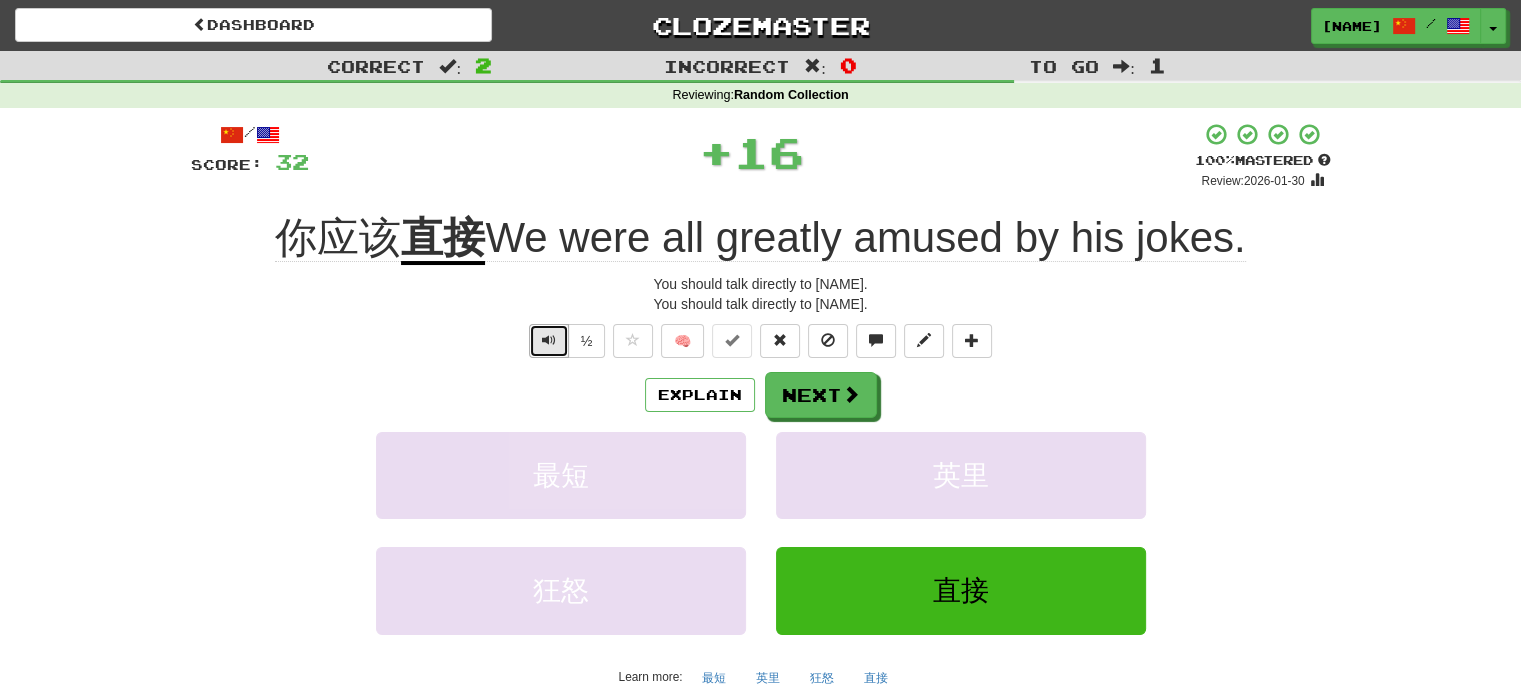 click at bounding box center [549, 341] 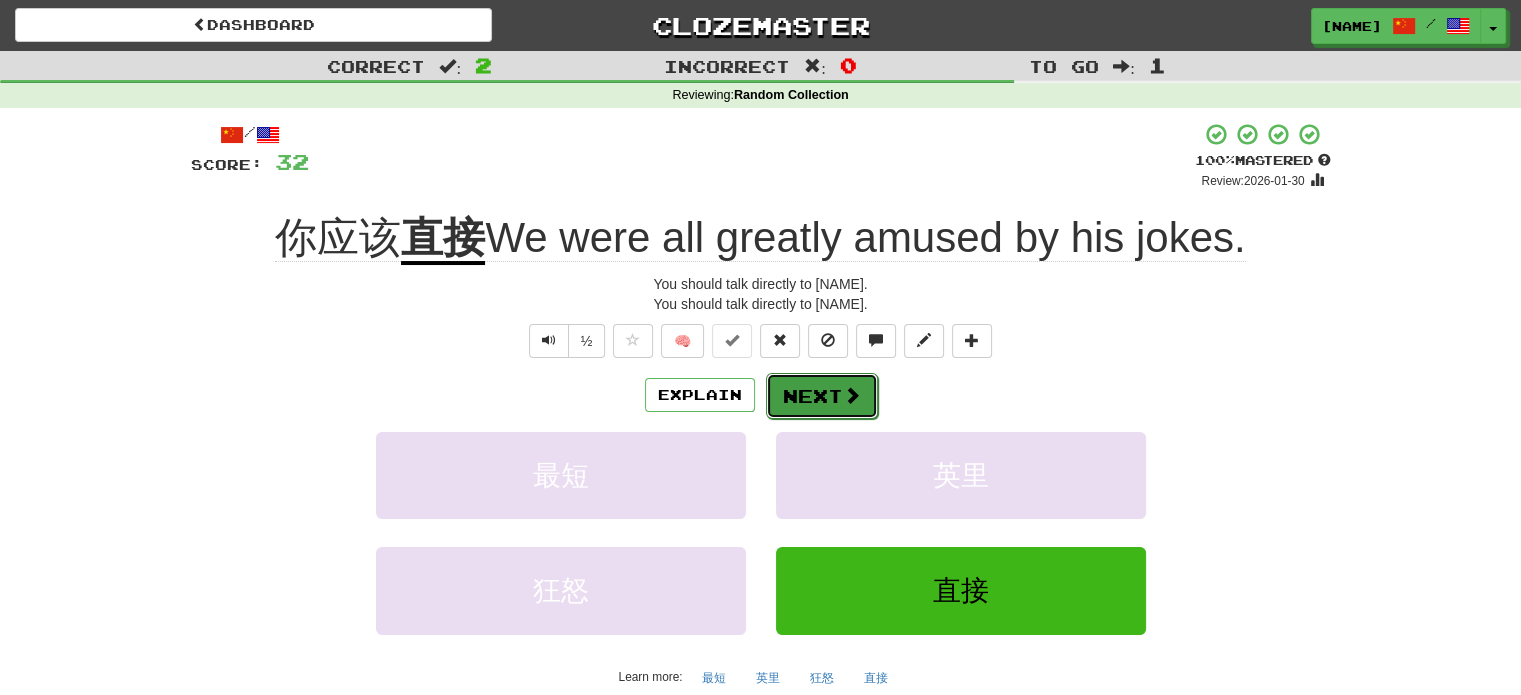 click on "Next" at bounding box center (822, 396) 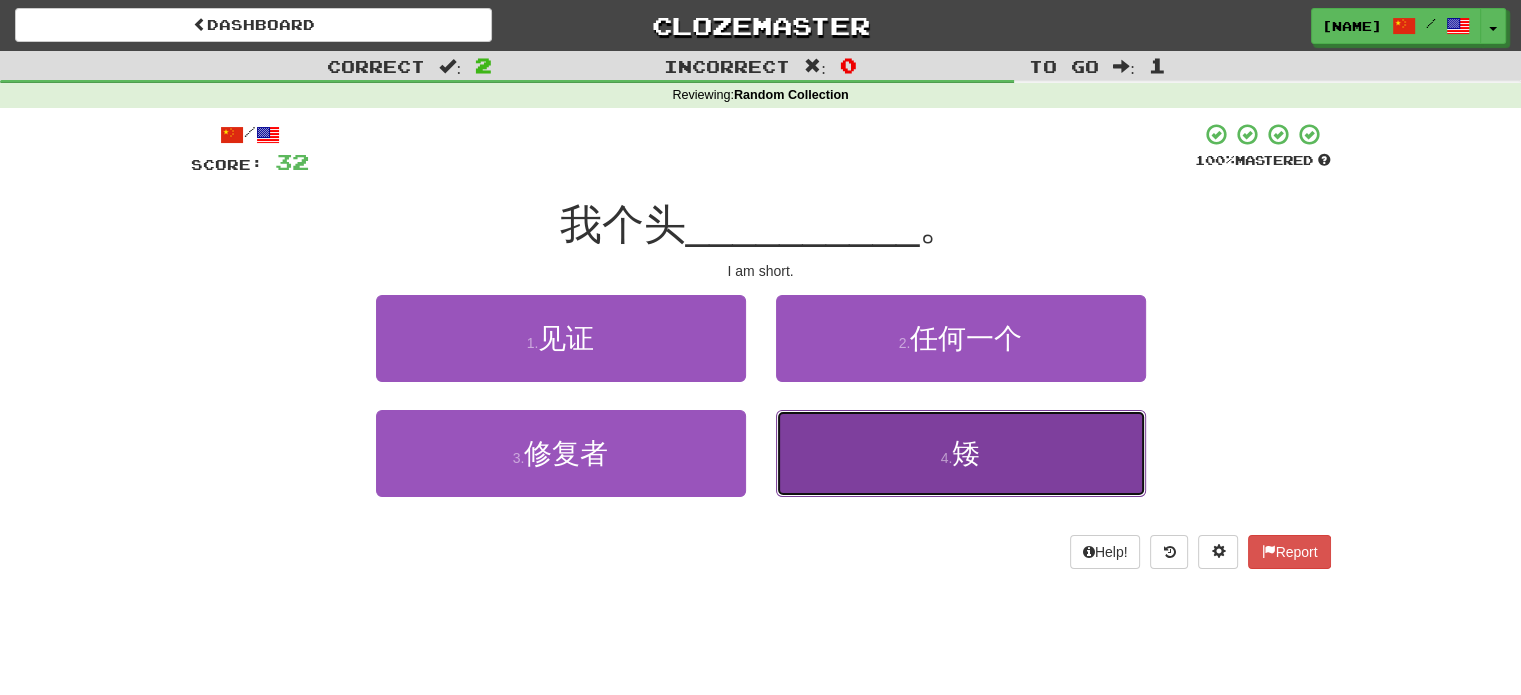 click on "4 .  矮" at bounding box center (961, 453) 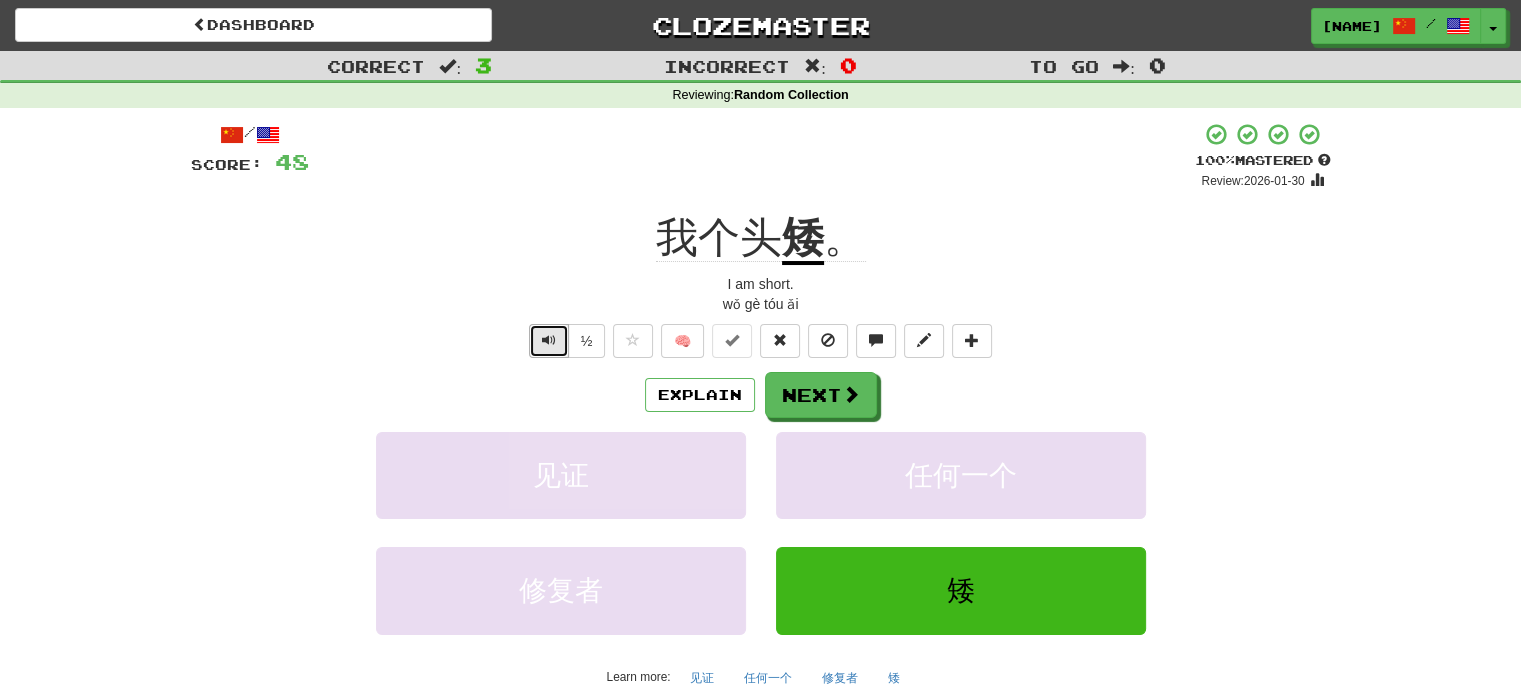 click at bounding box center [549, 340] 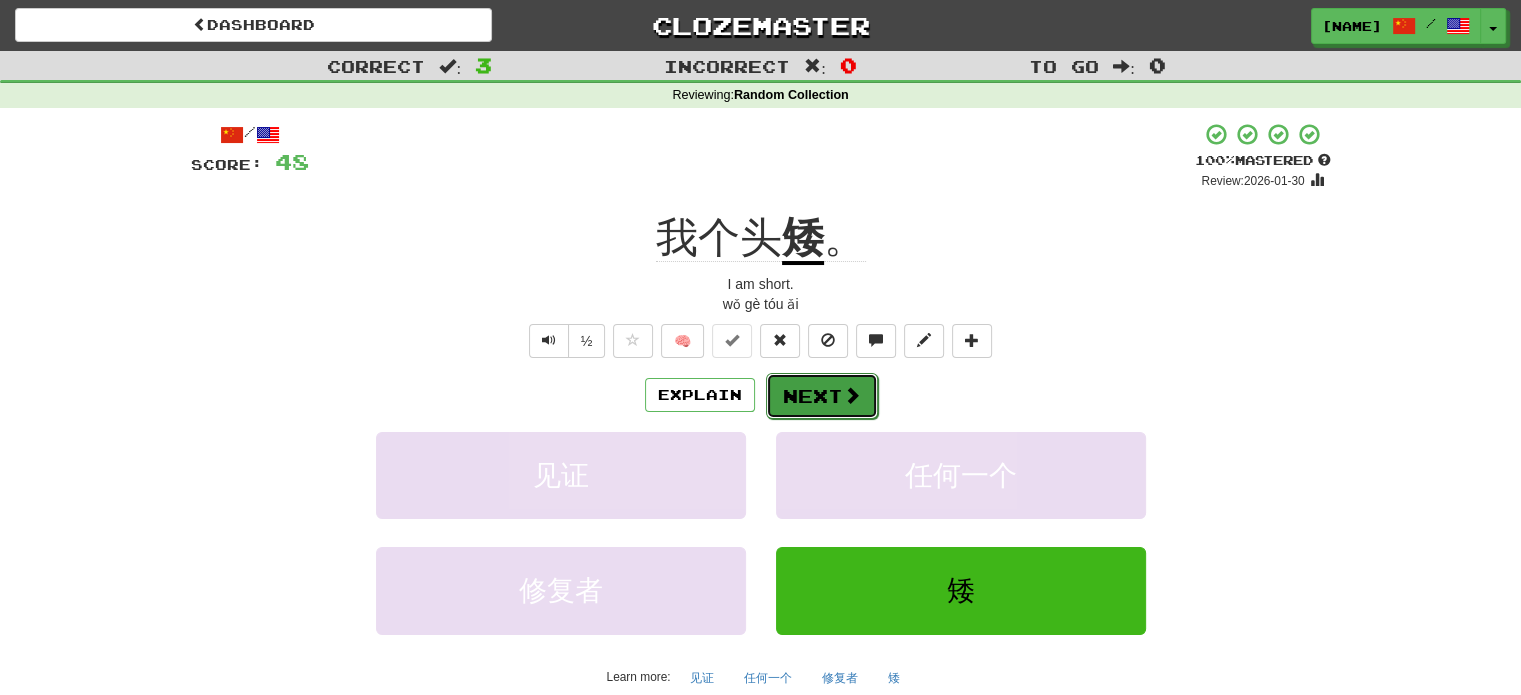 click on "Next" at bounding box center [822, 396] 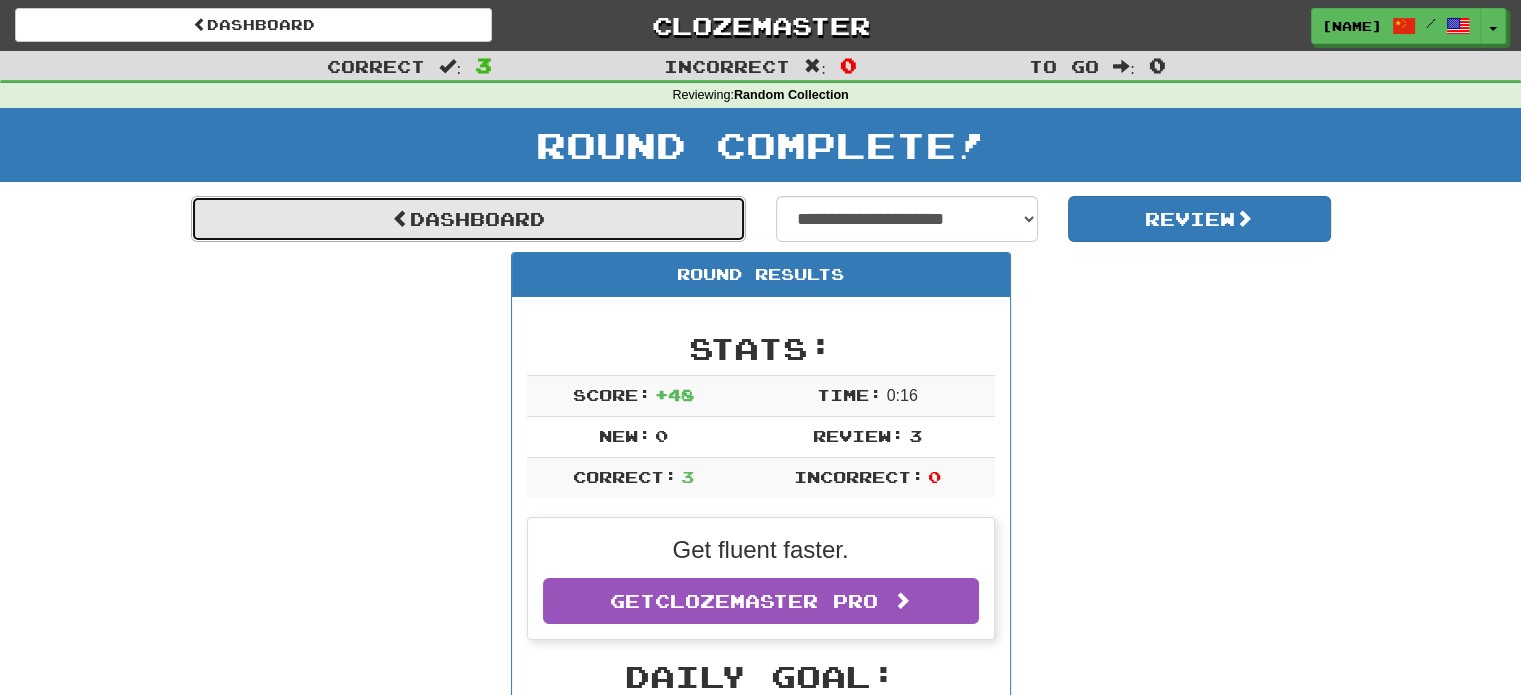 click on "Dashboard" at bounding box center (468, 219) 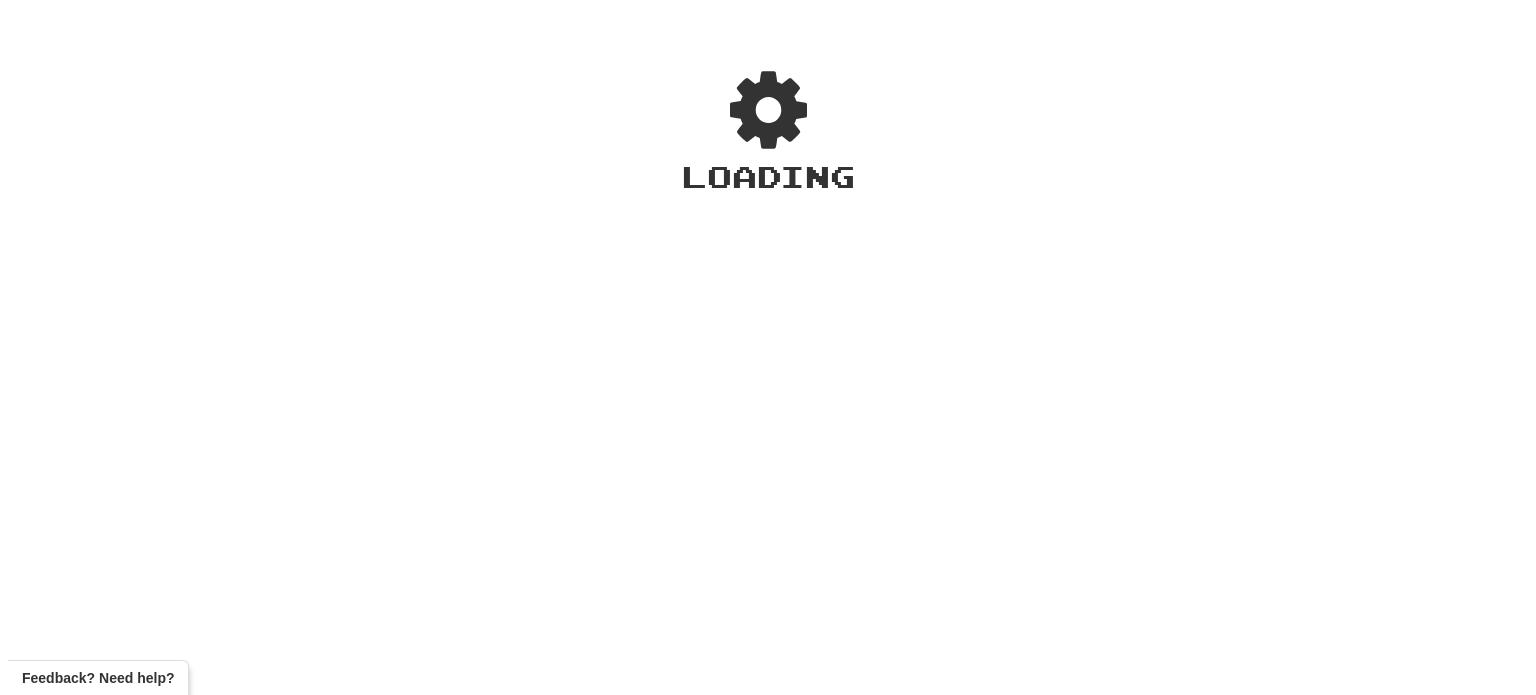 scroll, scrollTop: 0, scrollLeft: 0, axis: both 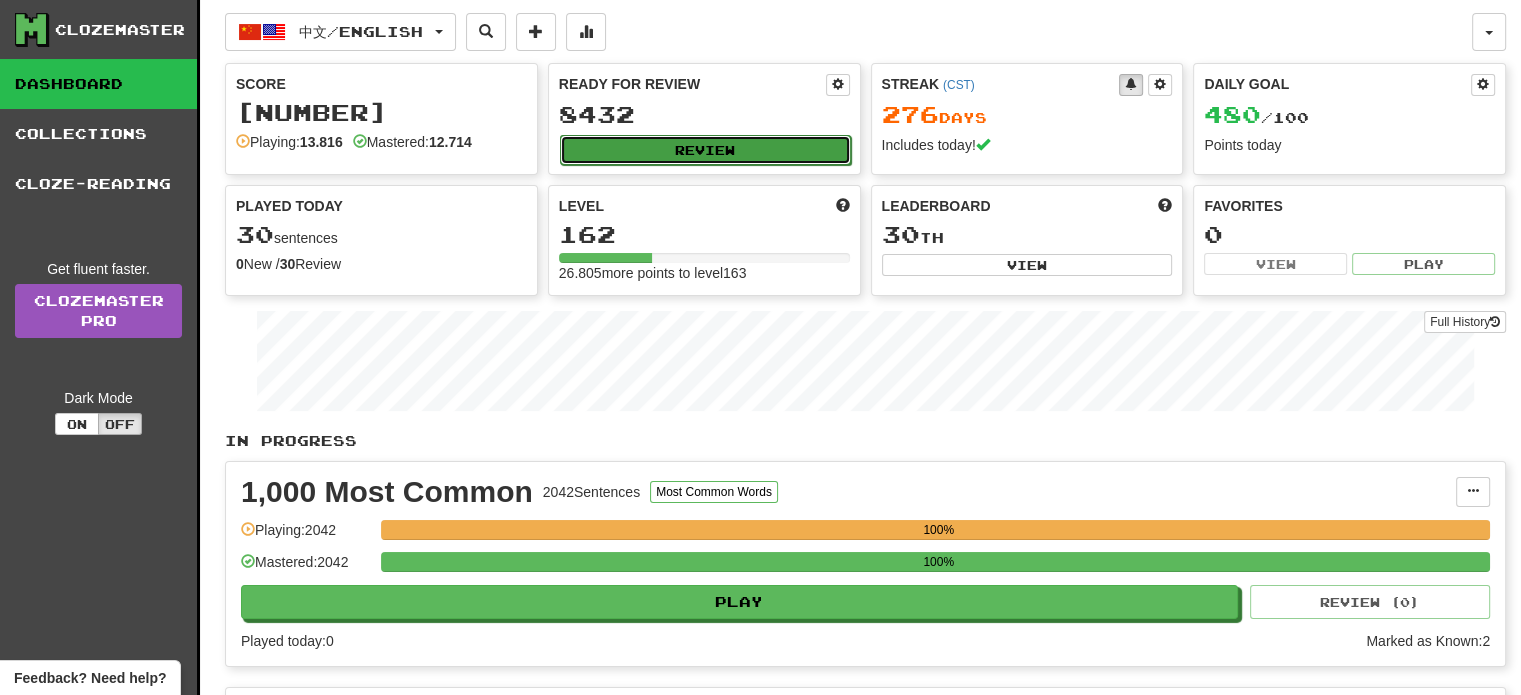 click on "Review" at bounding box center [705, 150] 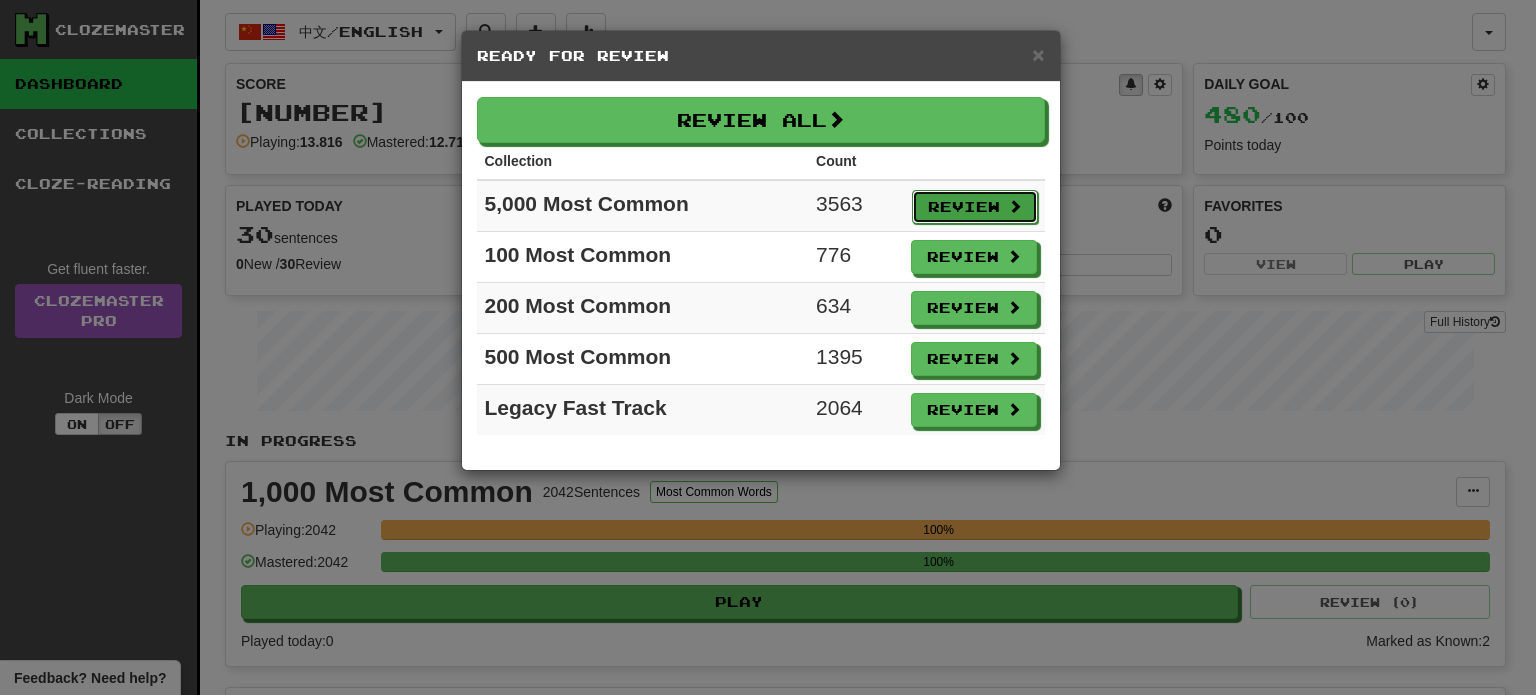 click on "Review" at bounding box center [975, 207] 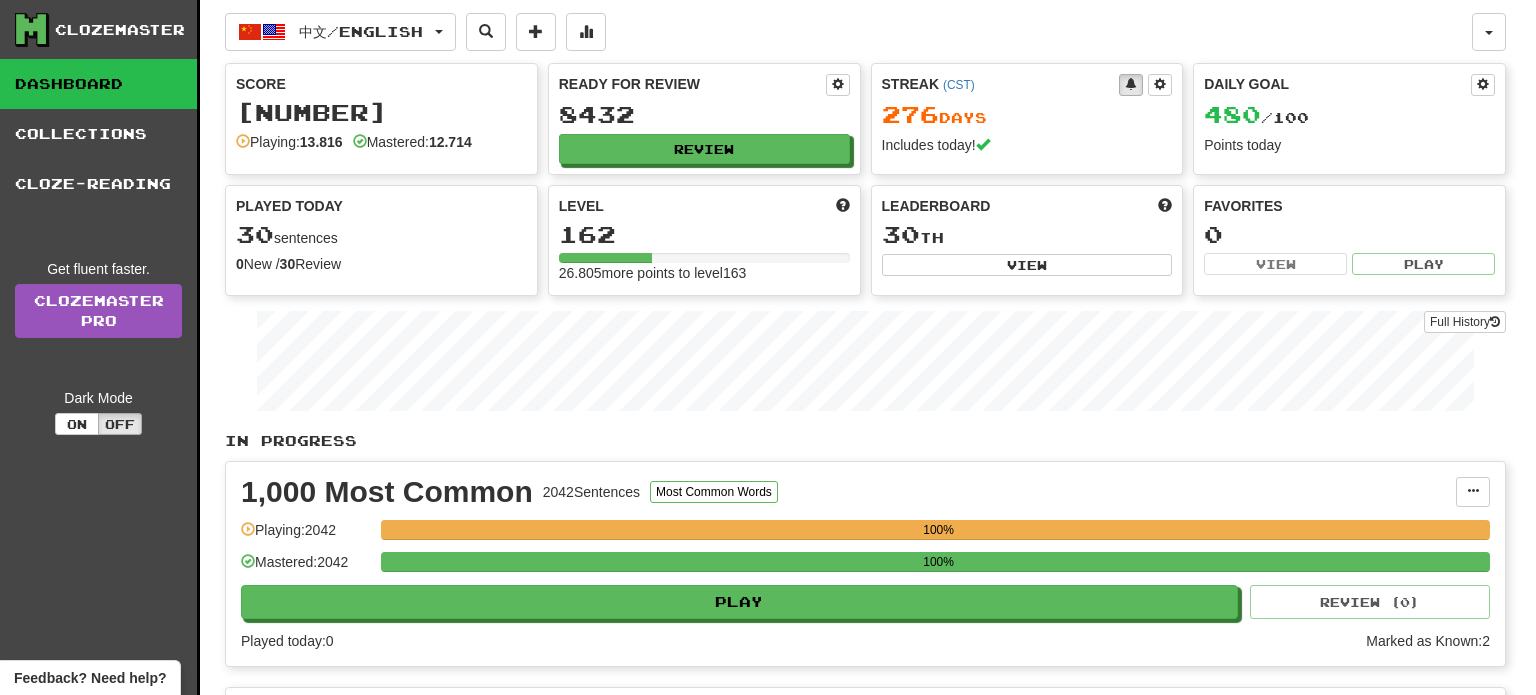 select on "**" 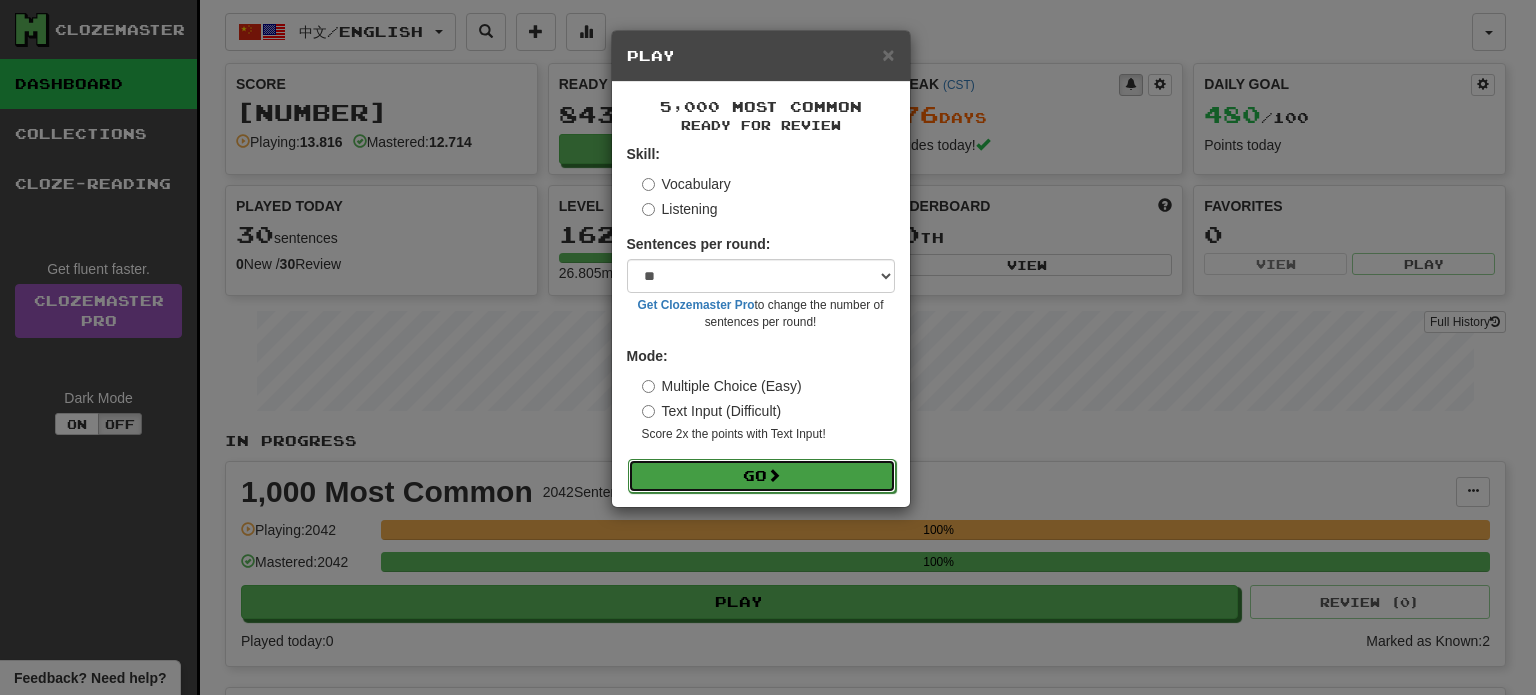 click on "Go" at bounding box center [762, 476] 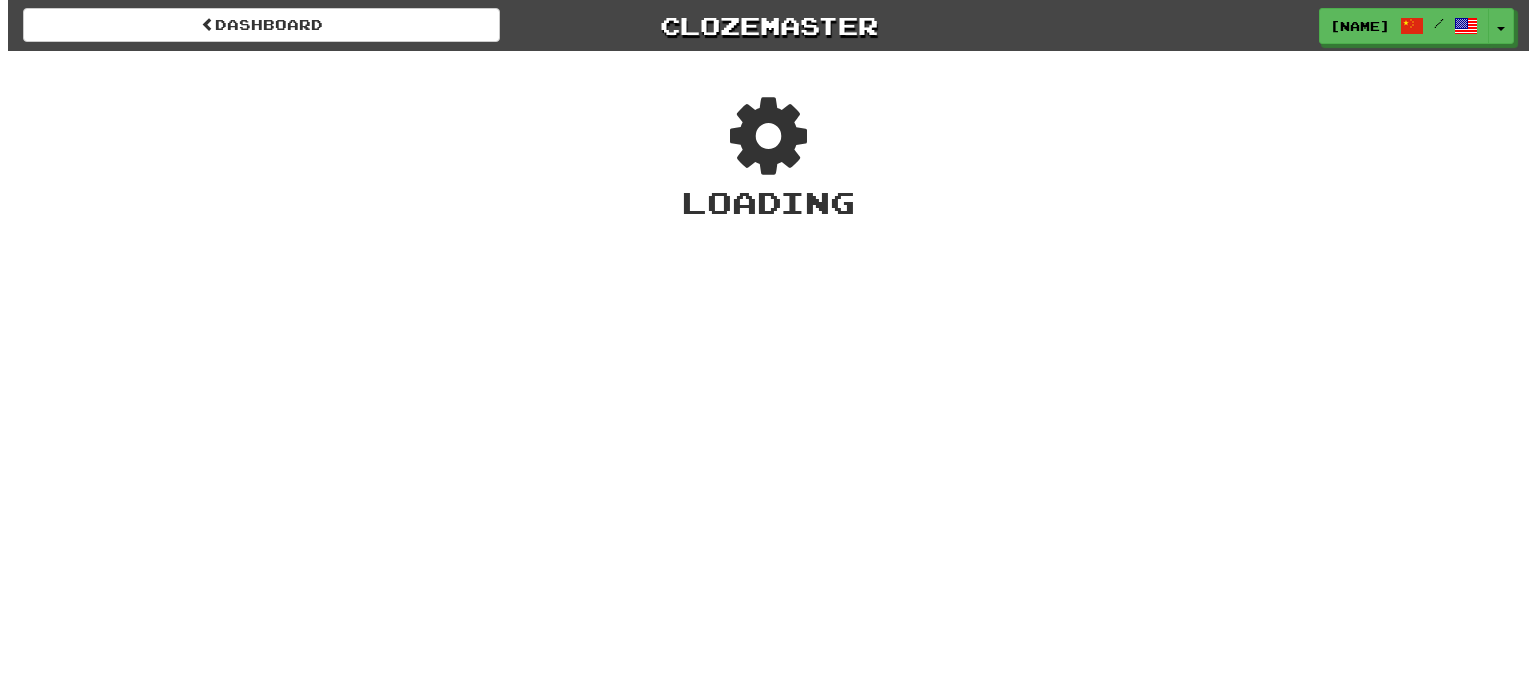 scroll, scrollTop: 0, scrollLeft: 0, axis: both 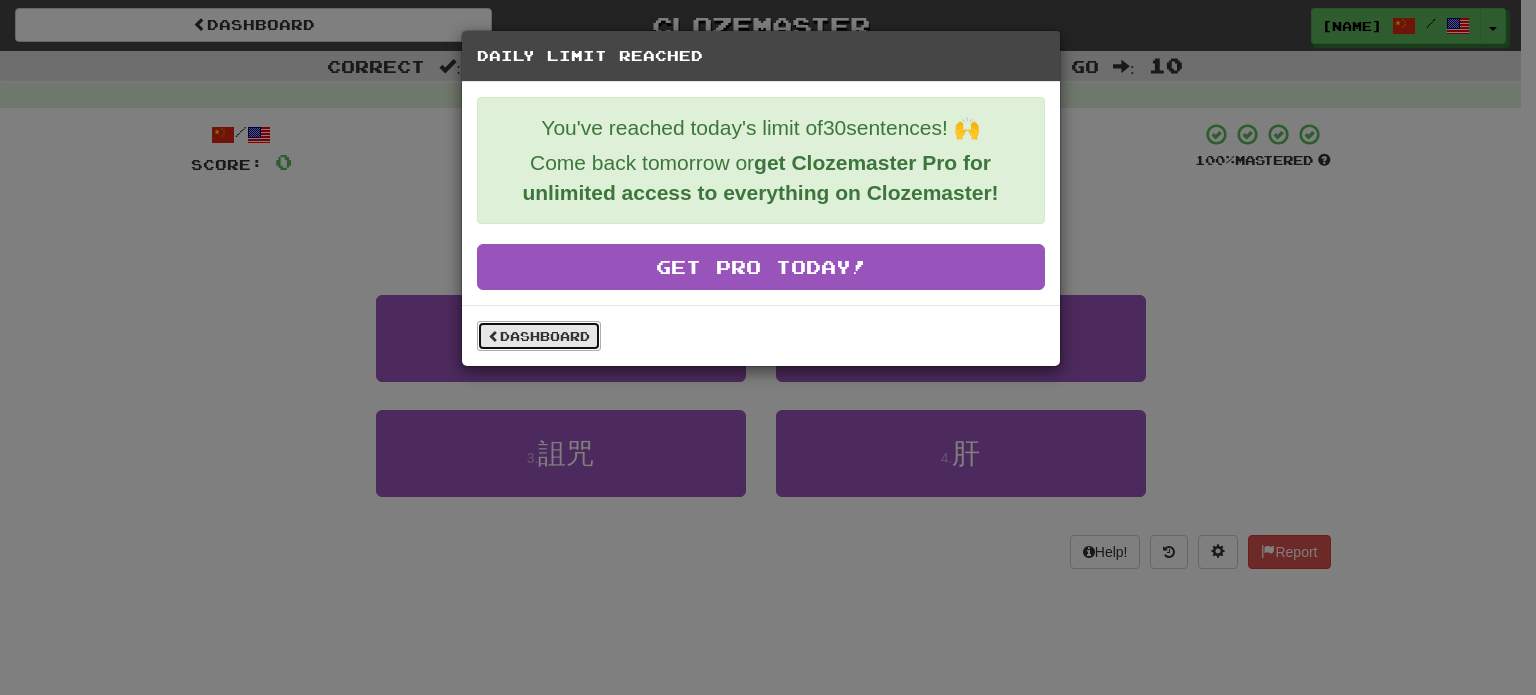 click on "Dashboard" at bounding box center [539, 336] 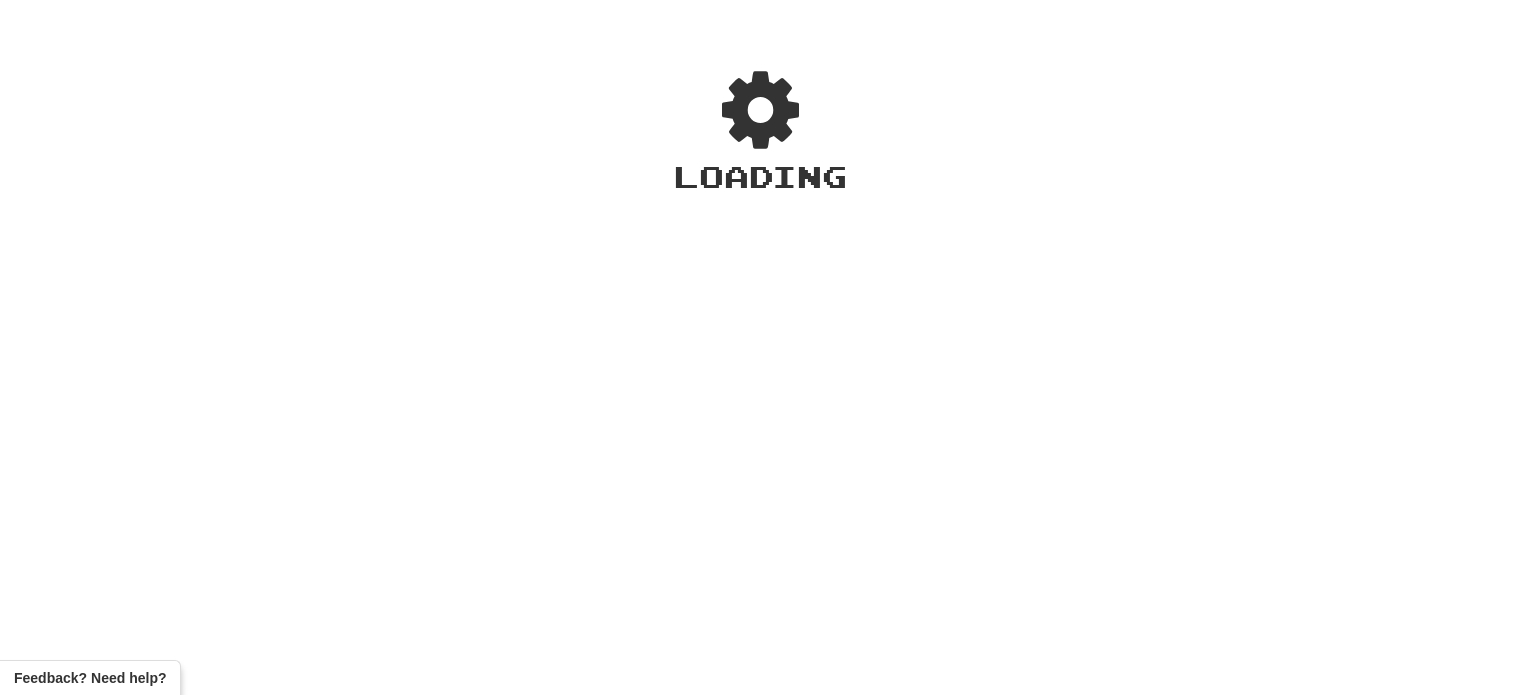 scroll, scrollTop: 0, scrollLeft: 0, axis: both 